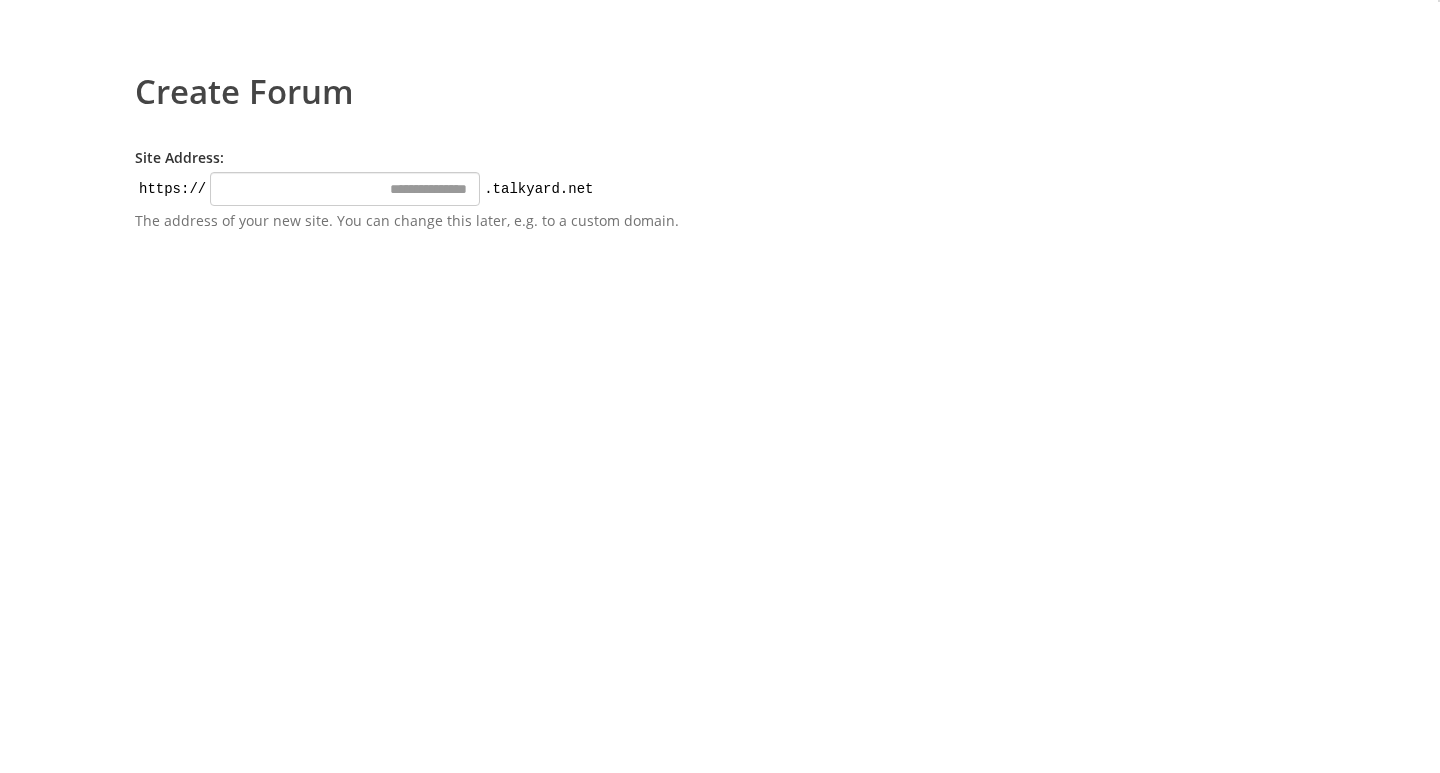 scroll, scrollTop: 0, scrollLeft: 0, axis: both 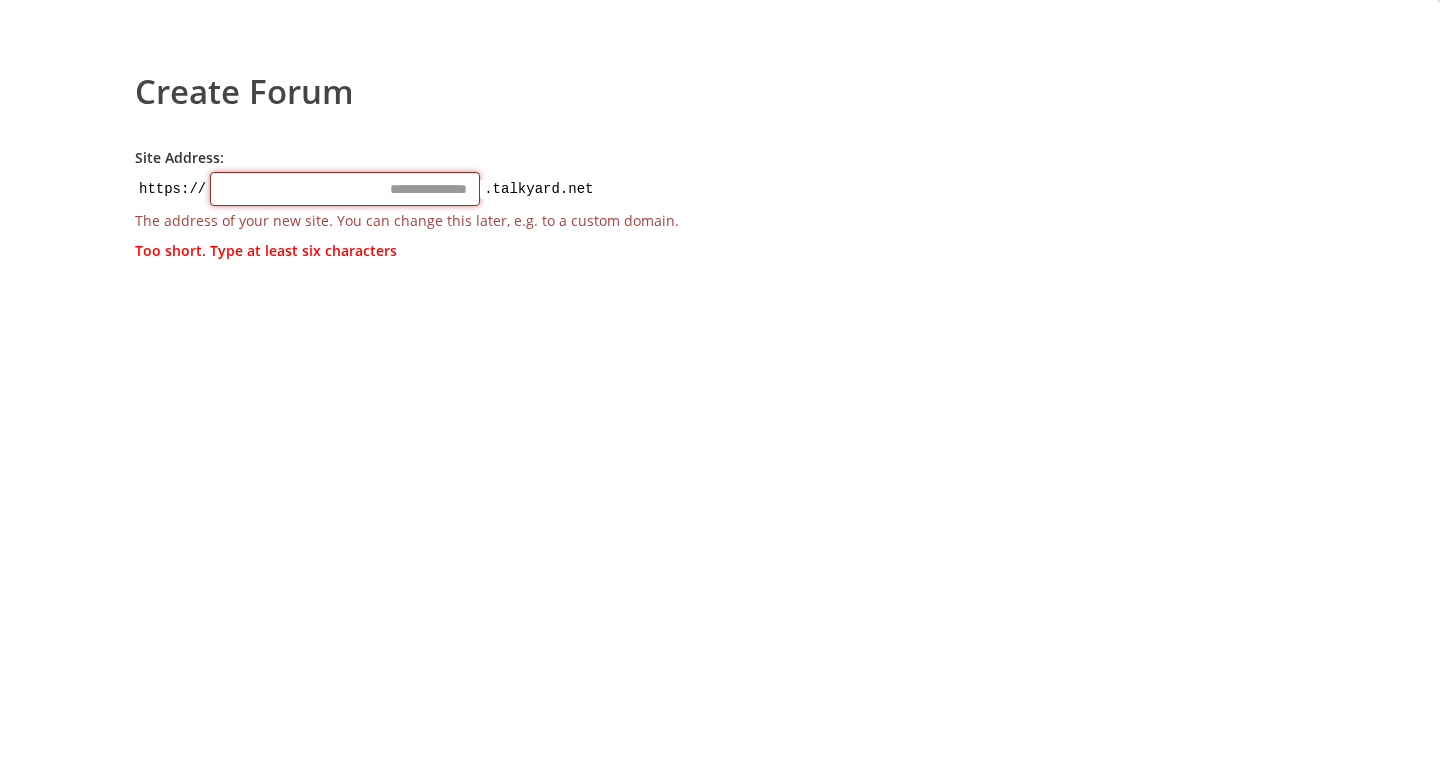 click on "Site Address:" at bounding box center (345, 189) 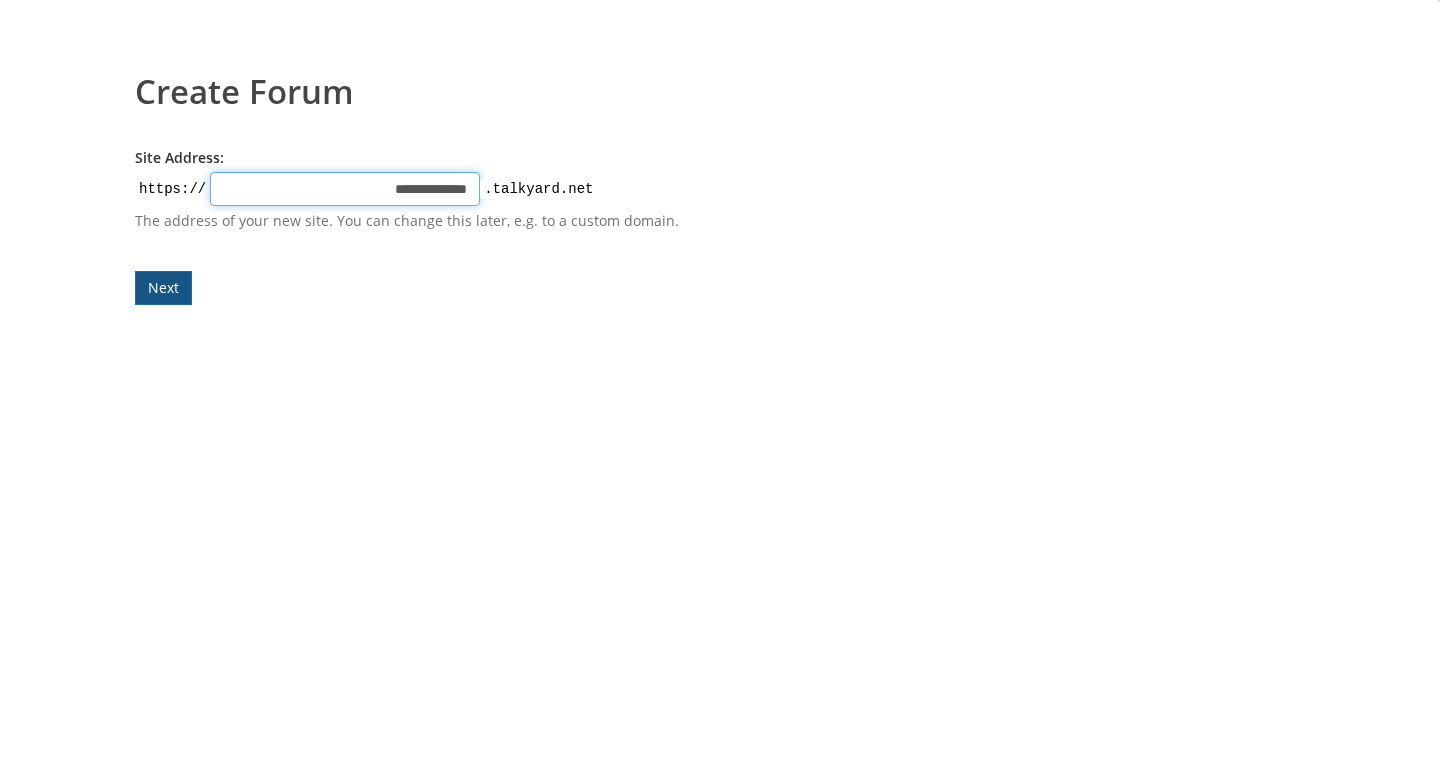 type on "**********" 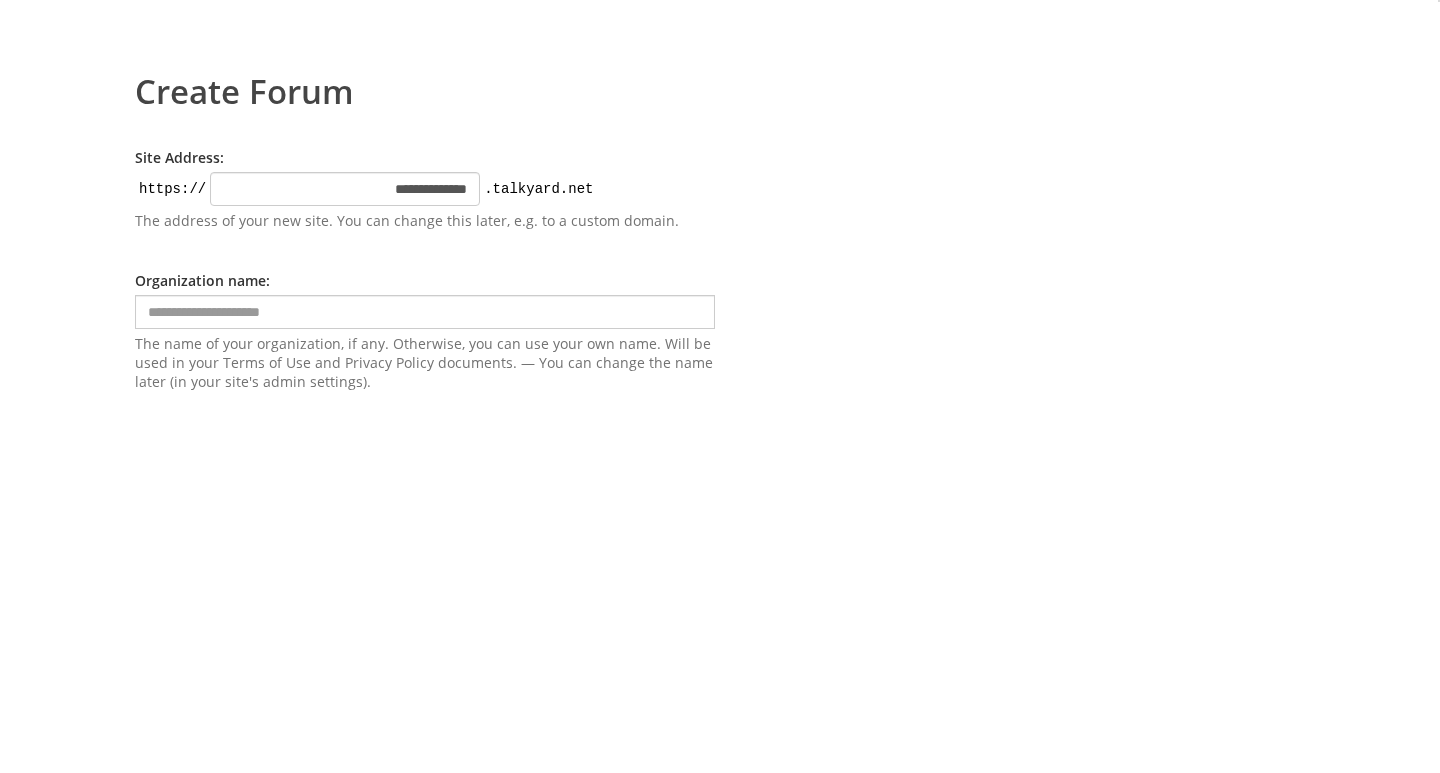 click on "**********" at bounding box center [425, 269] 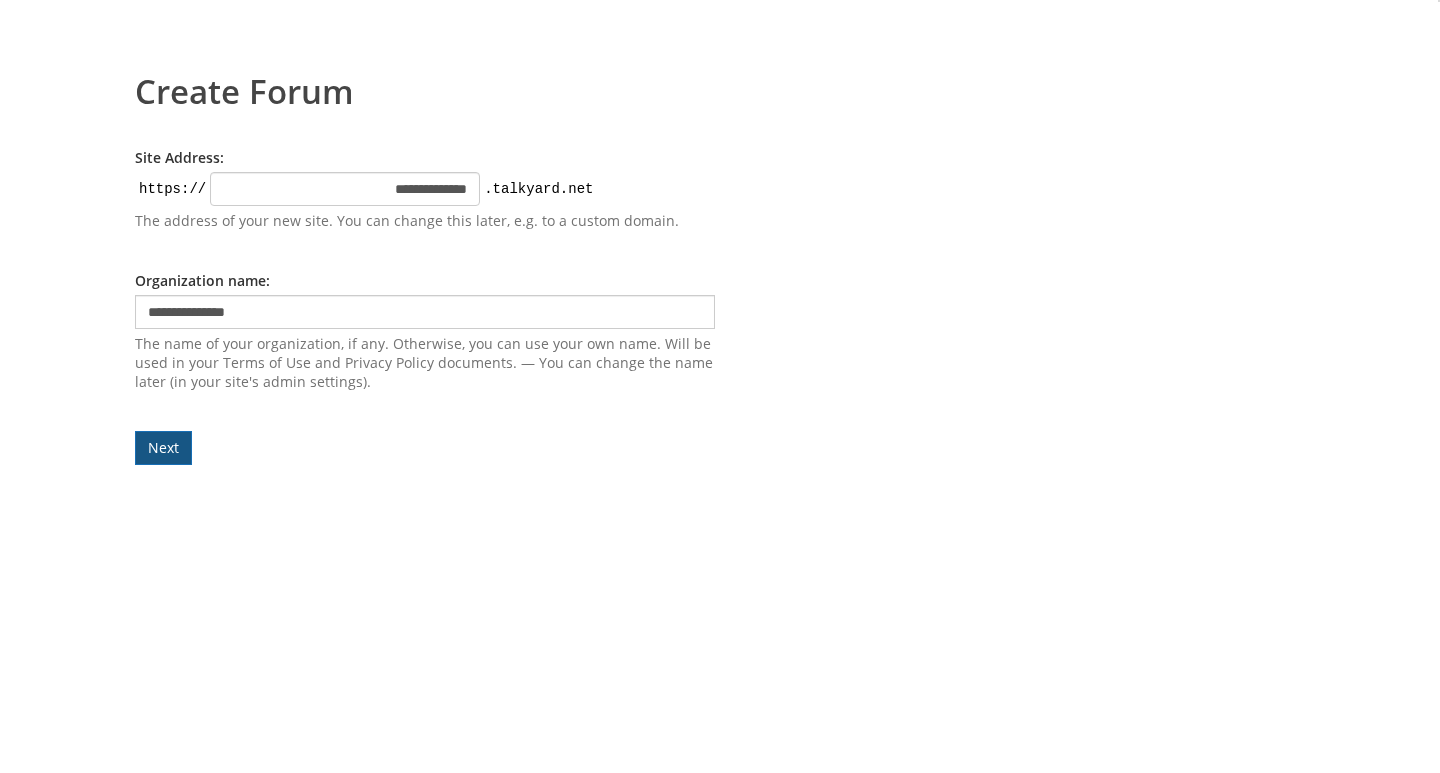 type on "**********" 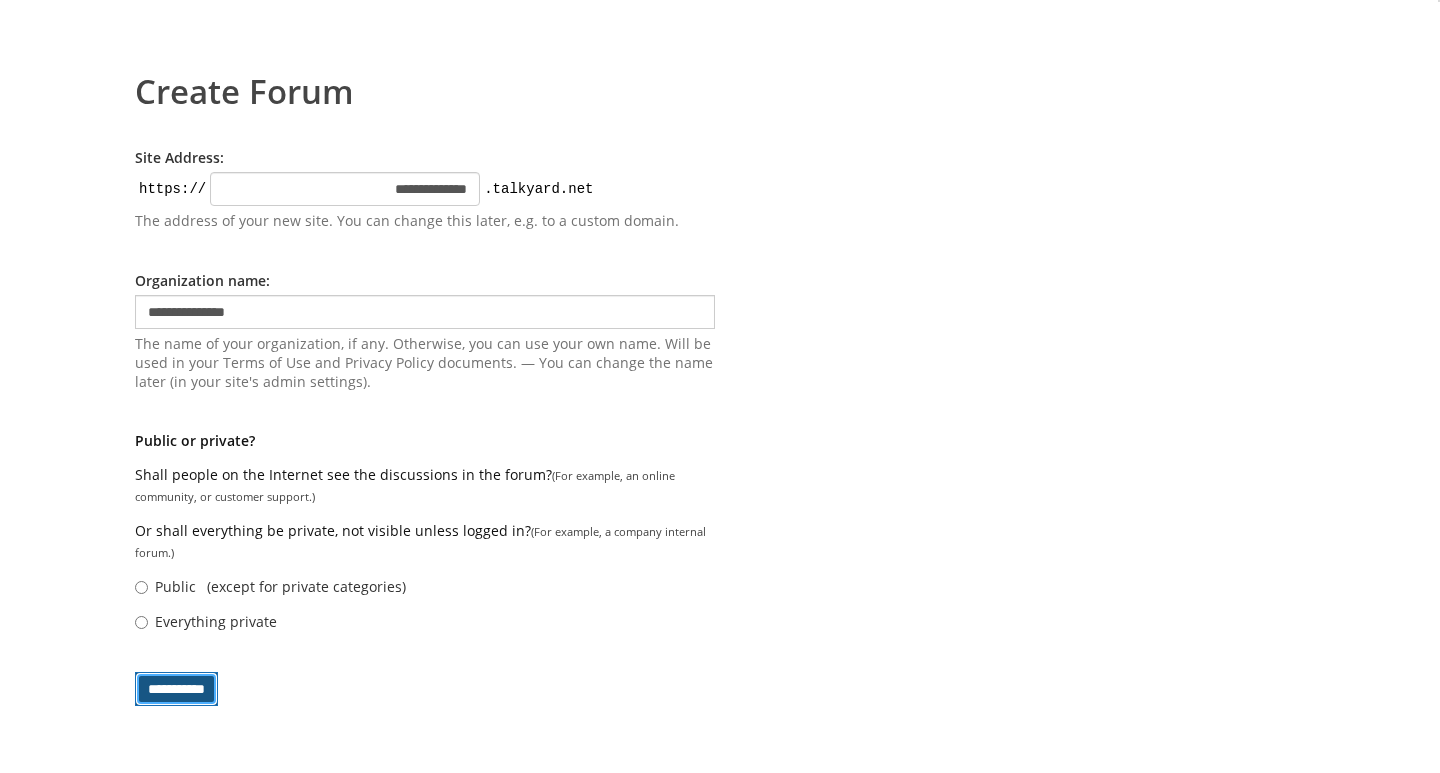 click on "**********" at bounding box center [176, 689] 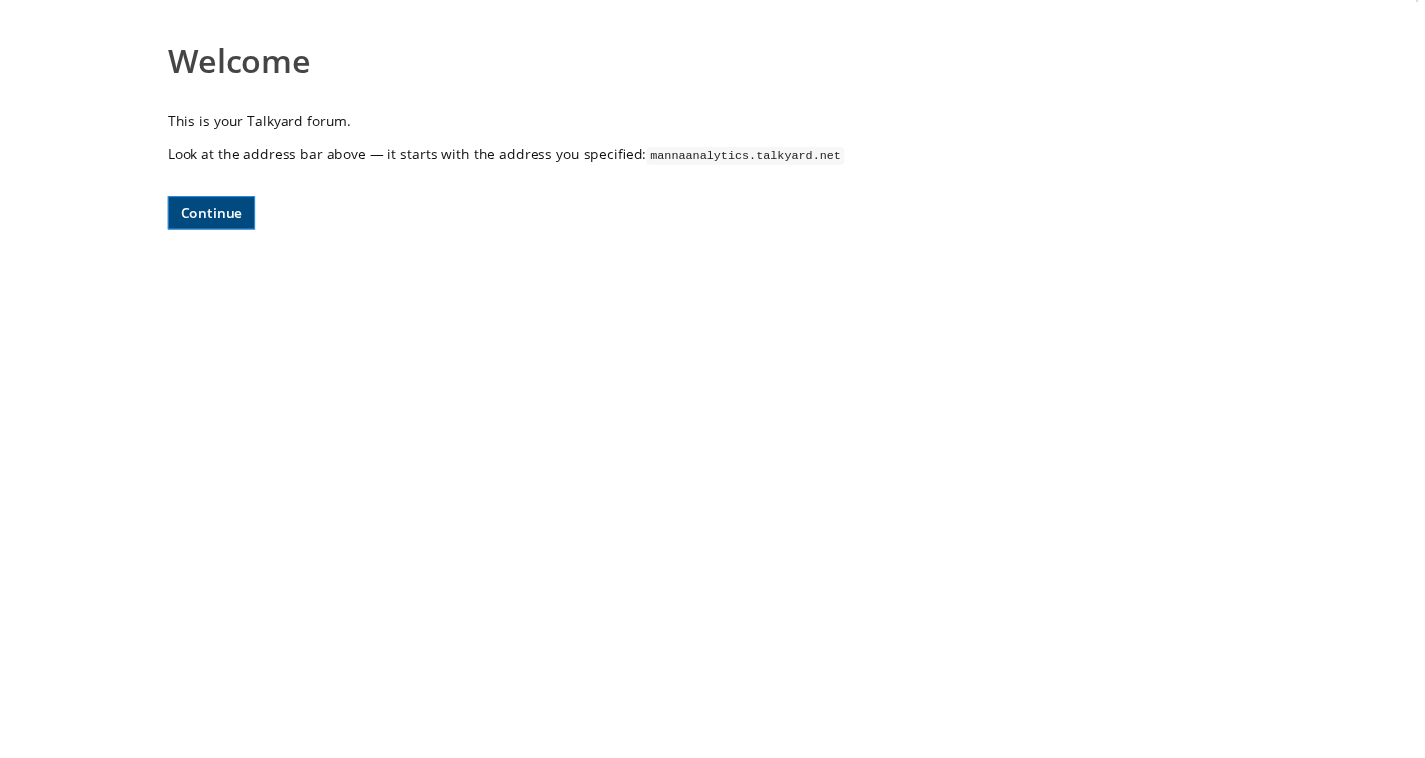 scroll, scrollTop: 0, scrollLeft: 0, axis: both 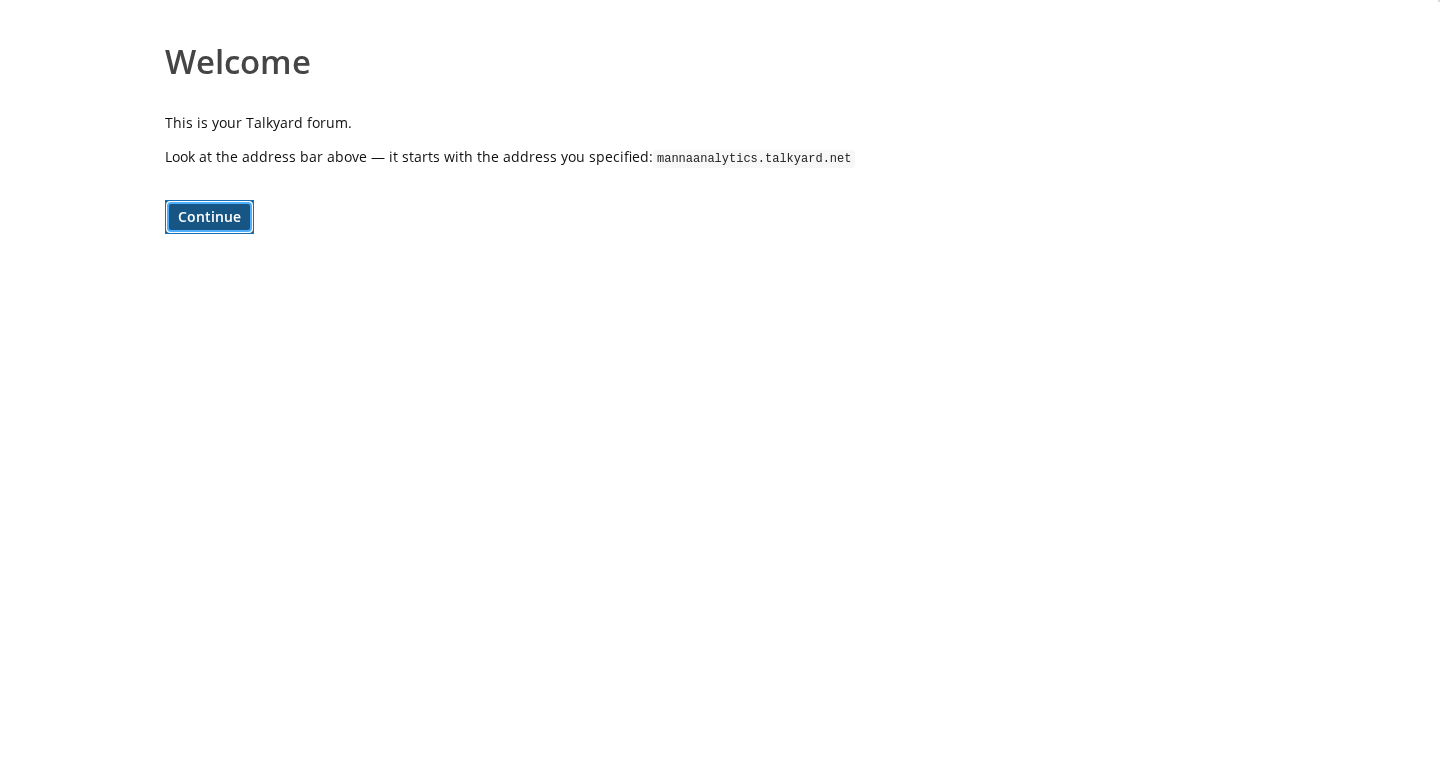 click on "Continue" at bounding box center [209, 217] 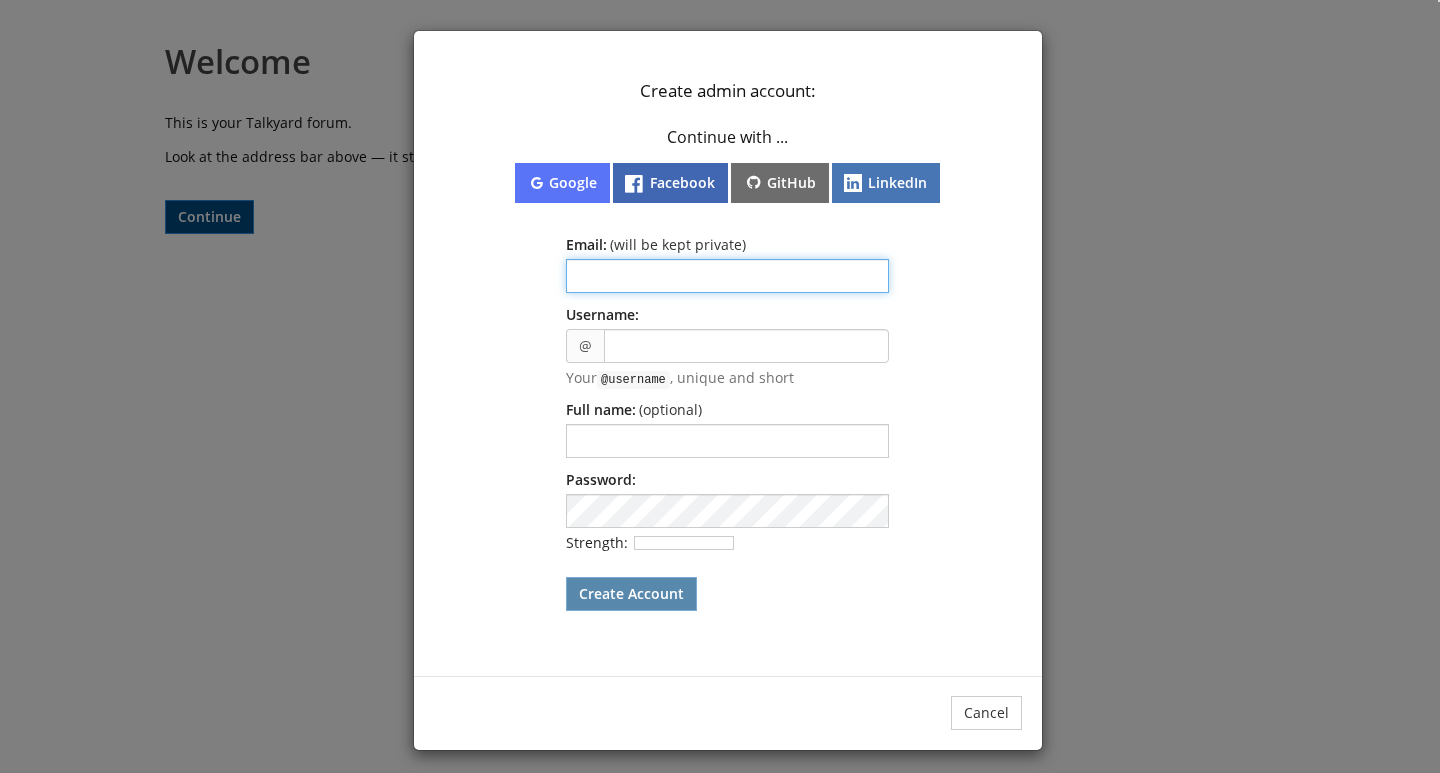 click at bounding box center (727, 276) 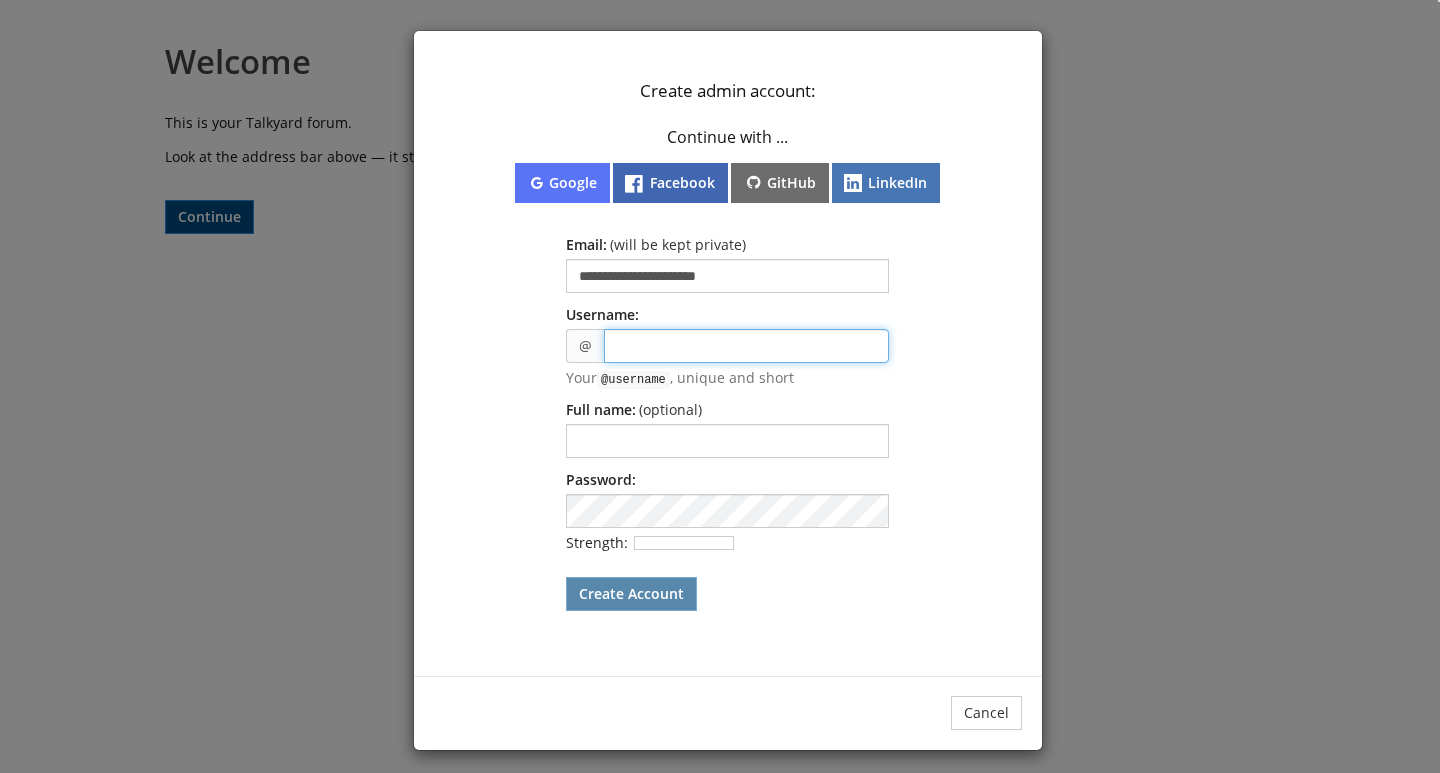 click at bounding box center (746, 346) 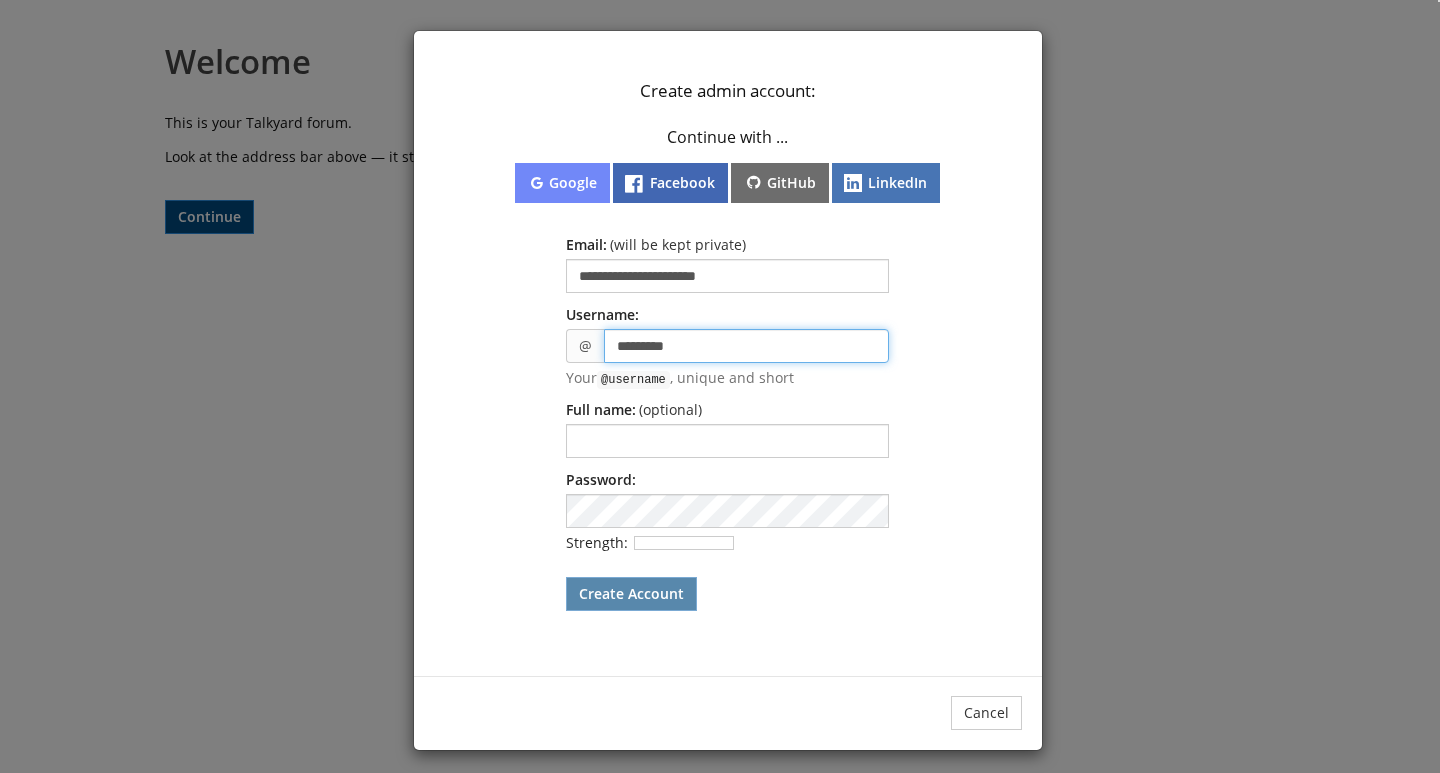 type on "*********" 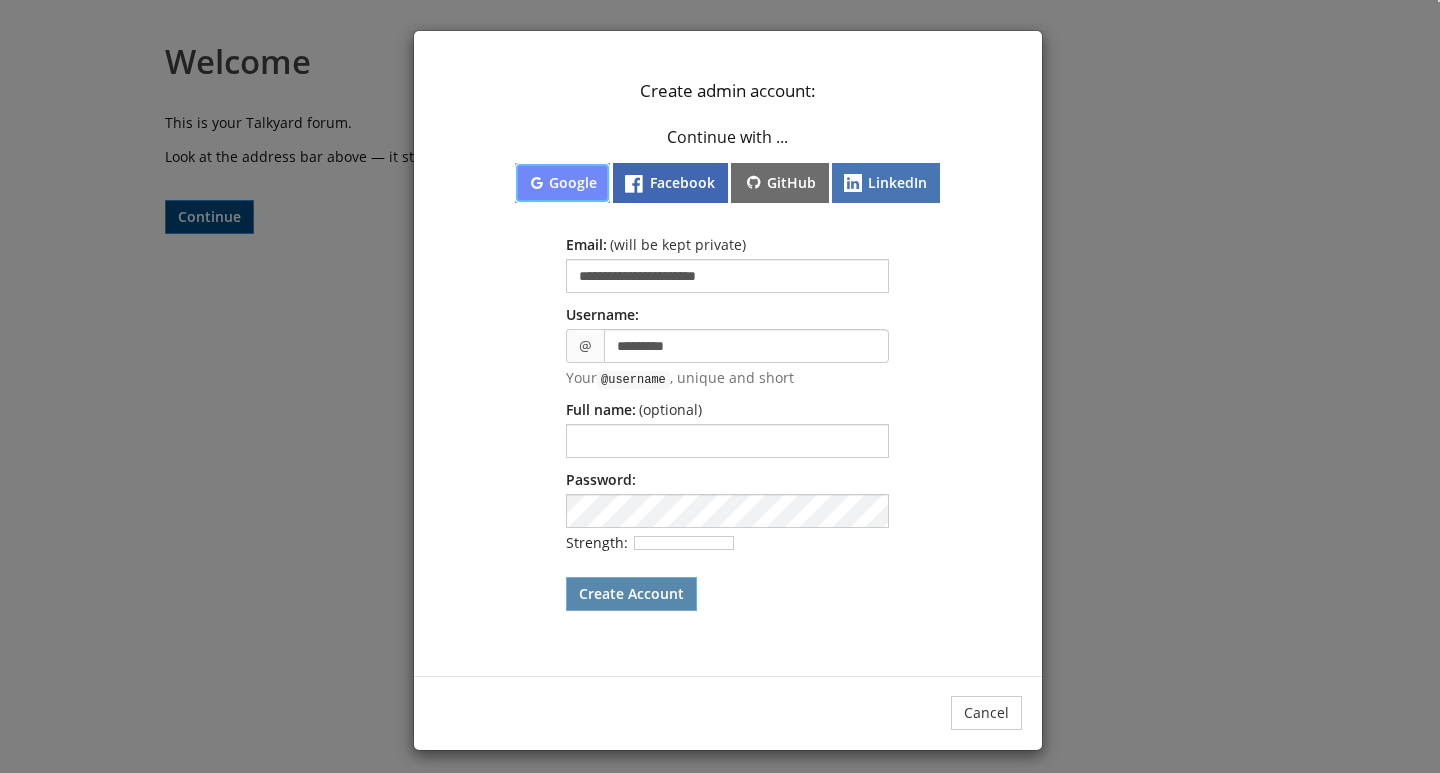 click on "Google" at bounding box center (562, 183) 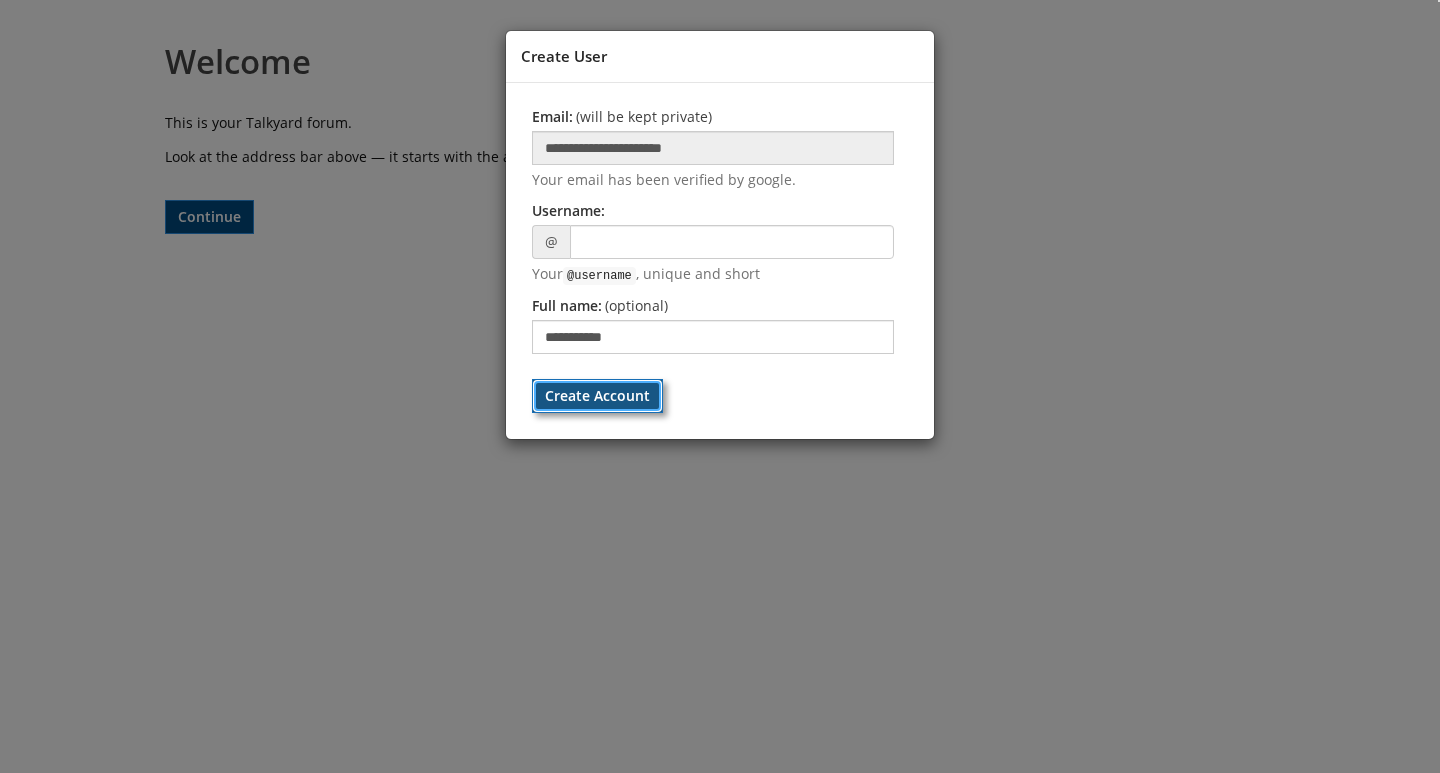 click on "Create Account" at bounding box center [597, 396] 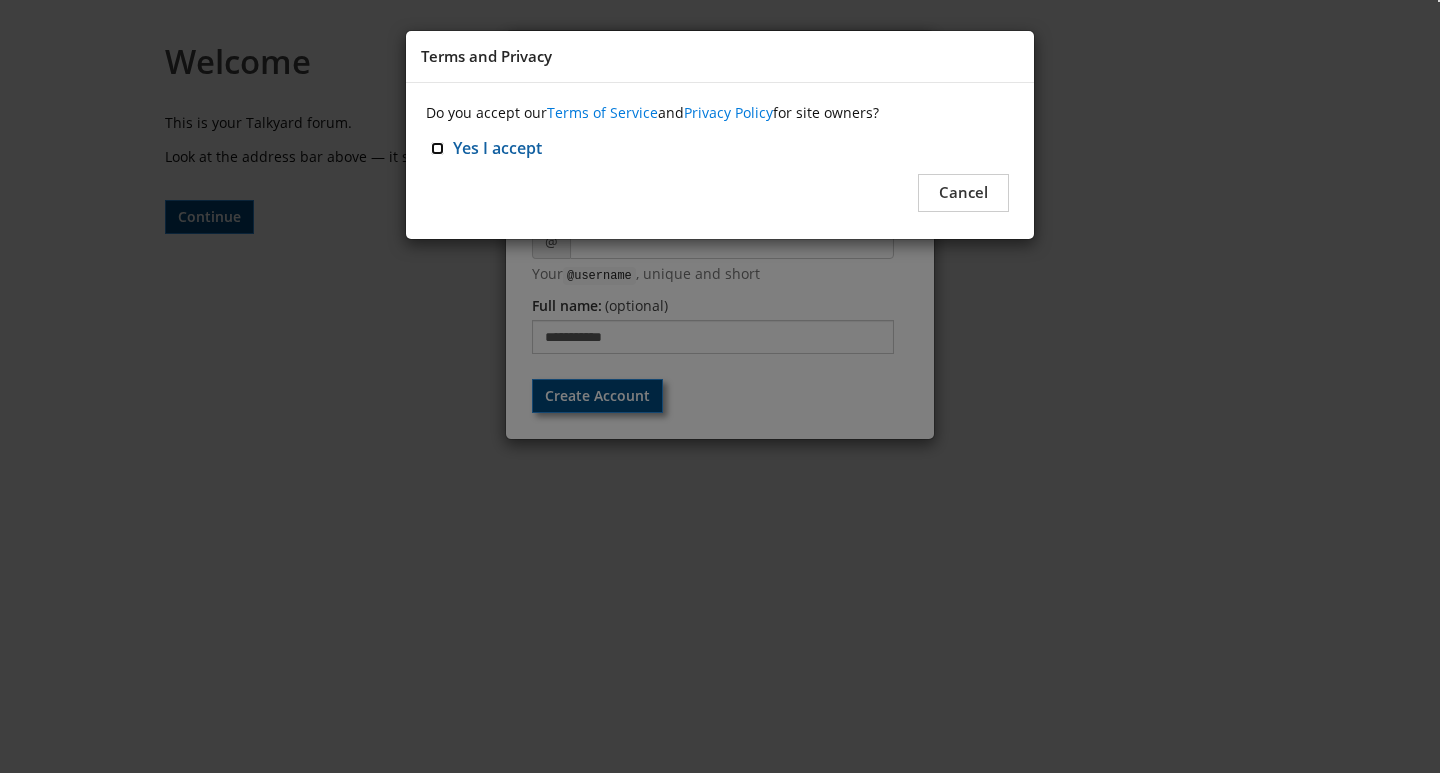 click on "Yes I accept" at bounding box center (437, 148) 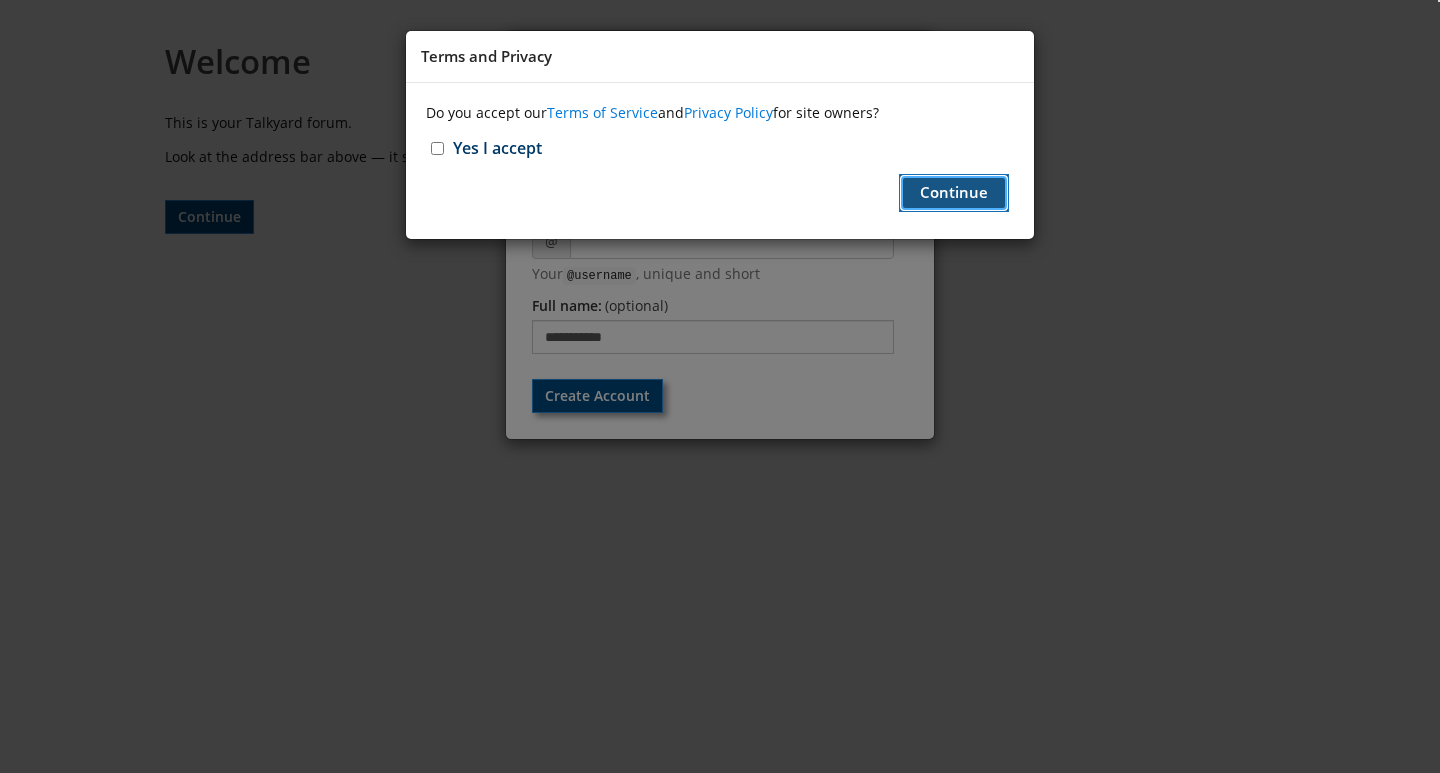 click on "Continue" at bounding box center [954, 192] 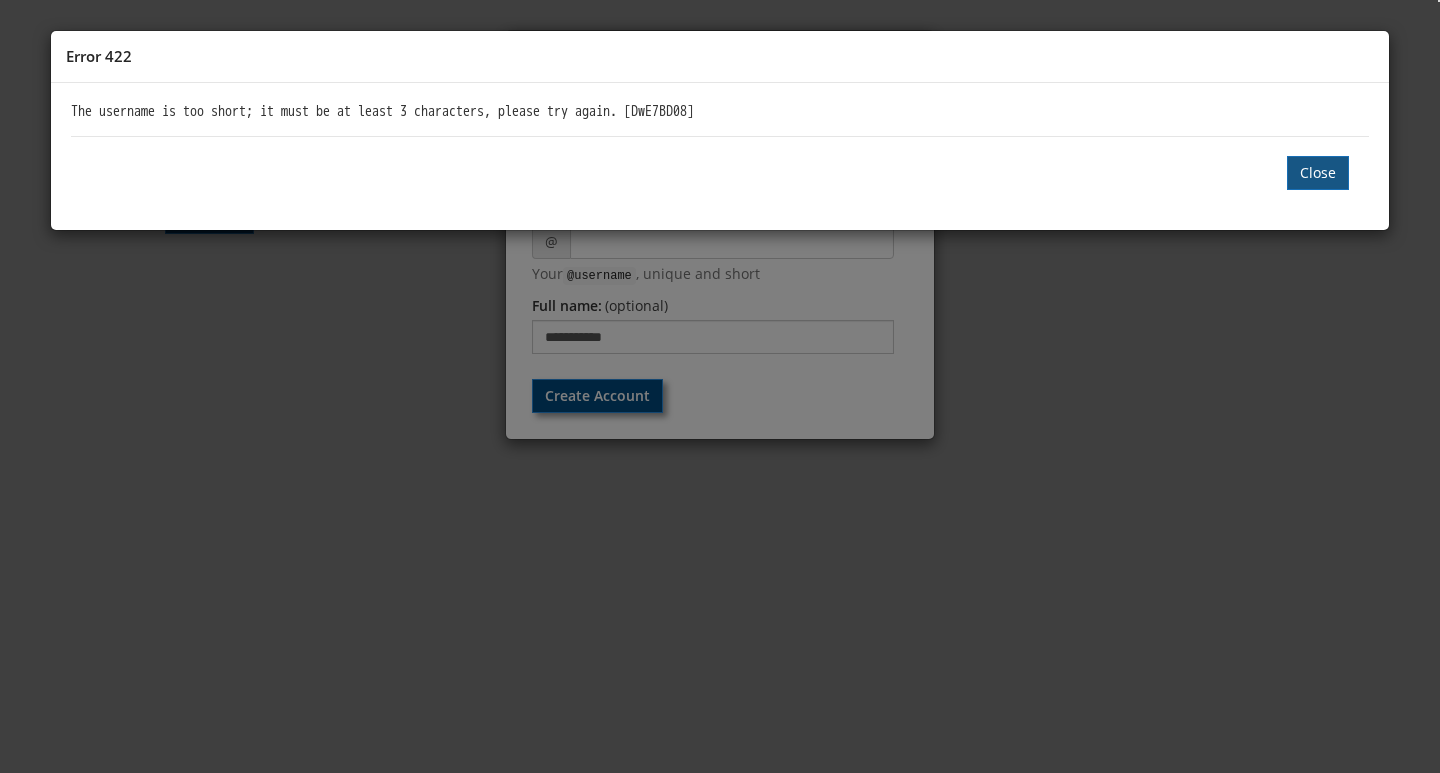 click on "Close" at bounding box center [1318, 173] 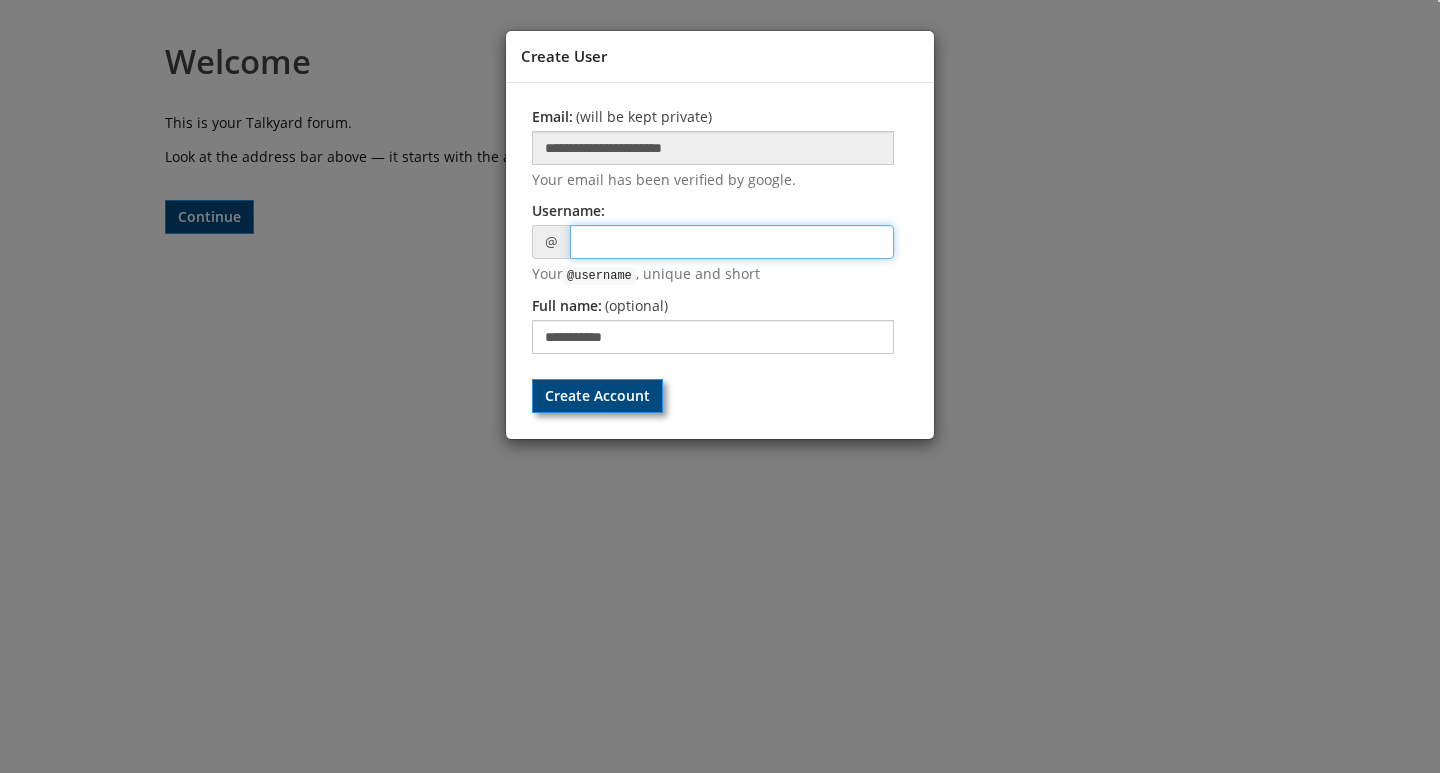 click at bounding box center [732, 242] 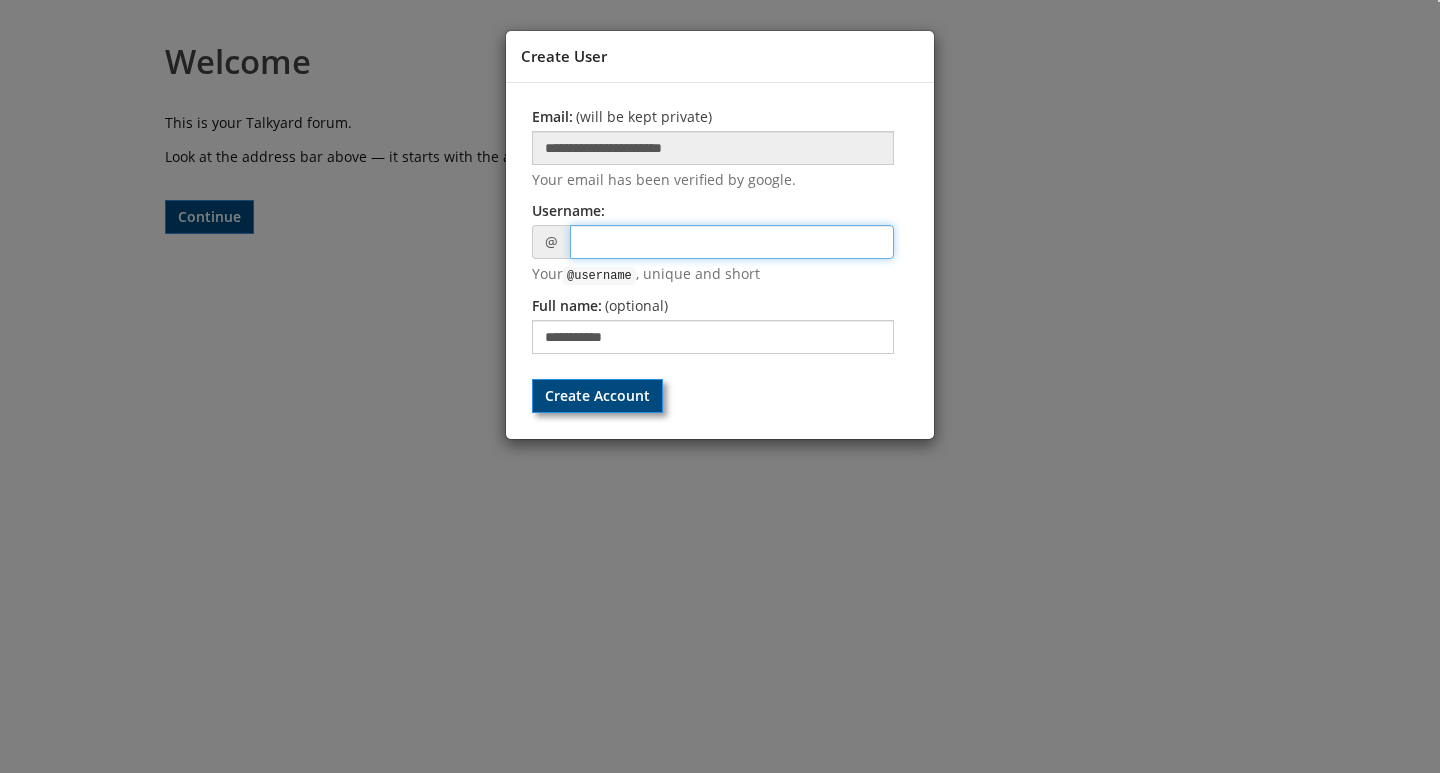 type on "*********" 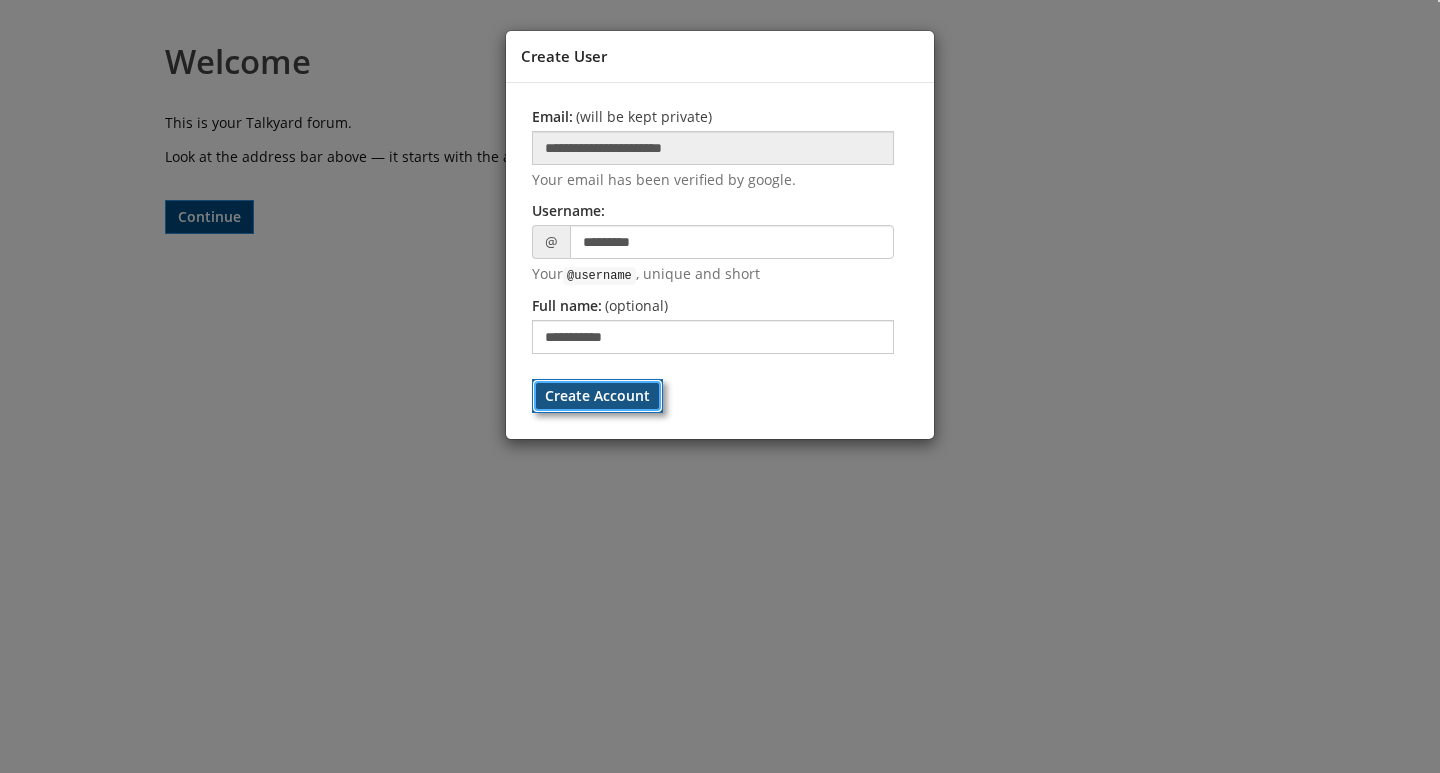 click on "Create Account" at bounding box center [597, 396] 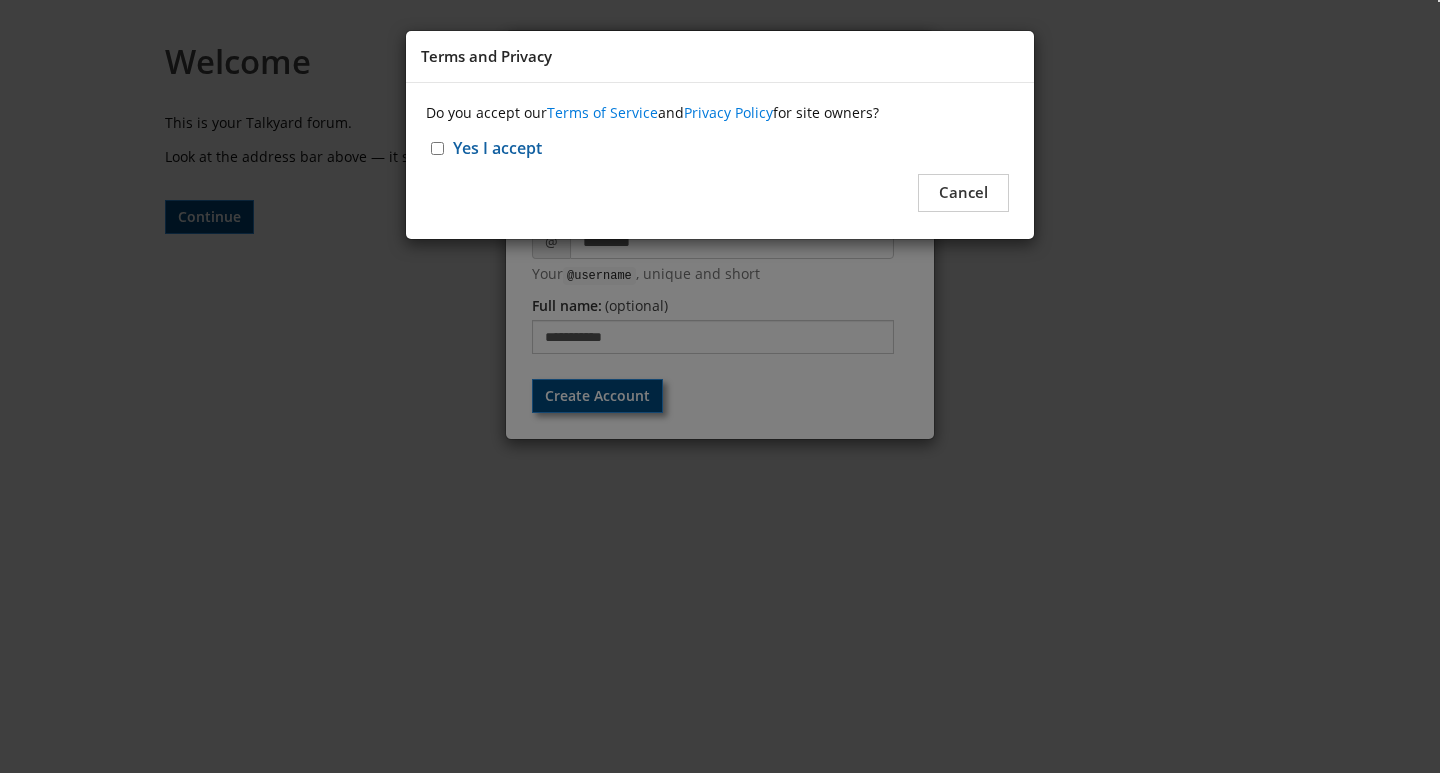 click on "Yes I accept" at bounding box center [720, 148] 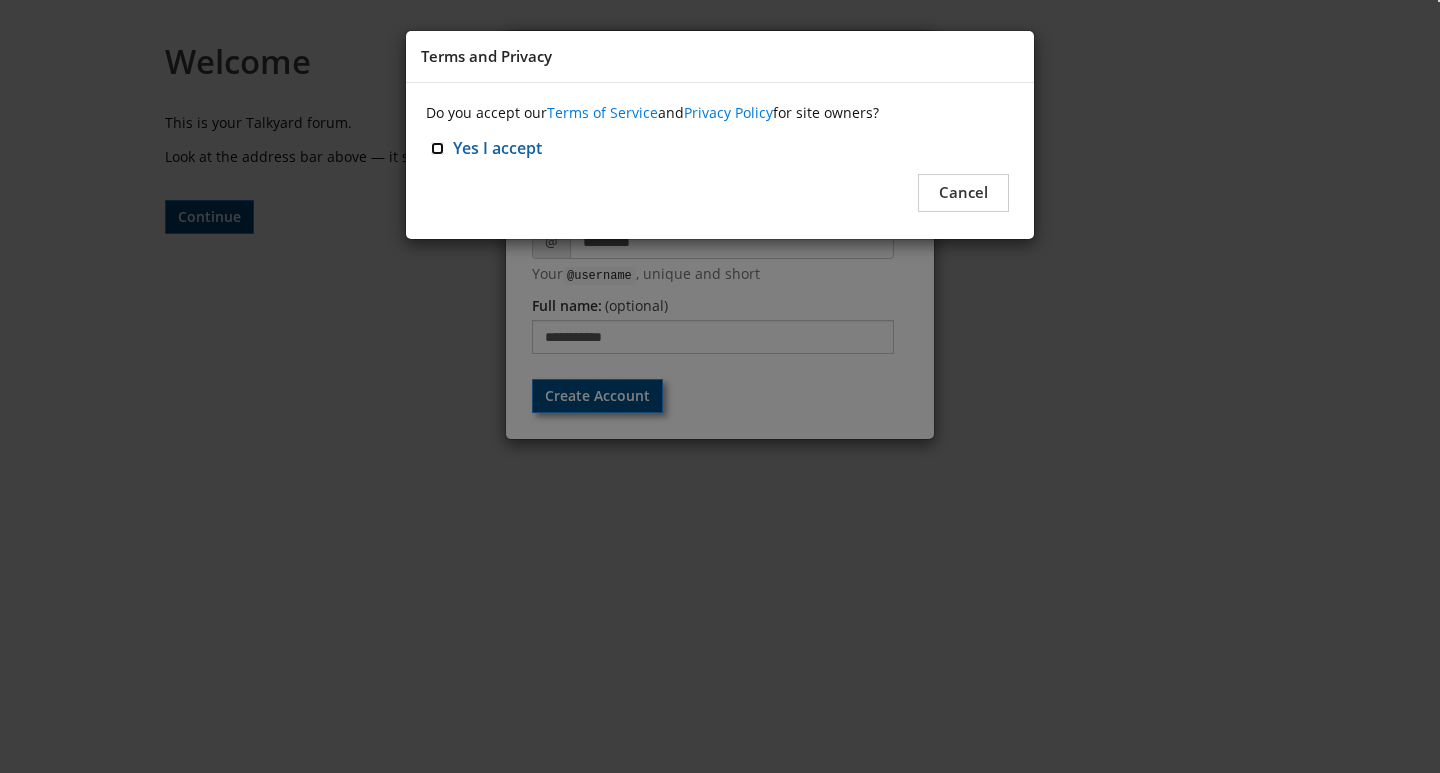 click on "Yes I accept" at bounding box center (437, 148) 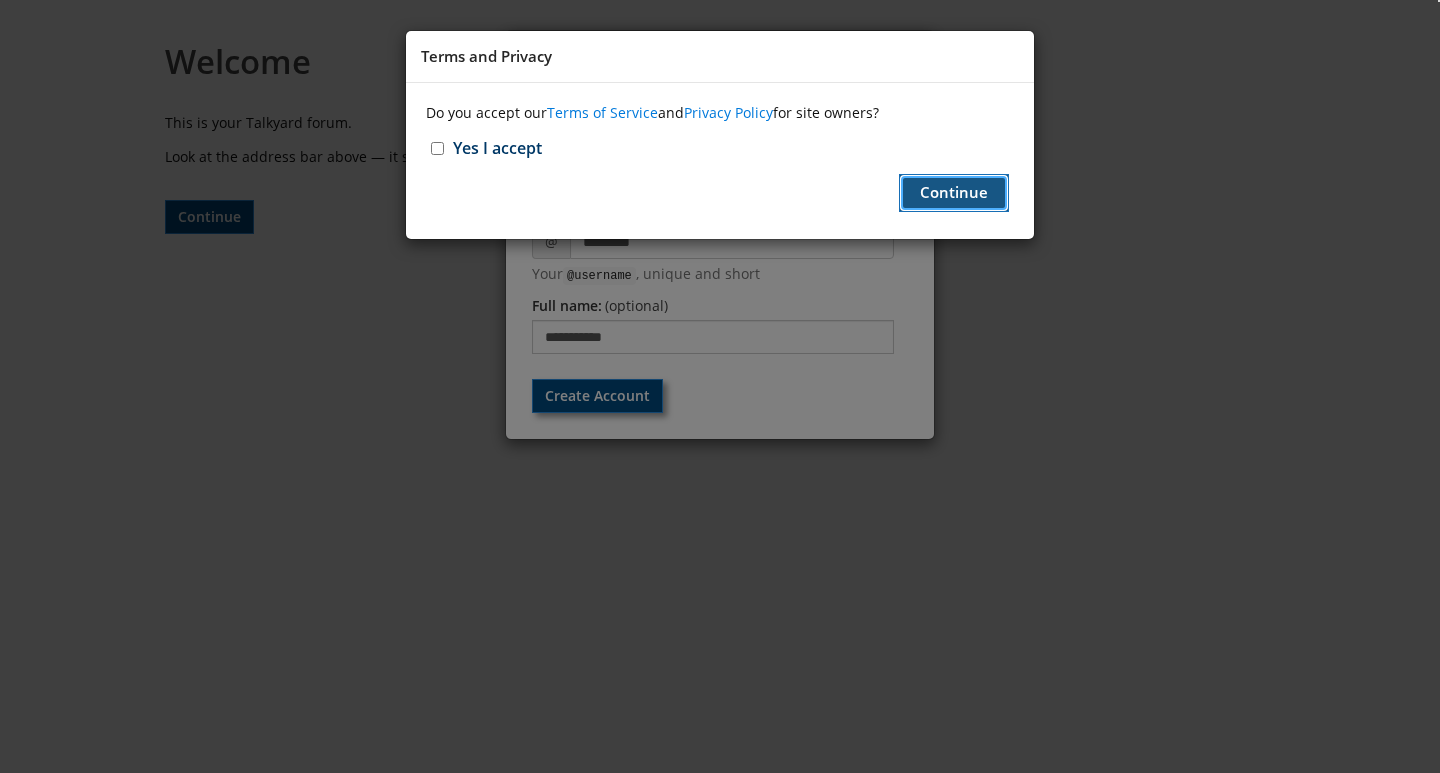 click on "Continue" at bounding box center [954, 192] 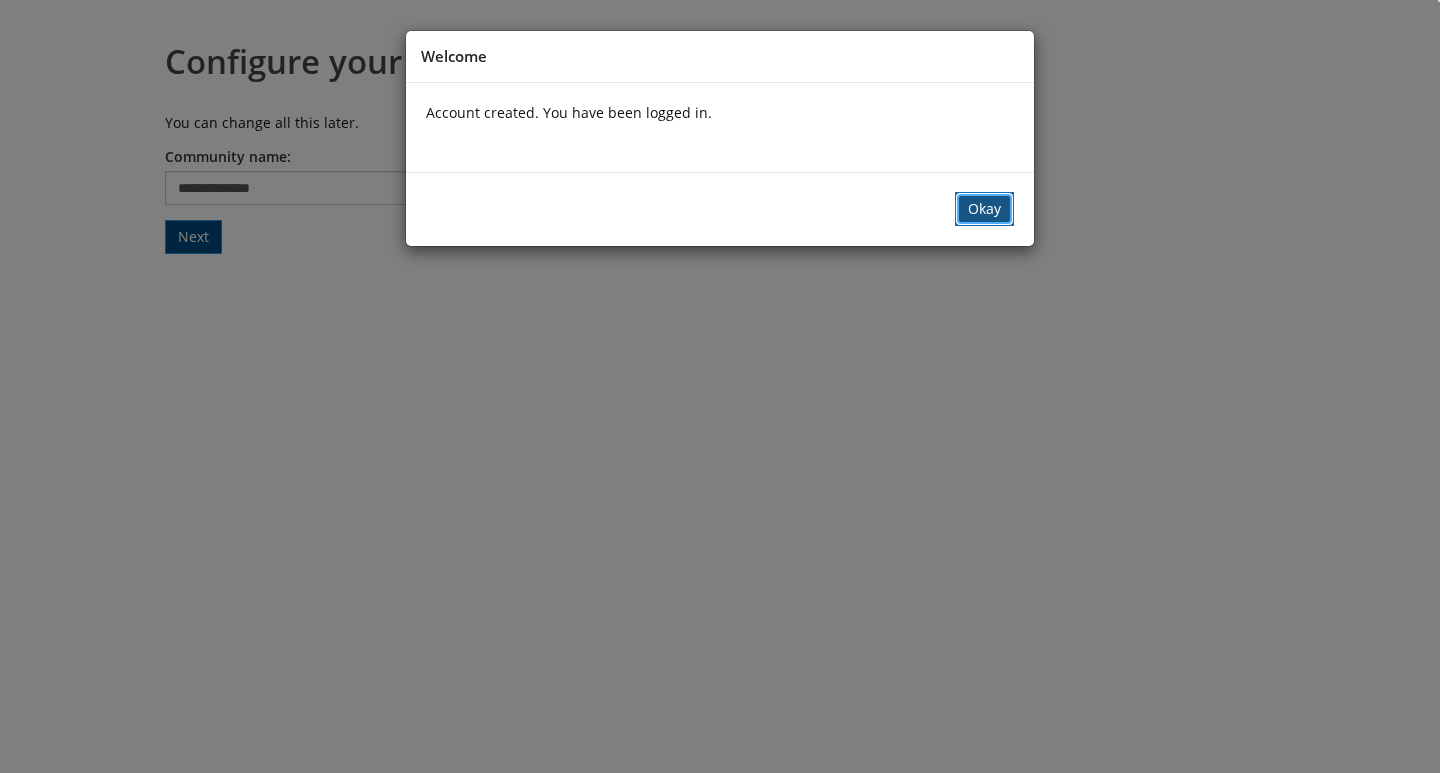 click on "Okay" at bounding box center (984, 209) 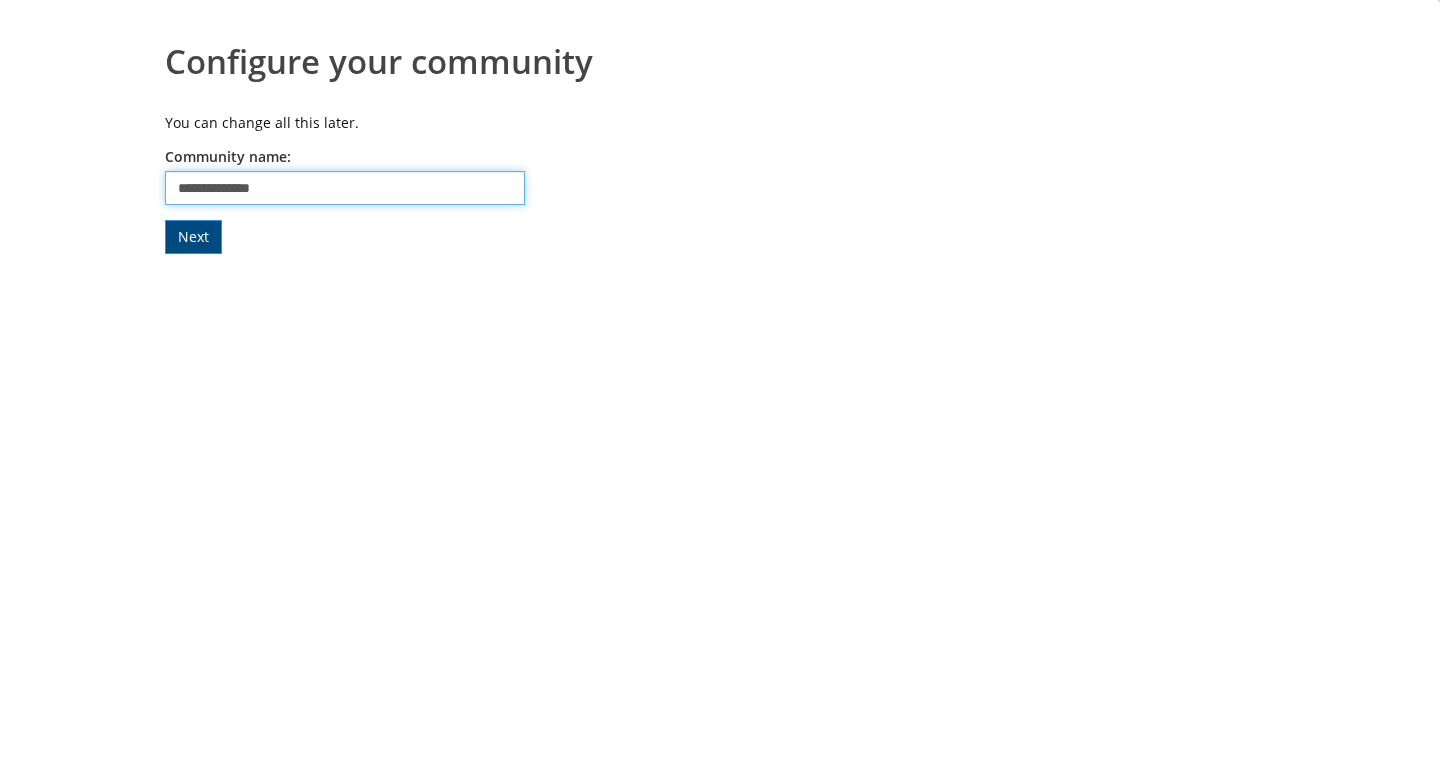 click on "**********" at bounding box center [345, 188] 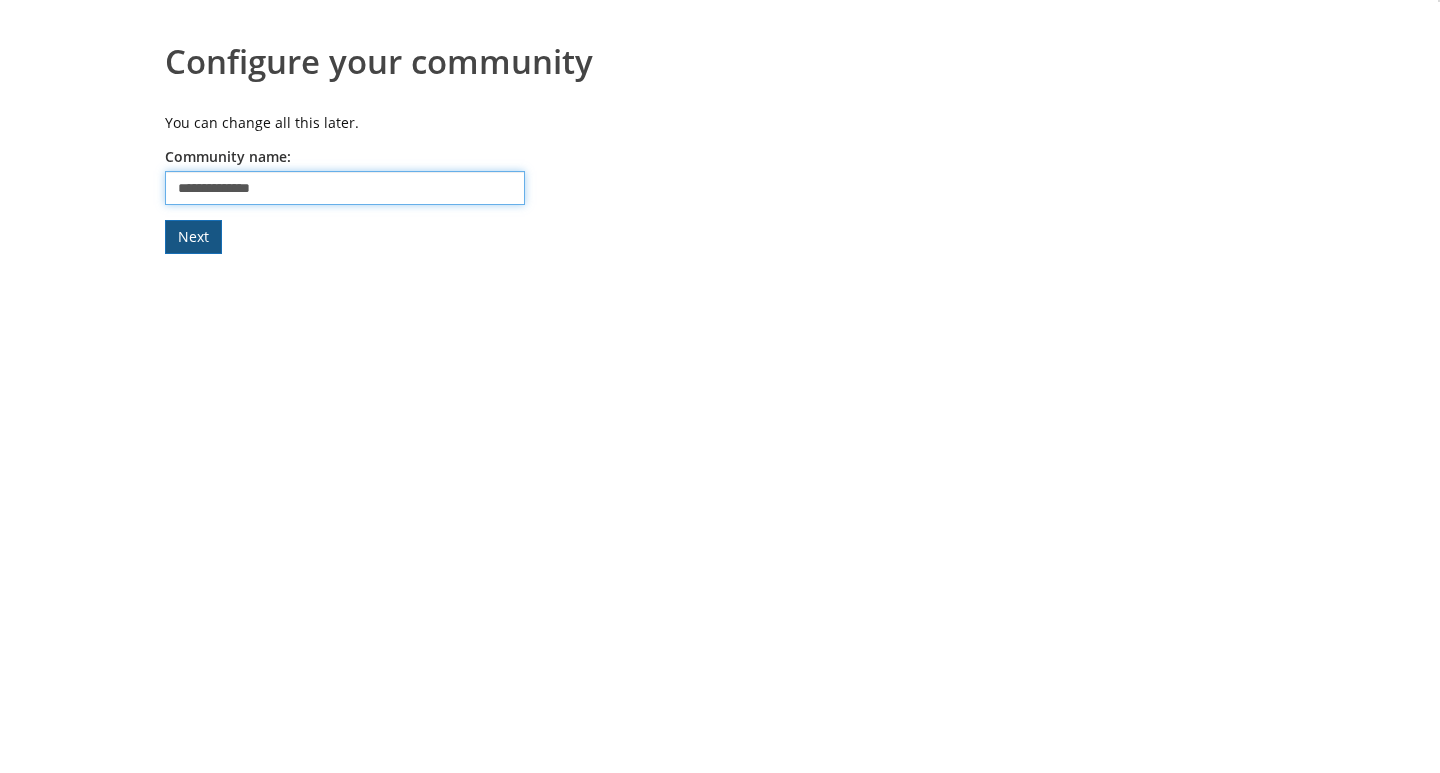 type on "**********" 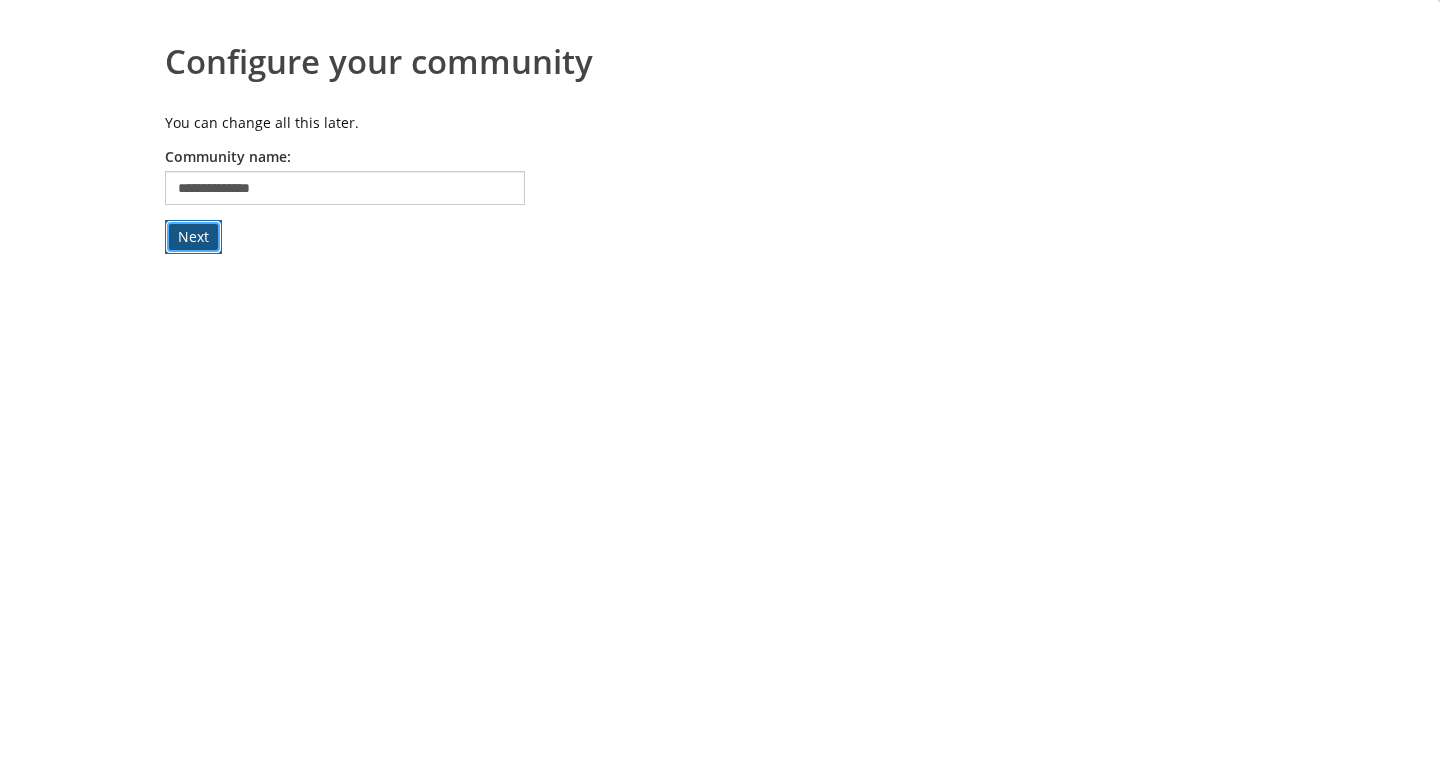click on "Next" at bounding box center [193, 237] 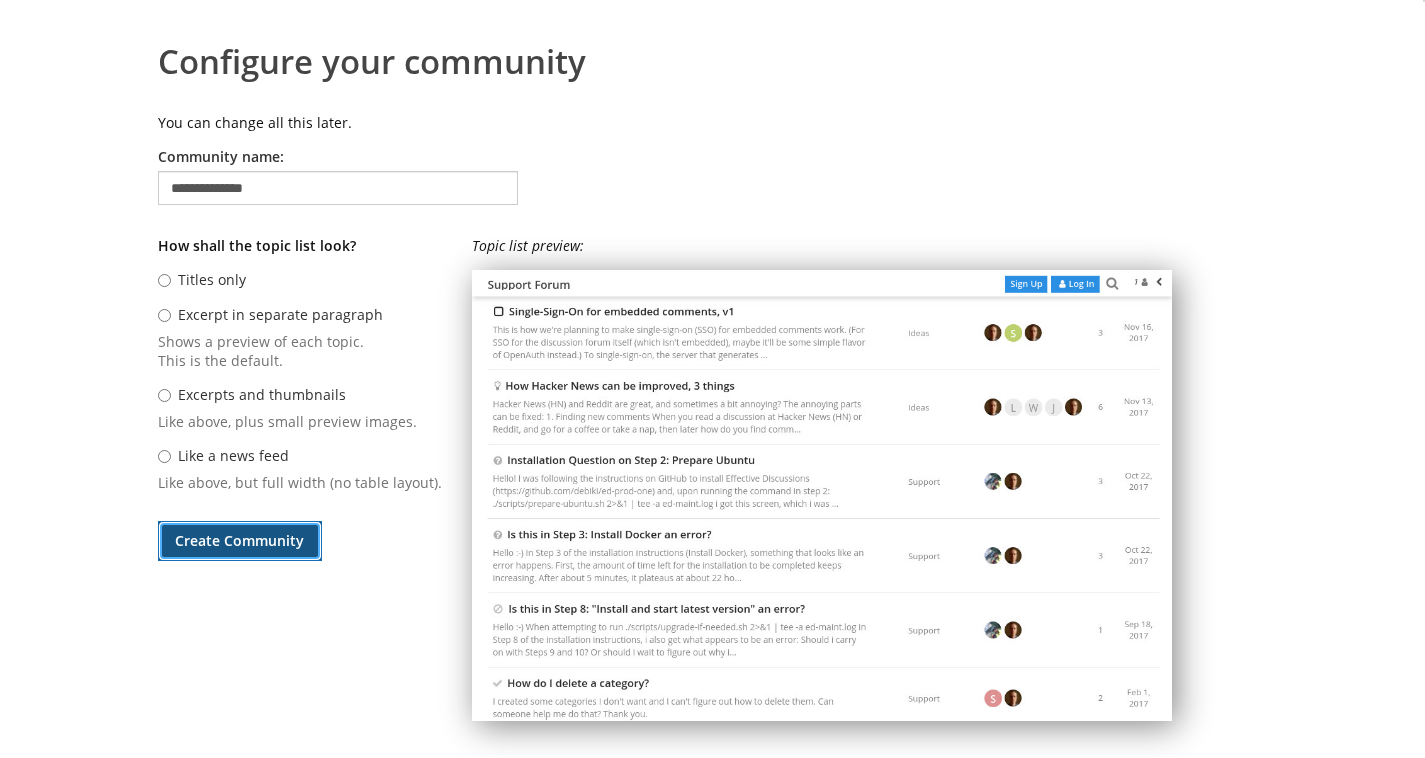 click on "Create Community" at bounding box center (240, 541) 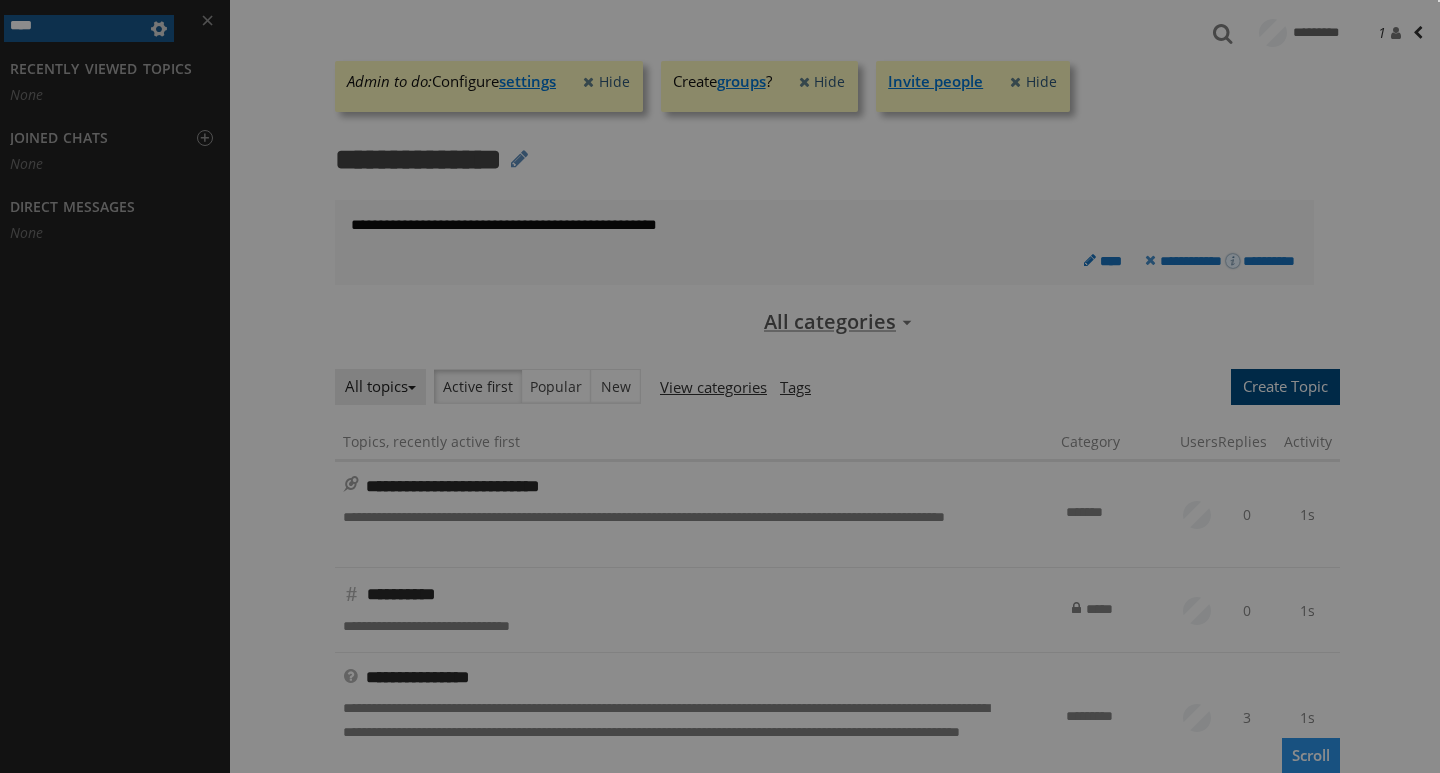 scroll, scrollTop: 0, scrollLeft: 0, axis: both 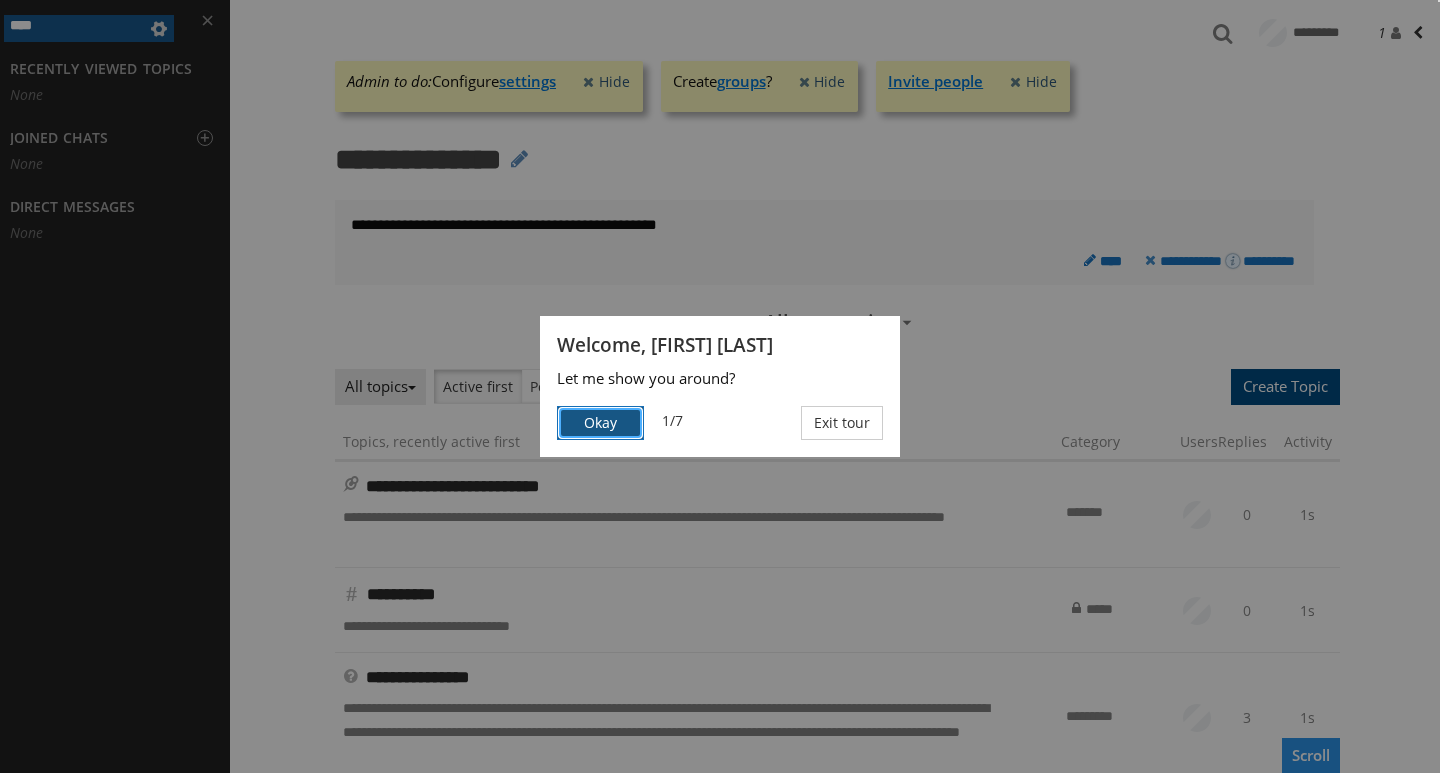 click on "Okay" at bounding box center [600, 423] 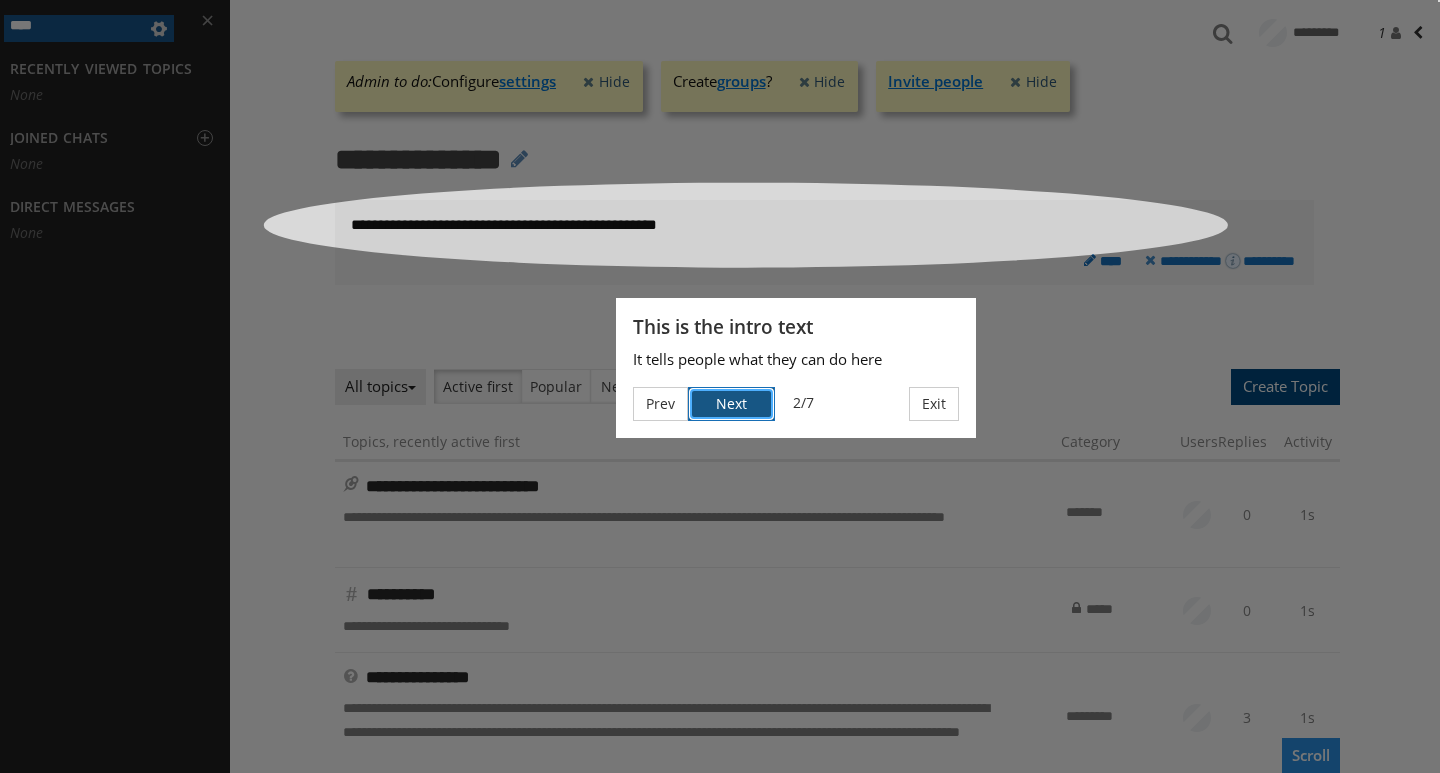 click on "Next" at bounding box center [731, 404] 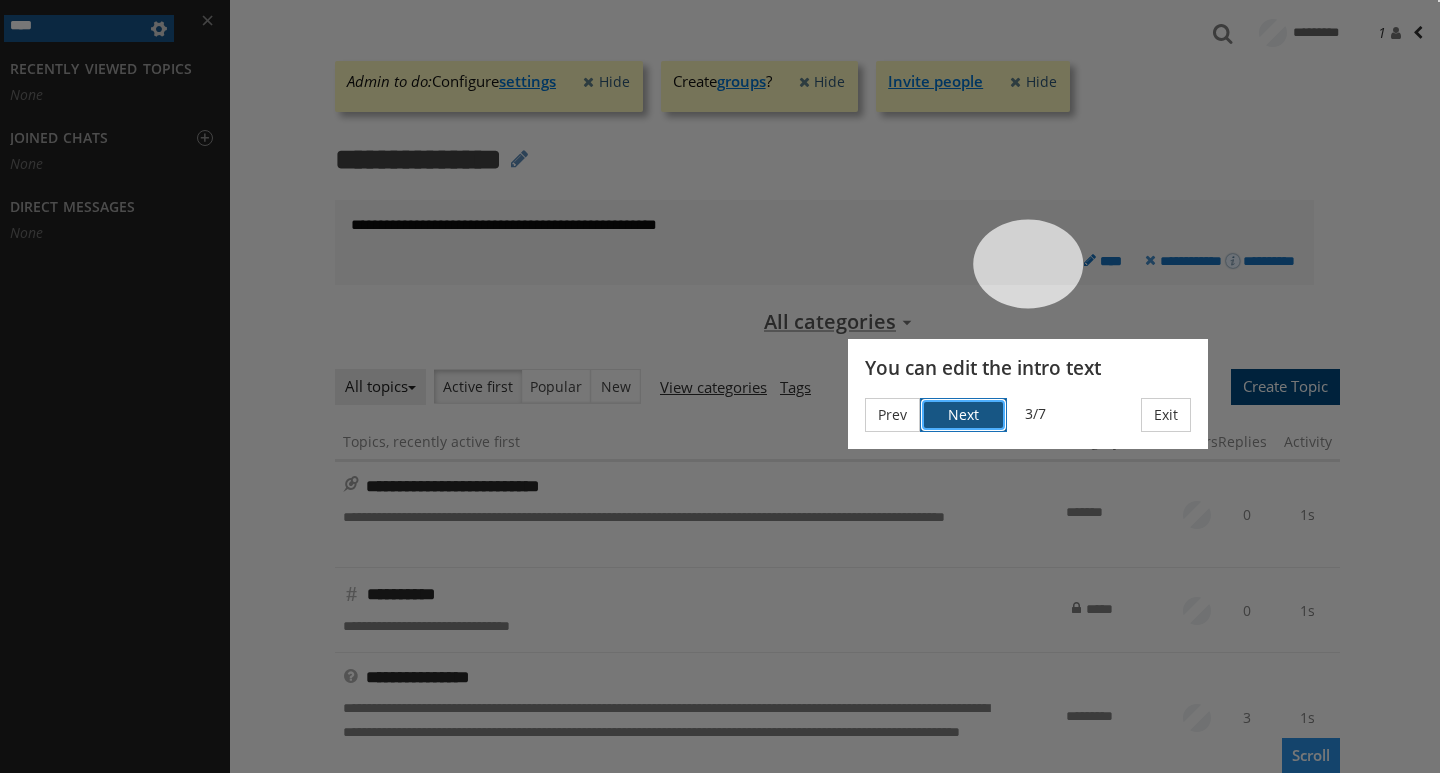 click on "Next" at bounding box center (963, 415) 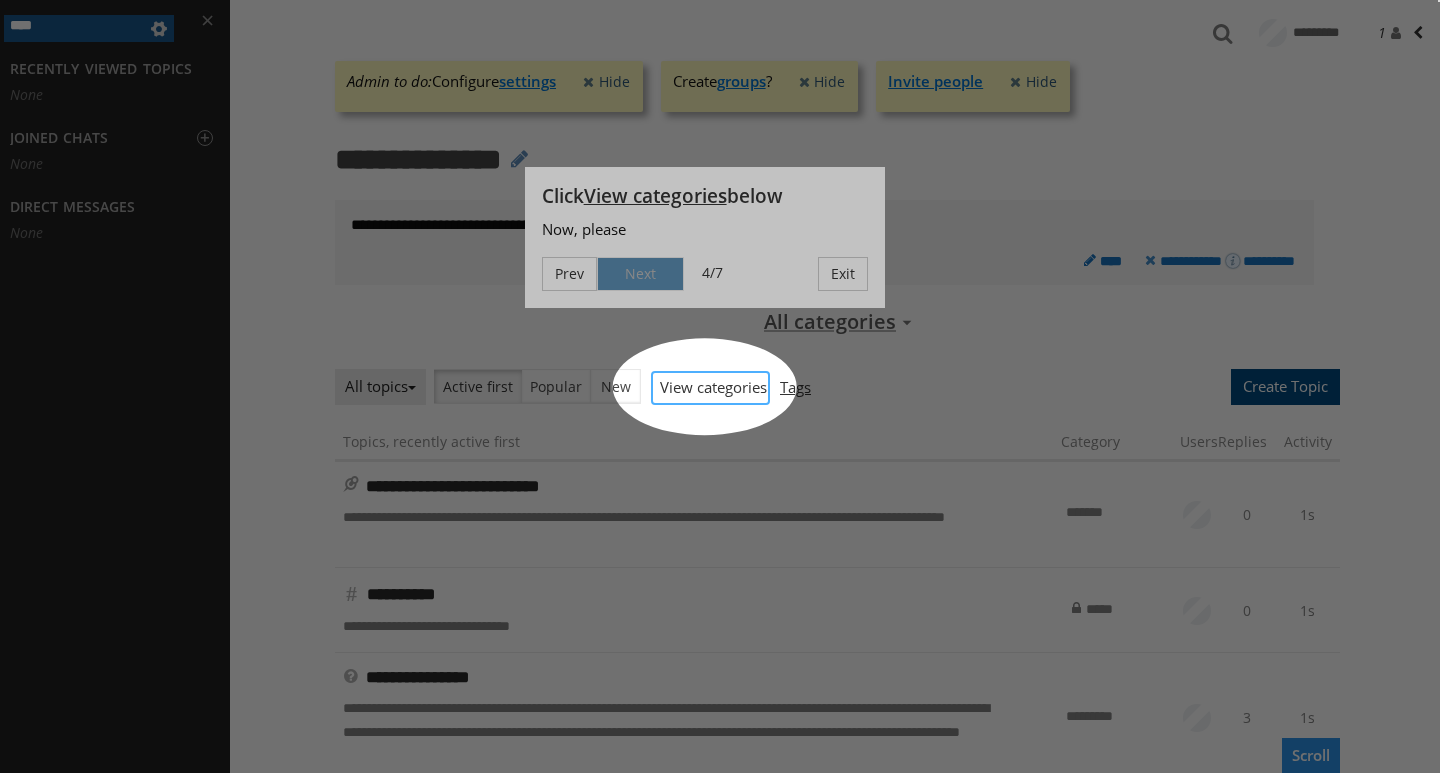 click on "View categories" at bounding box center [710, 387] 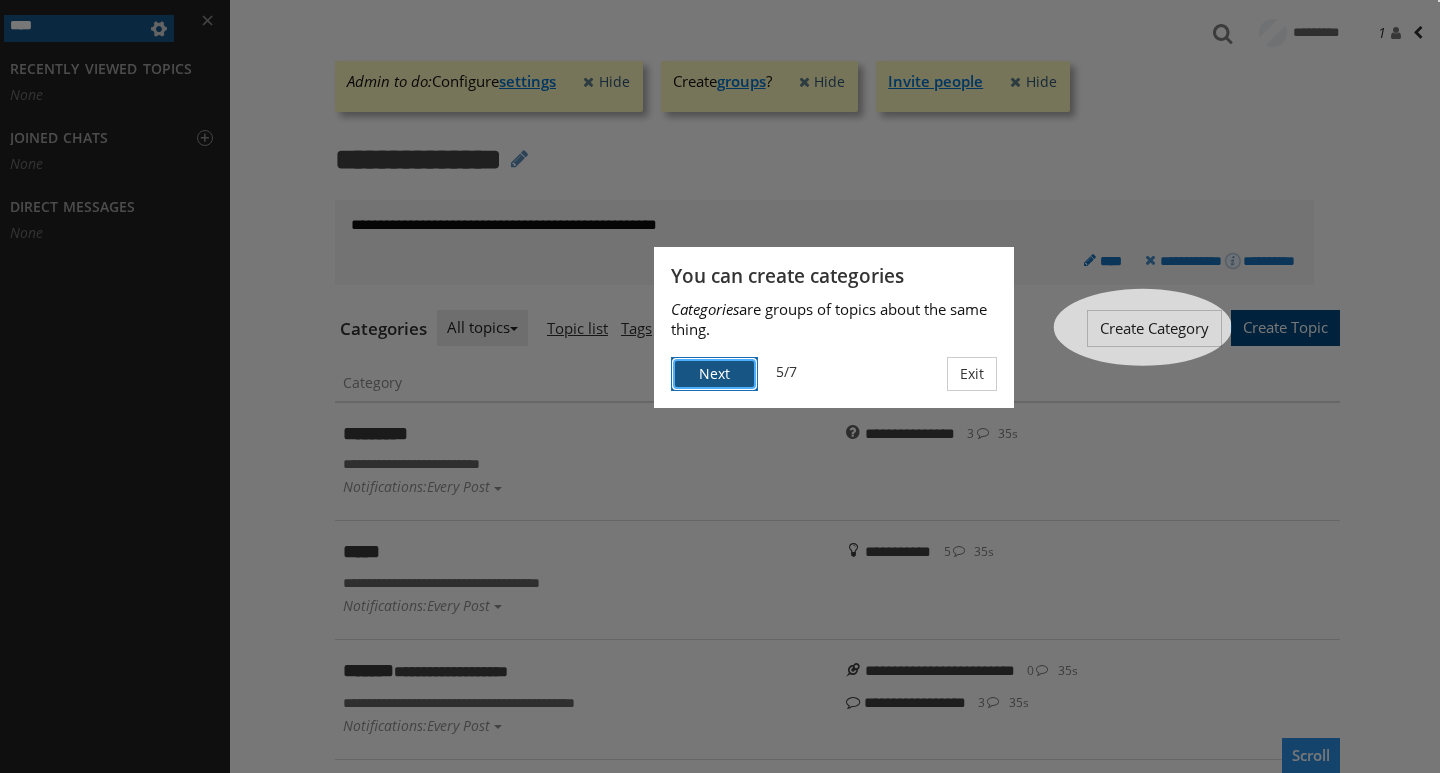 click on "Next" at bounding box center [714, 374] 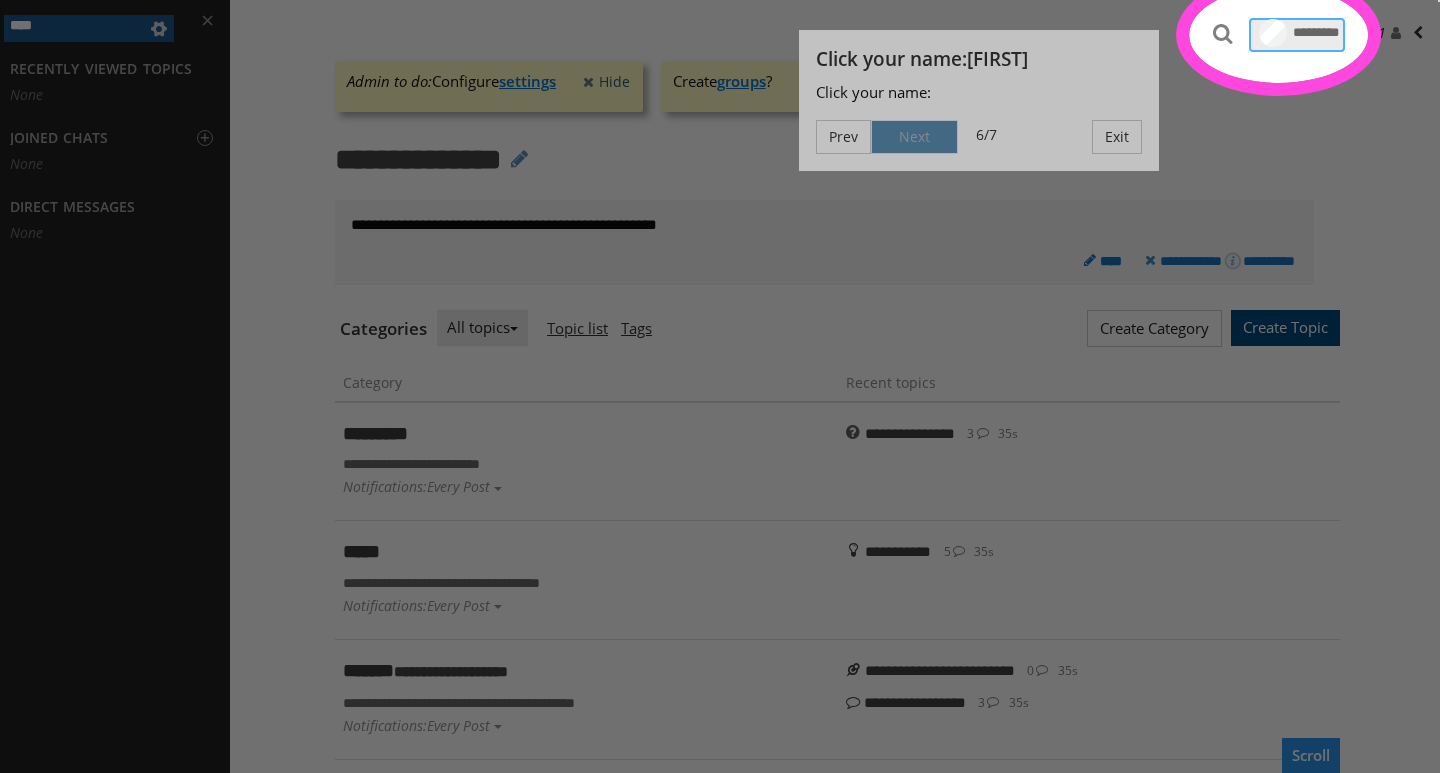 click on "*********" at bounding box center (1316, 32) 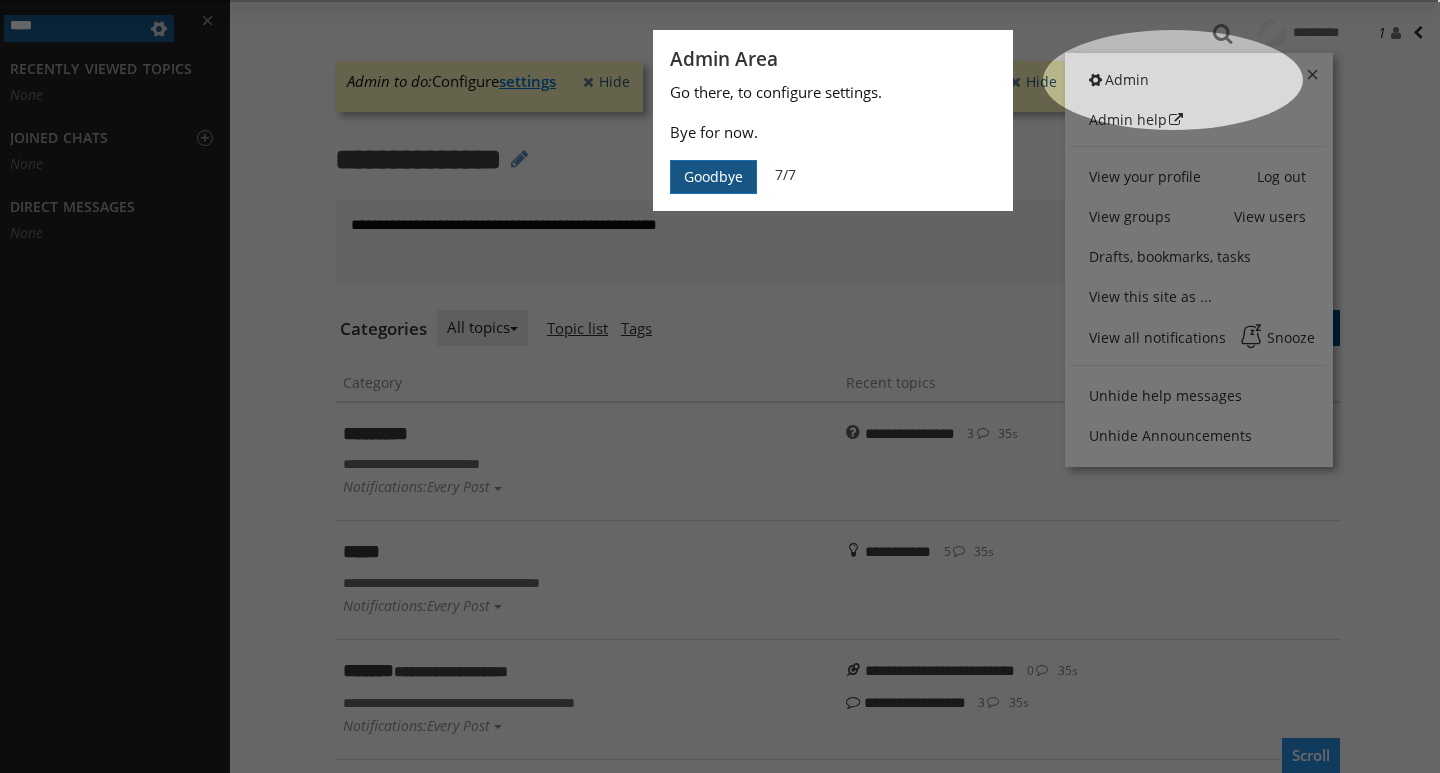 click on "Goodbye" at bounding box center (713, 177) 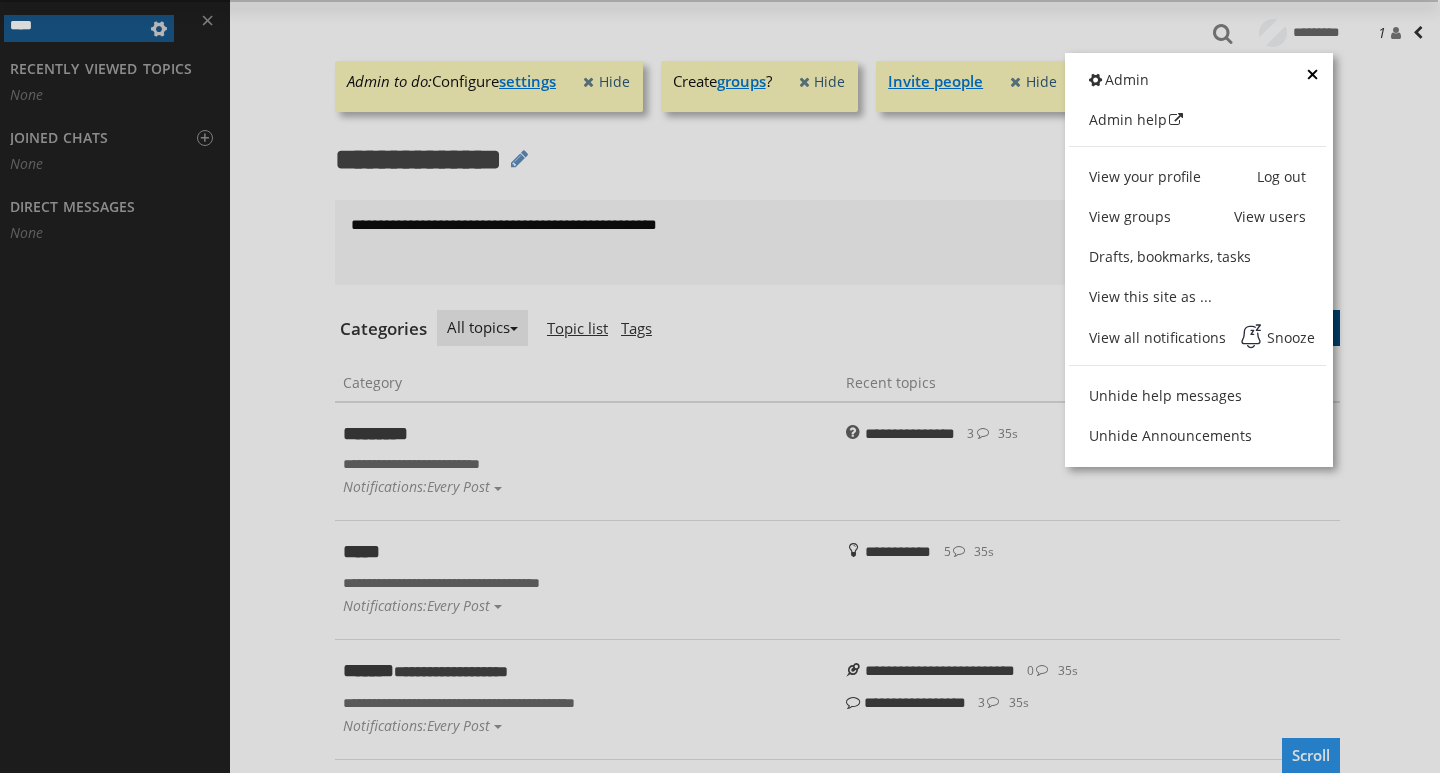 click at bounding box center [1303, 81] 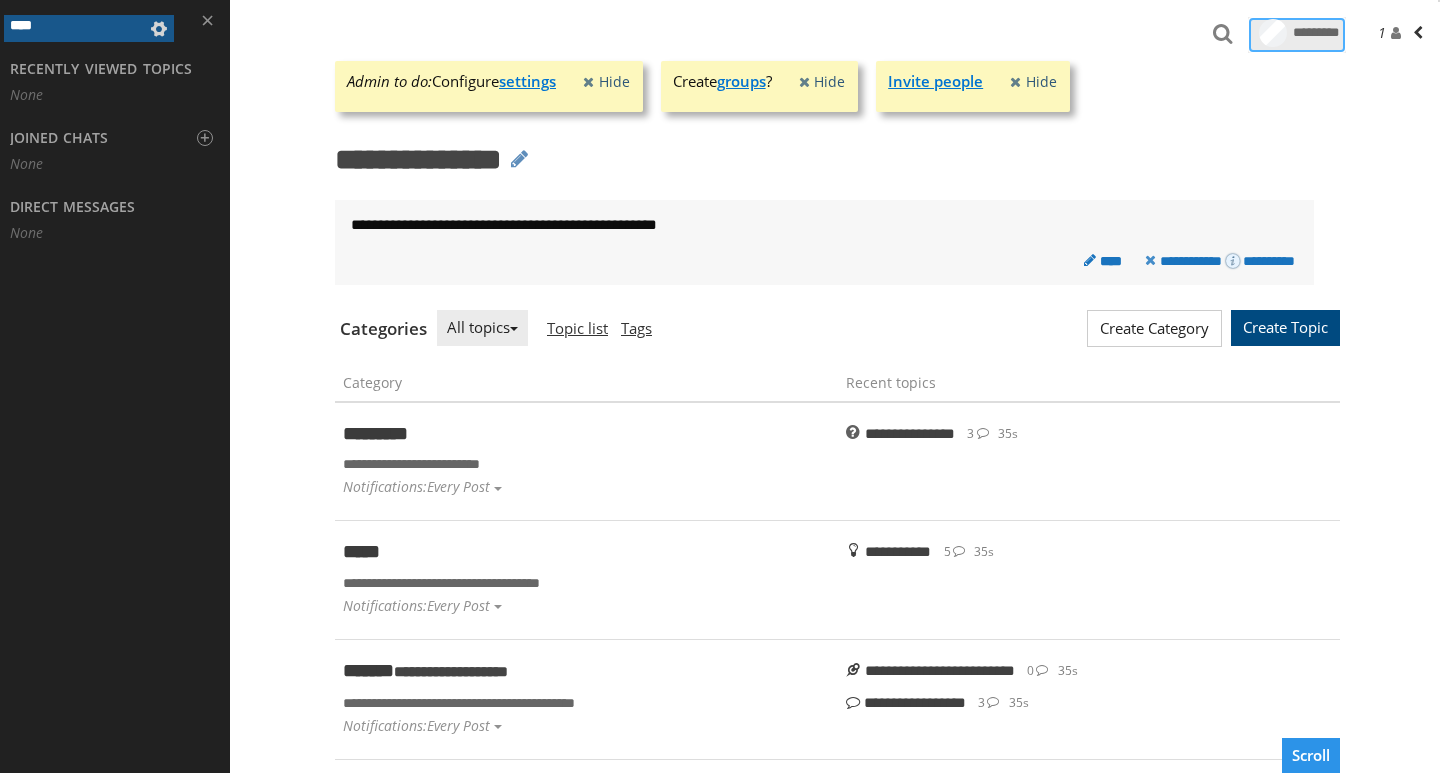 type 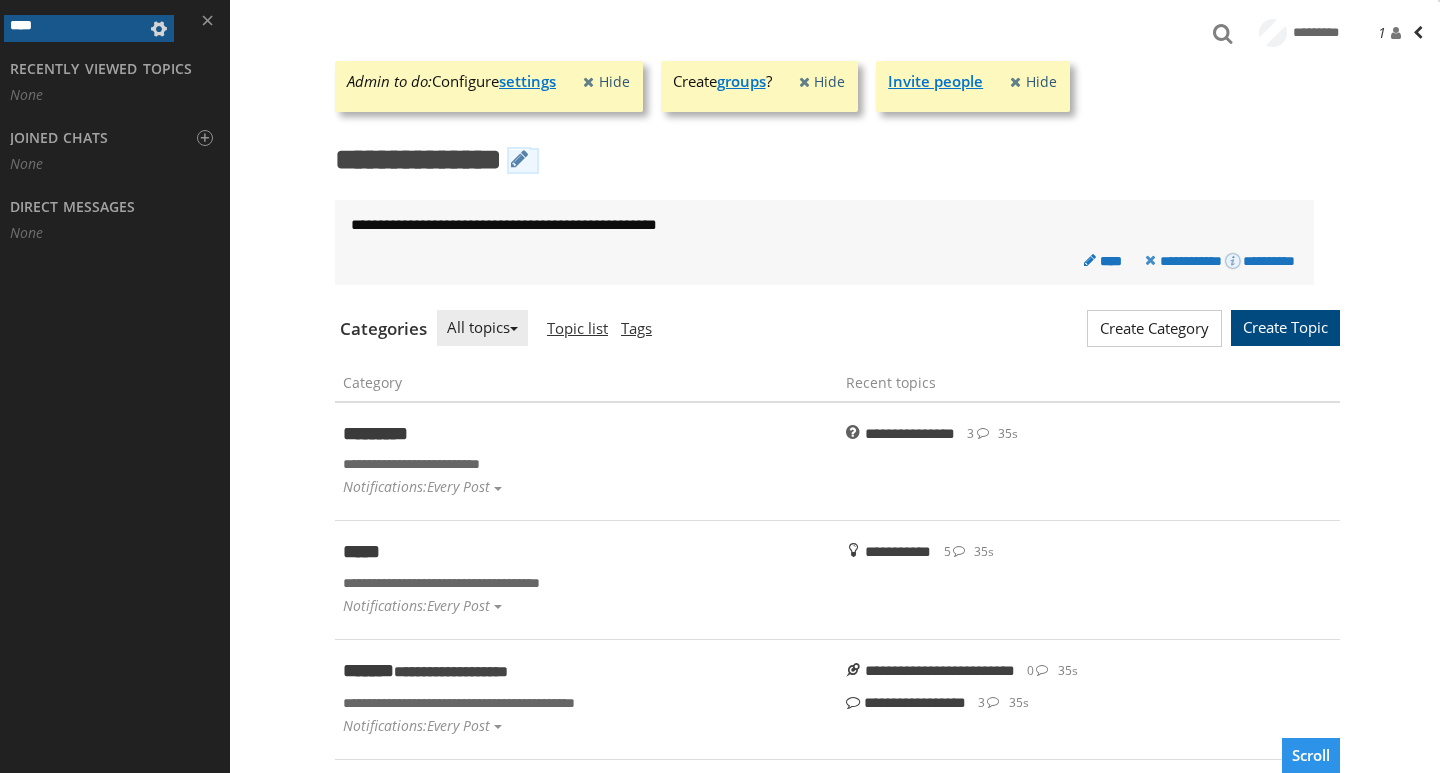 click at bounding box center (523, 161) 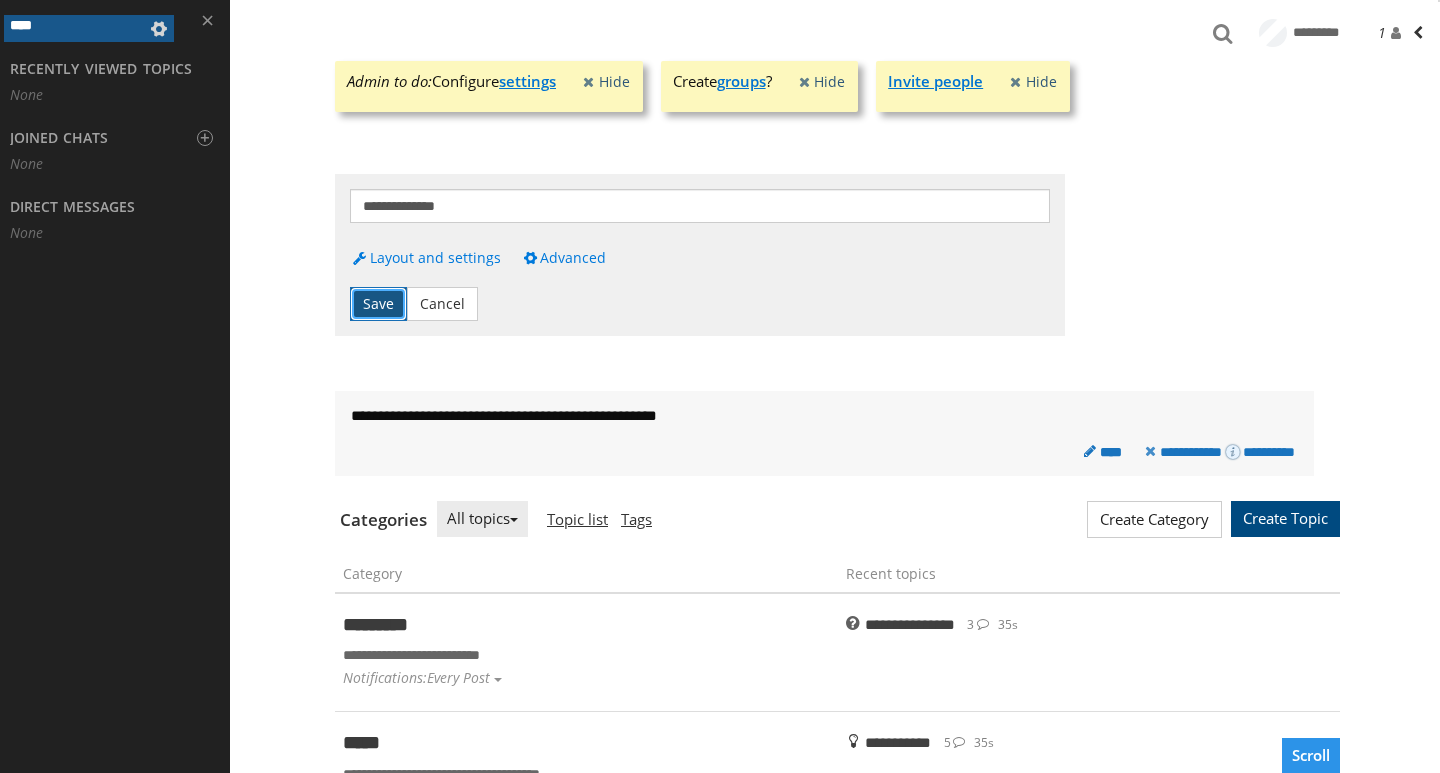 click on "Save" at bounding box center (378, 304) 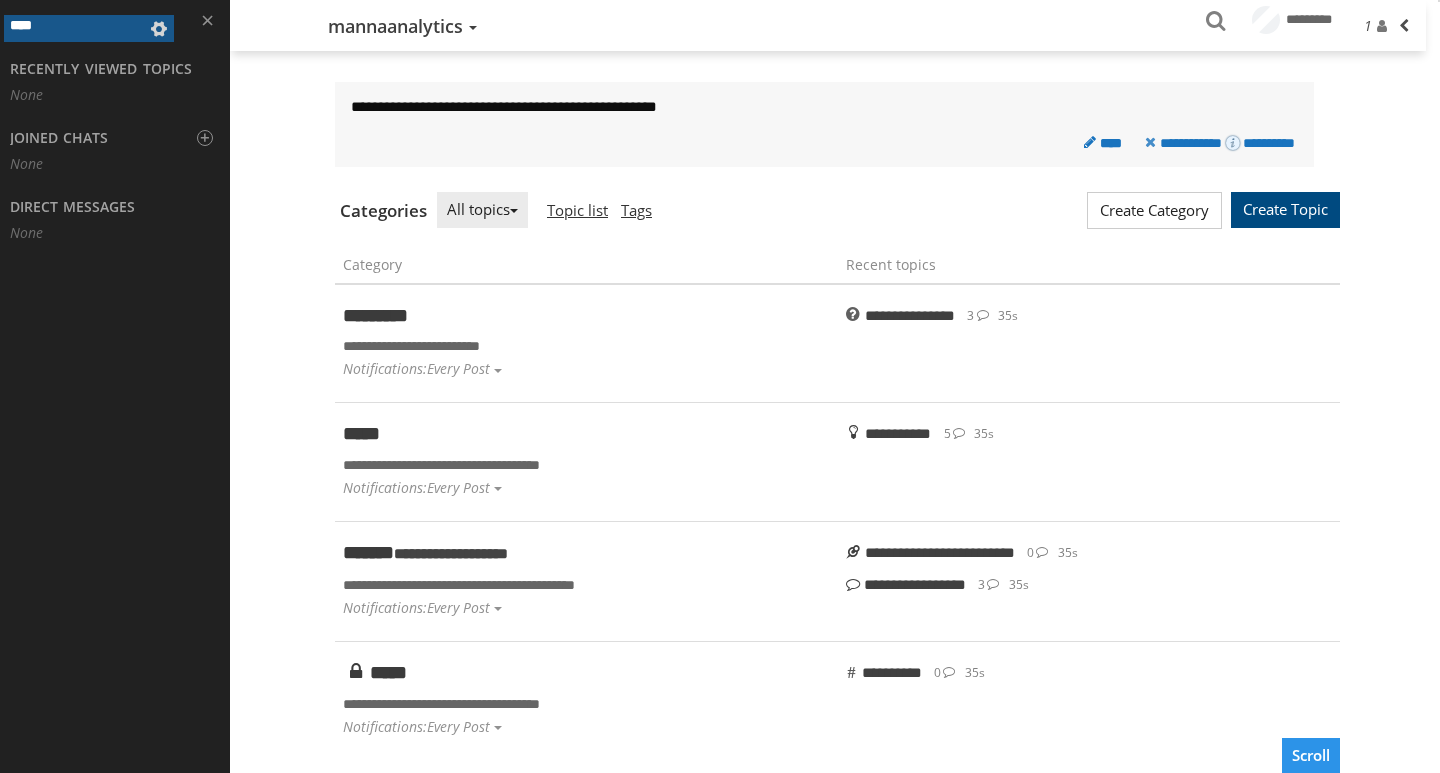 scroll, scrollTop: 0, scrollLeft: 0, axis: both 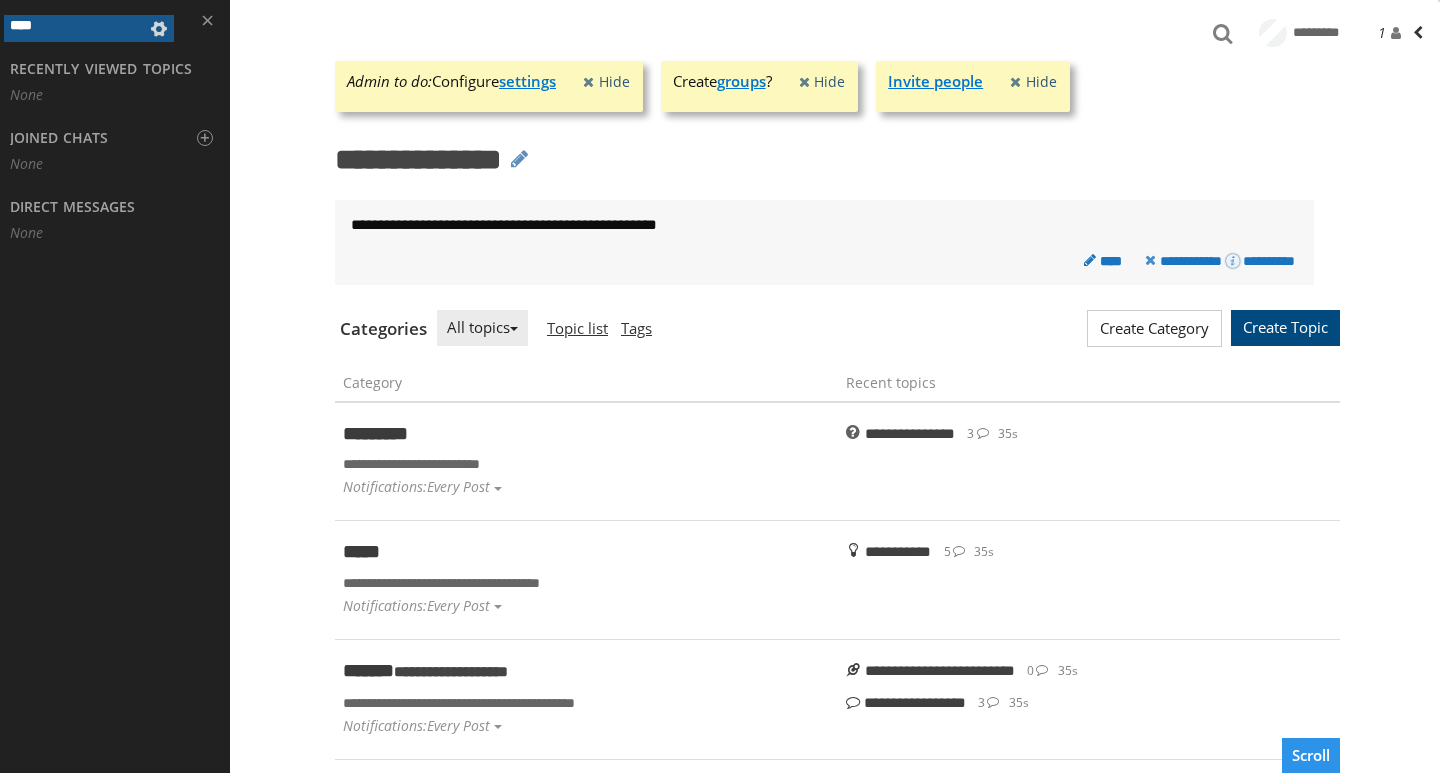click on "**********" at bounding box center [803, 225] 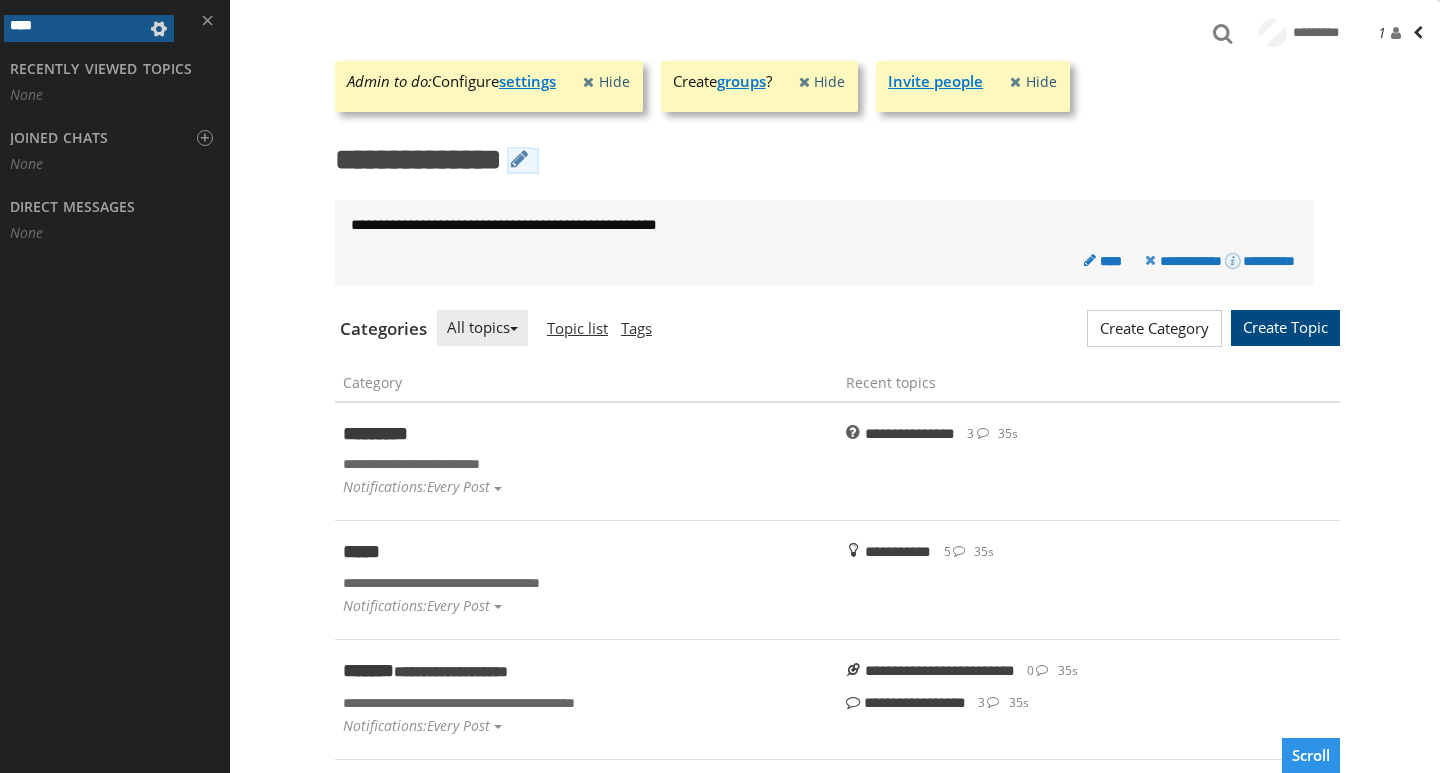 click at bounding box center [523, 161] 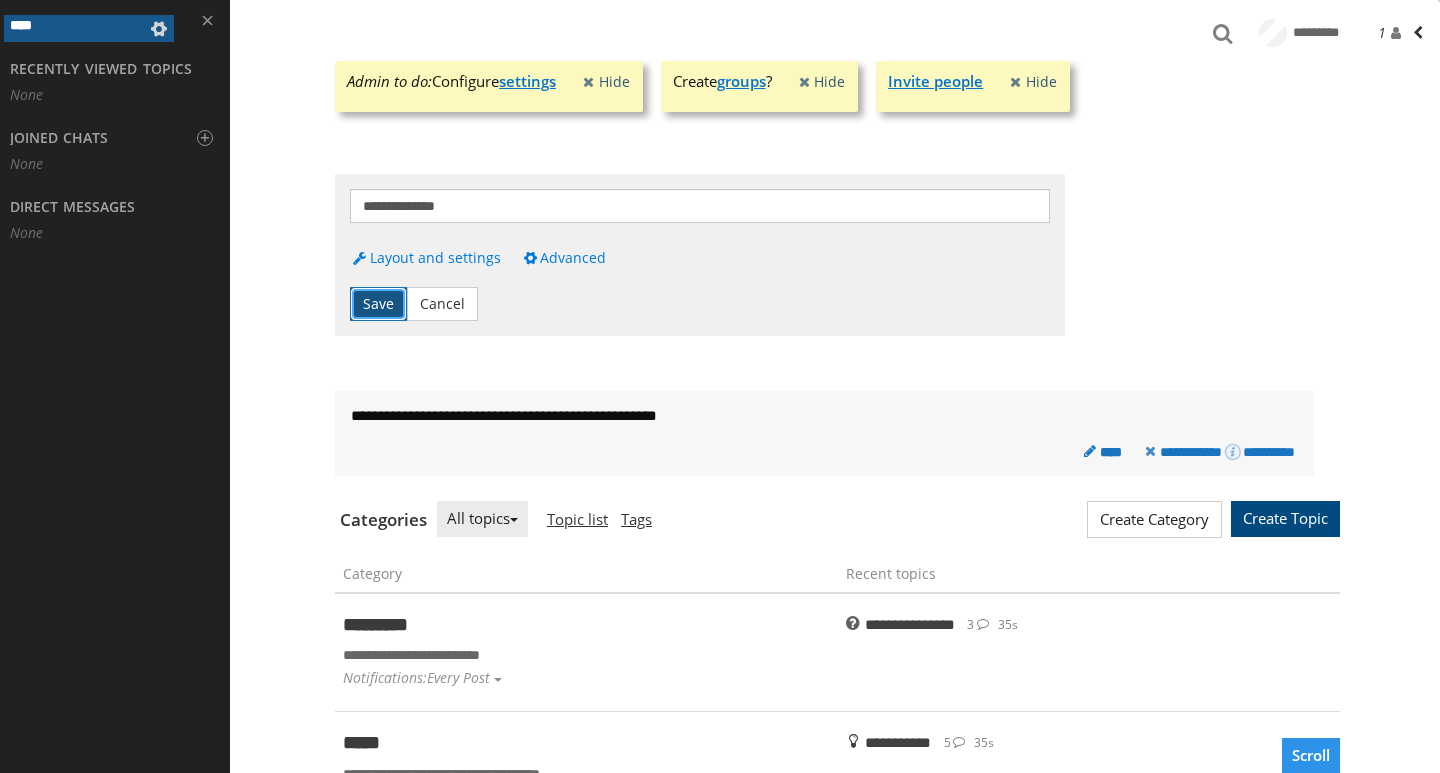 click on "Save" at bounding box center (378, 304) 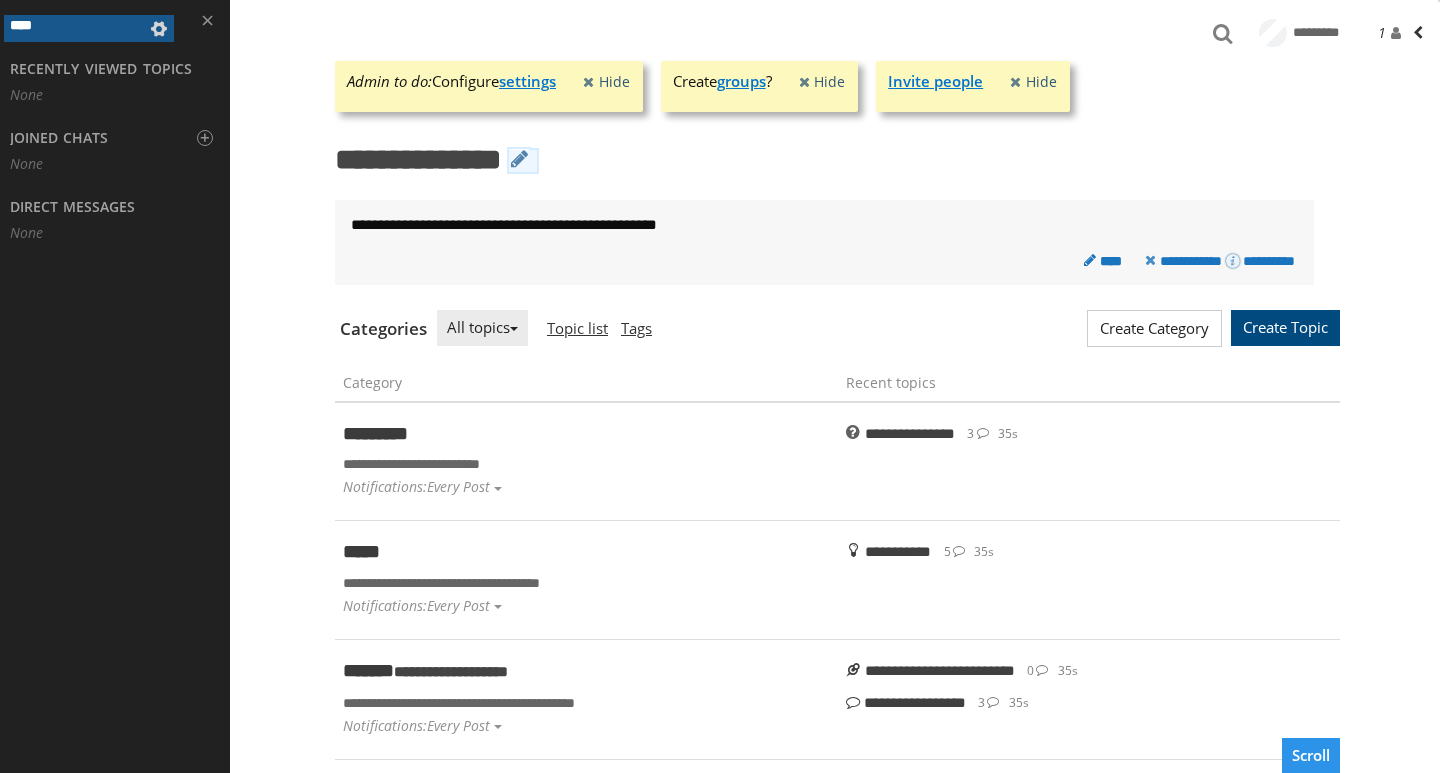 click at bounding box center [523, 161] 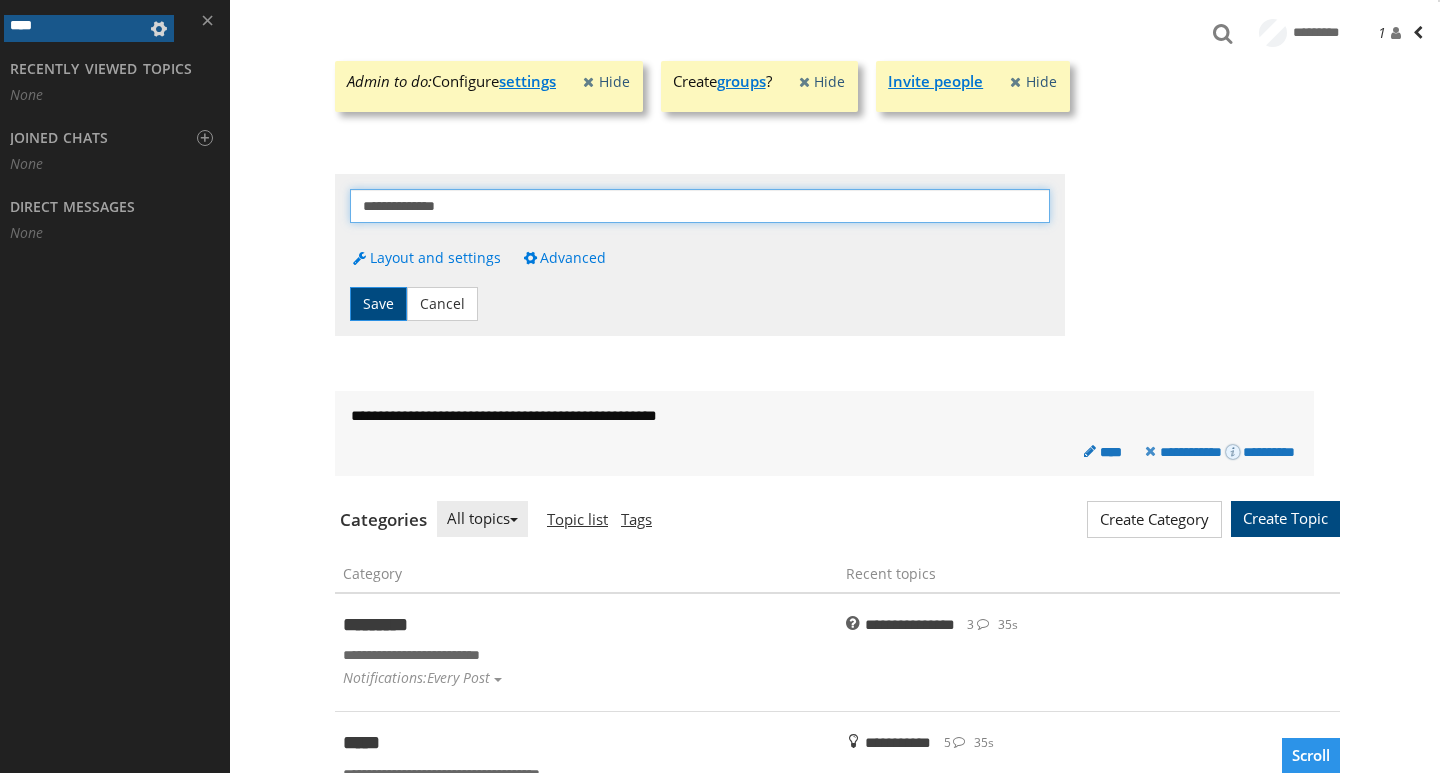 click on "**********" at bounding box center (700, 206) 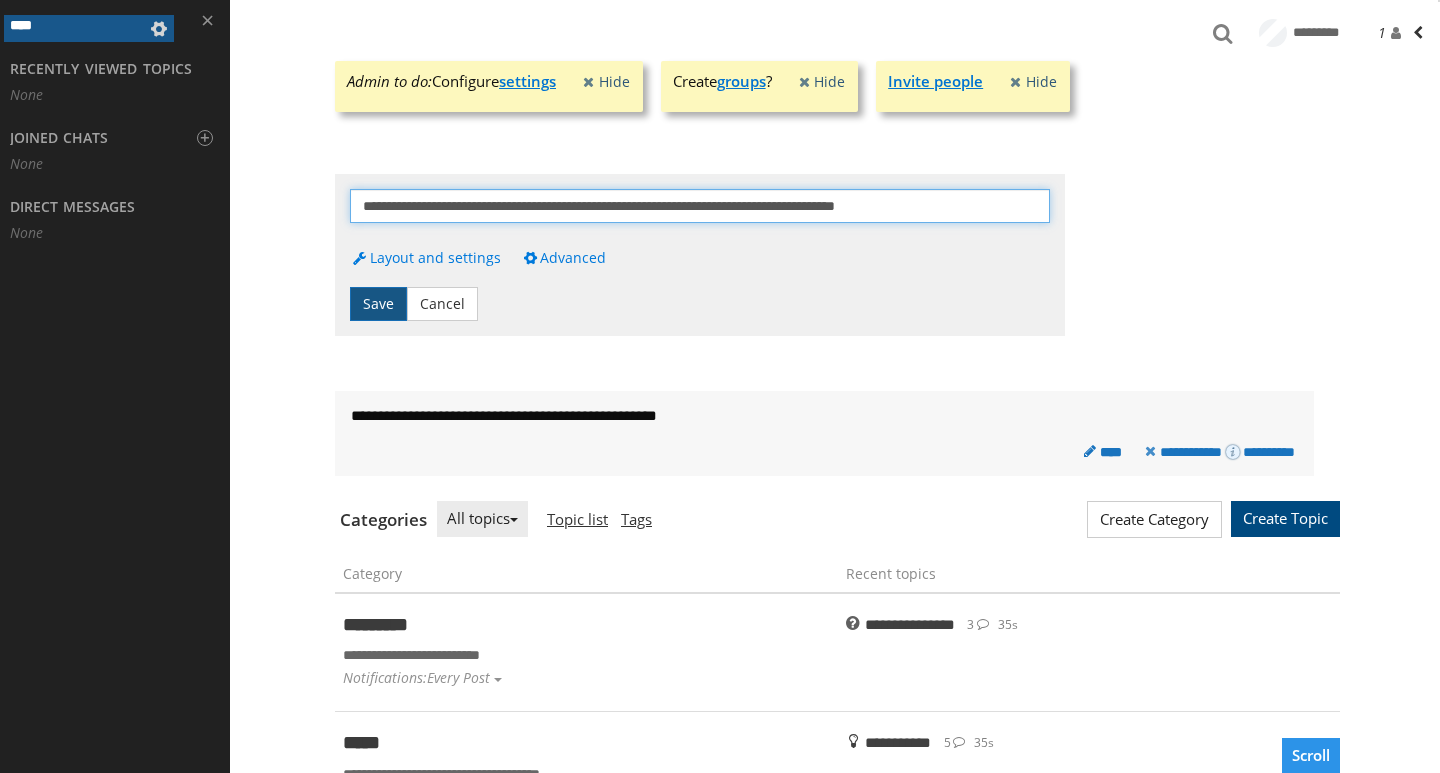type on "**********" 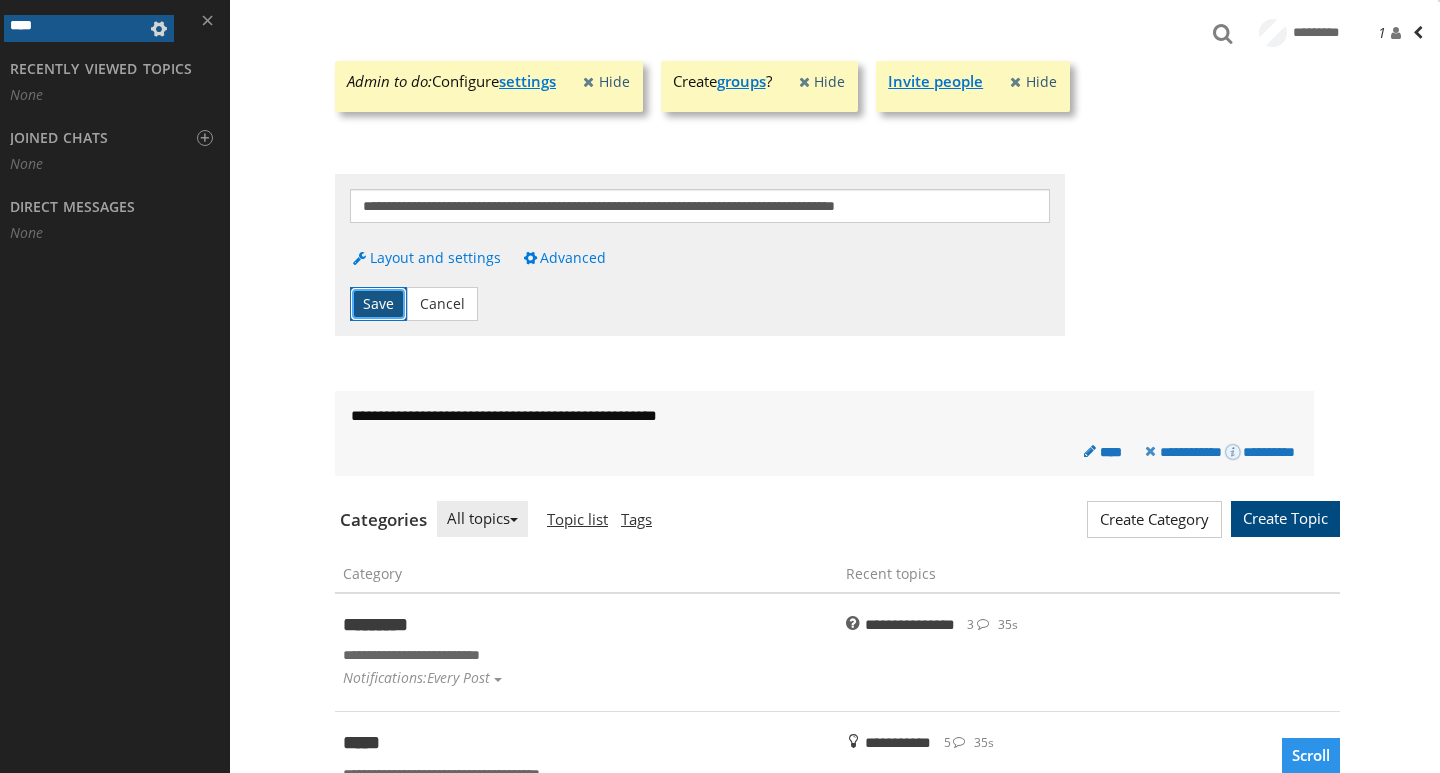 click on "Save" at bounding box center (378, 304) 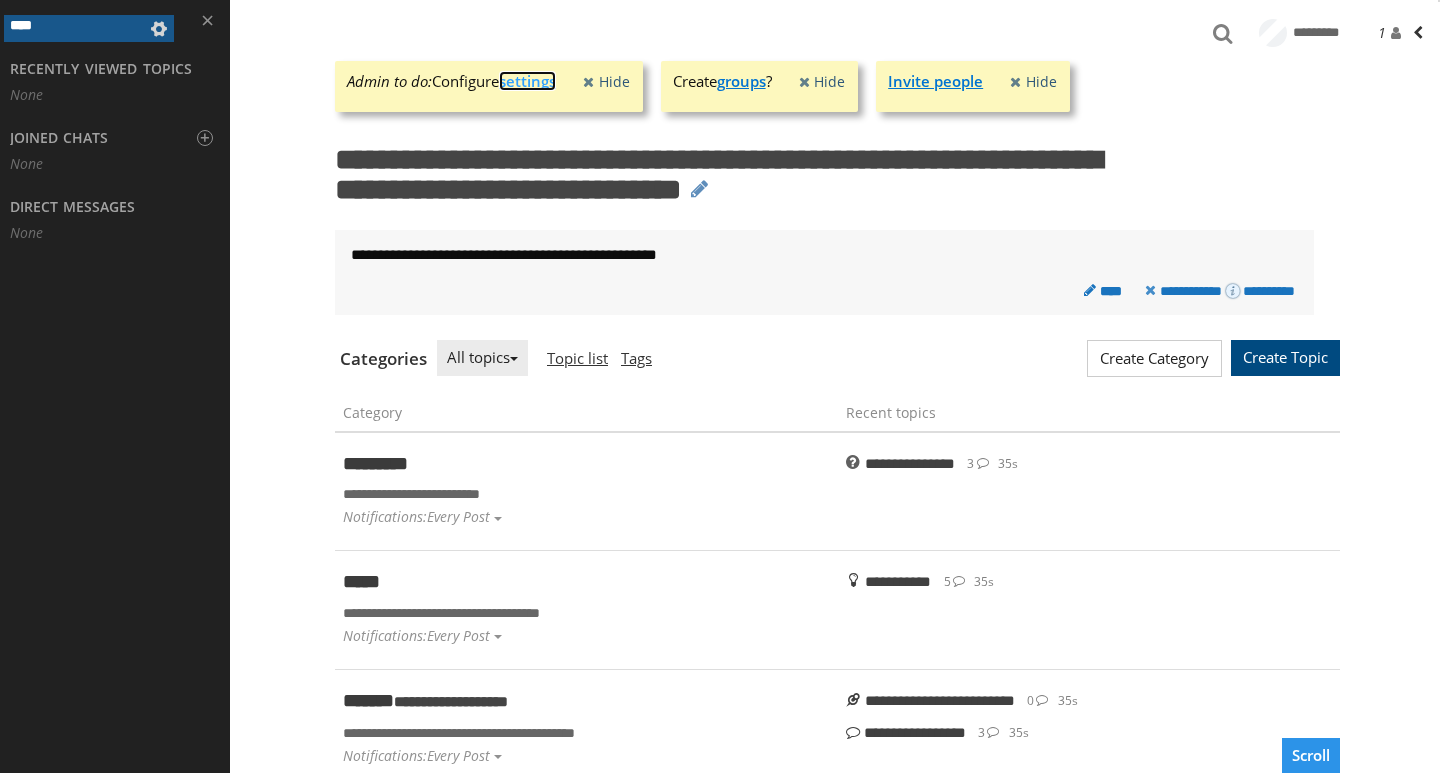 click on "settings" at bounding box center (527, 81) 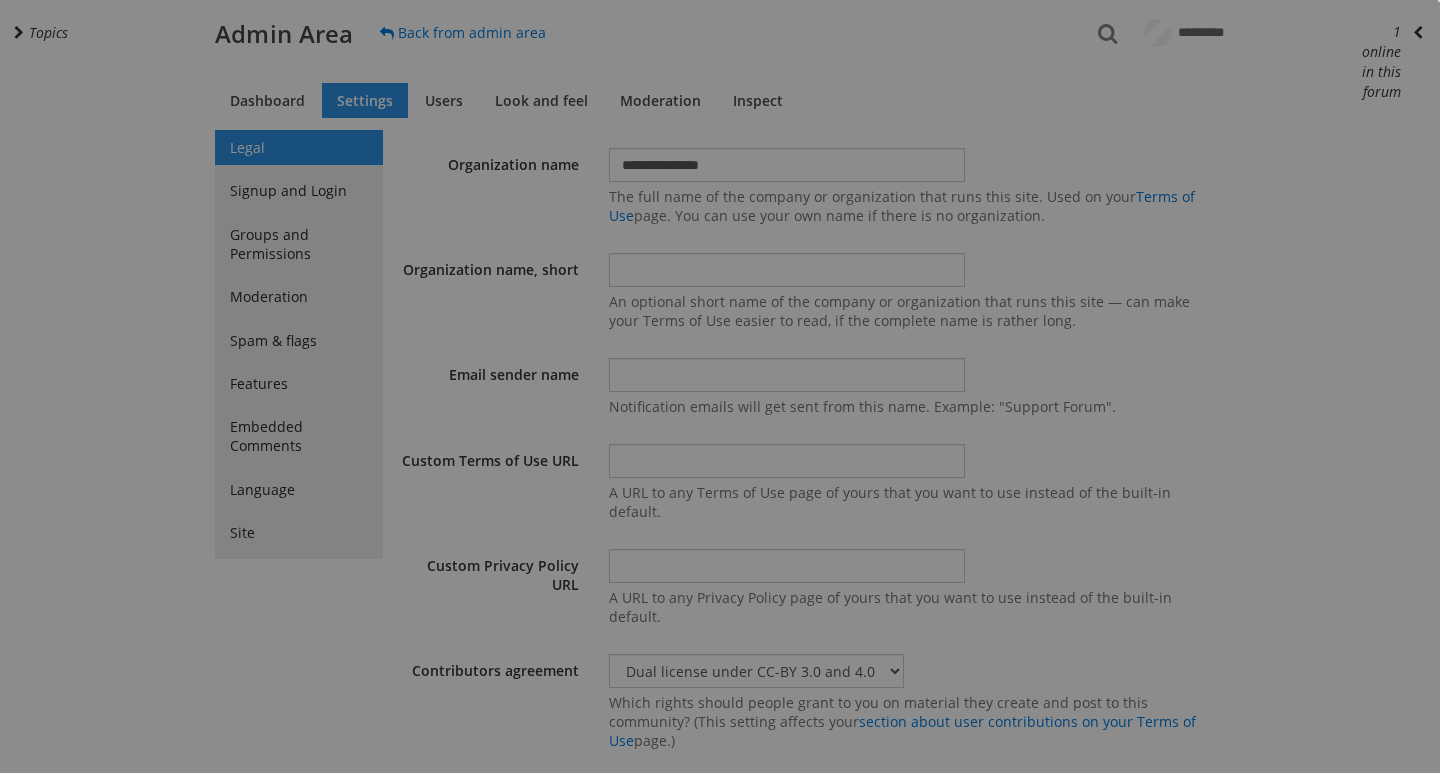 select on "40" 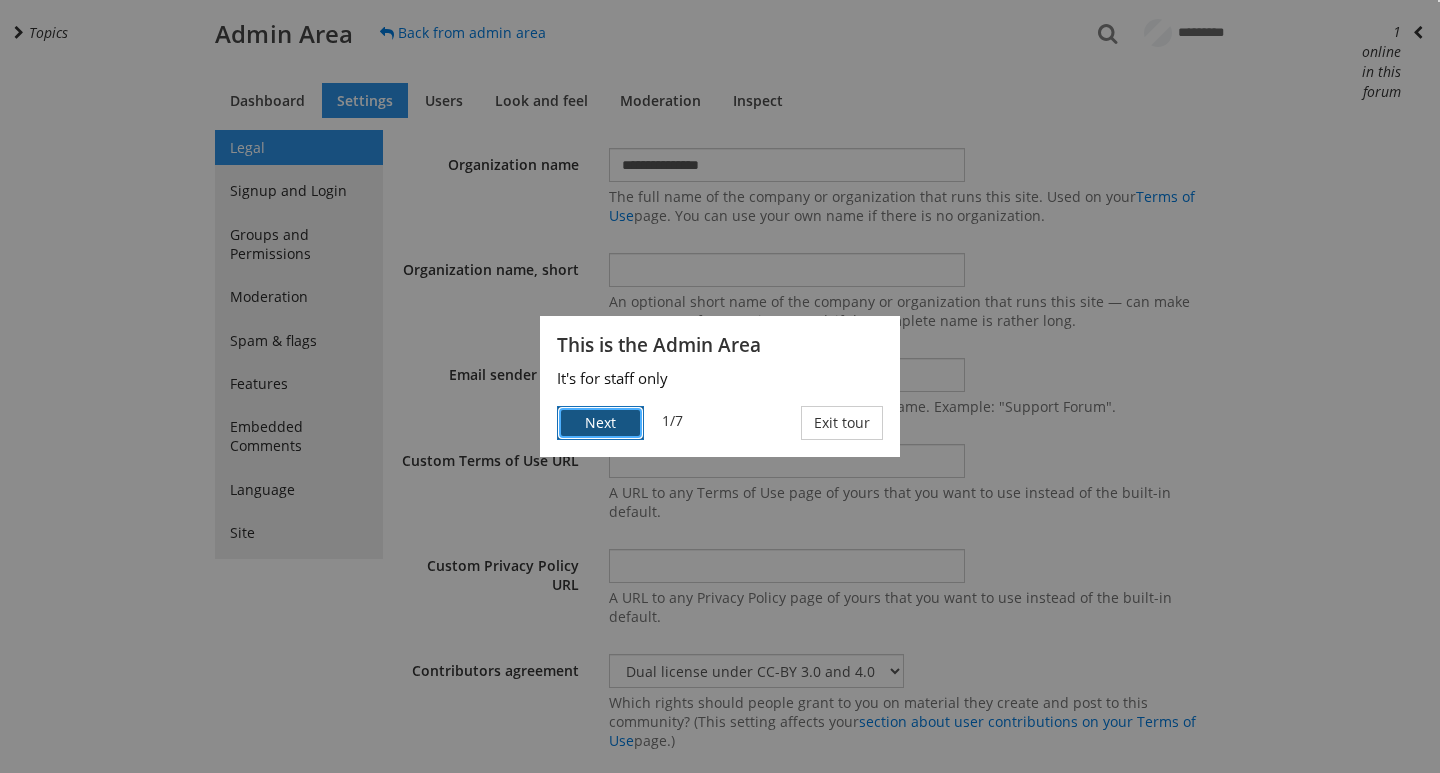 click on "Next" at bounding box center [600, 423] 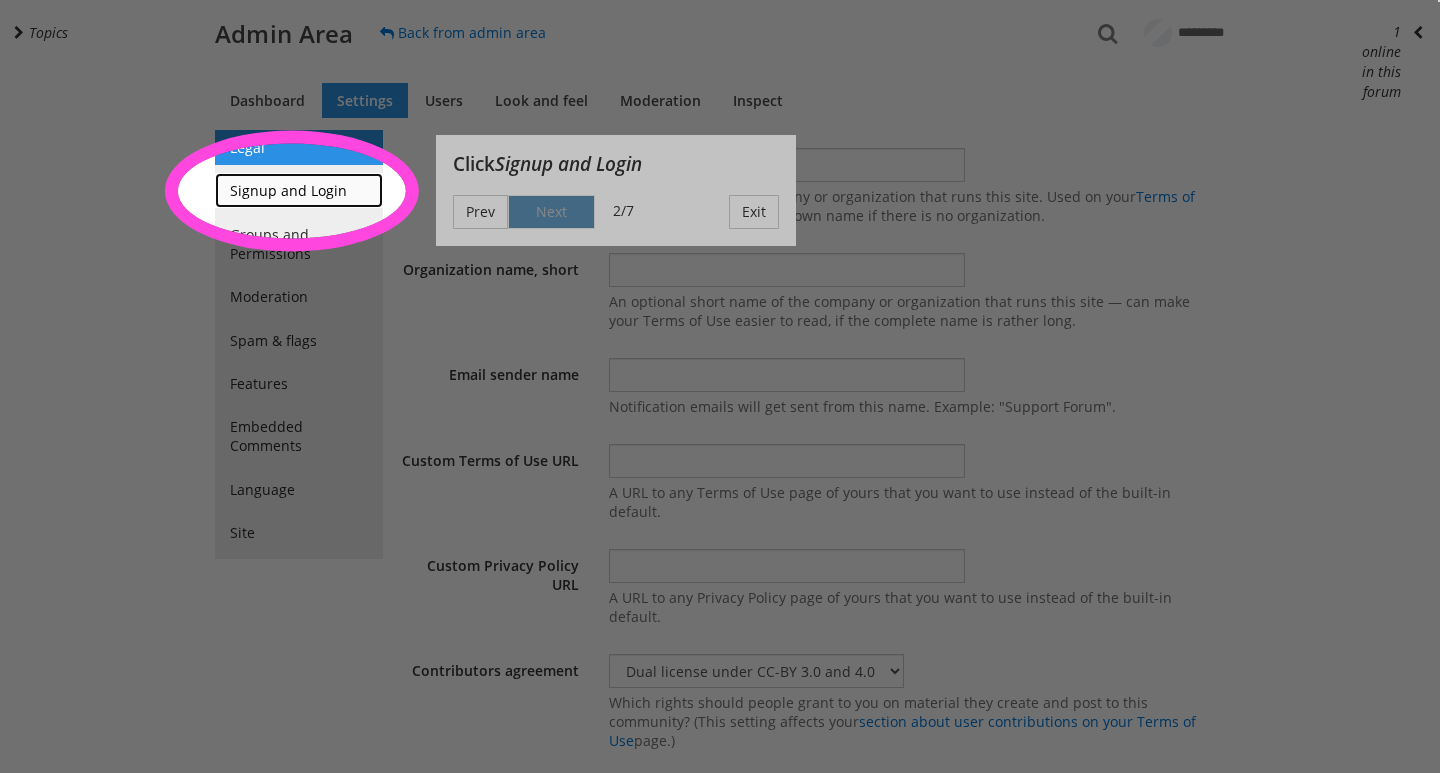 click on "Signup and Login" at bounding box center (299, 190) 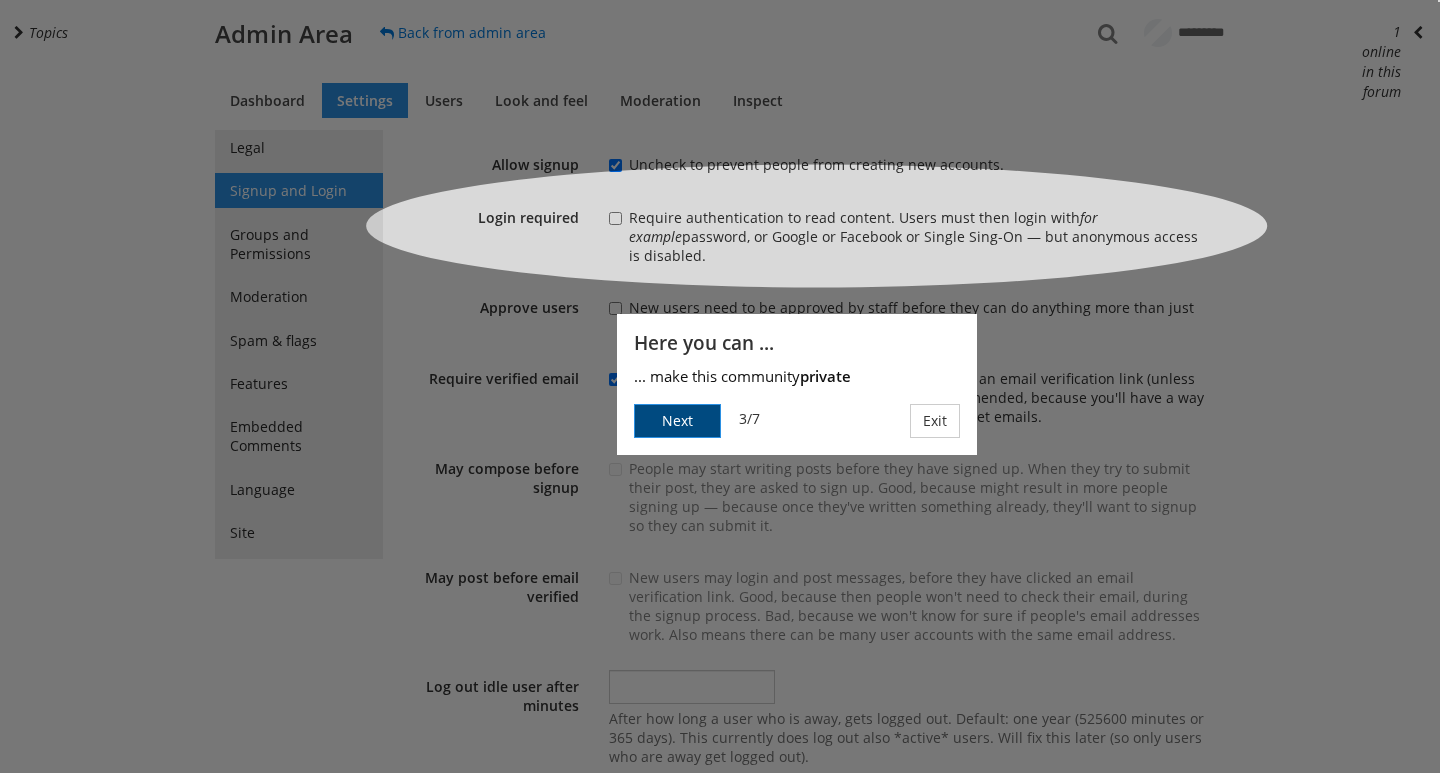 click at bounding box center [817, 225] 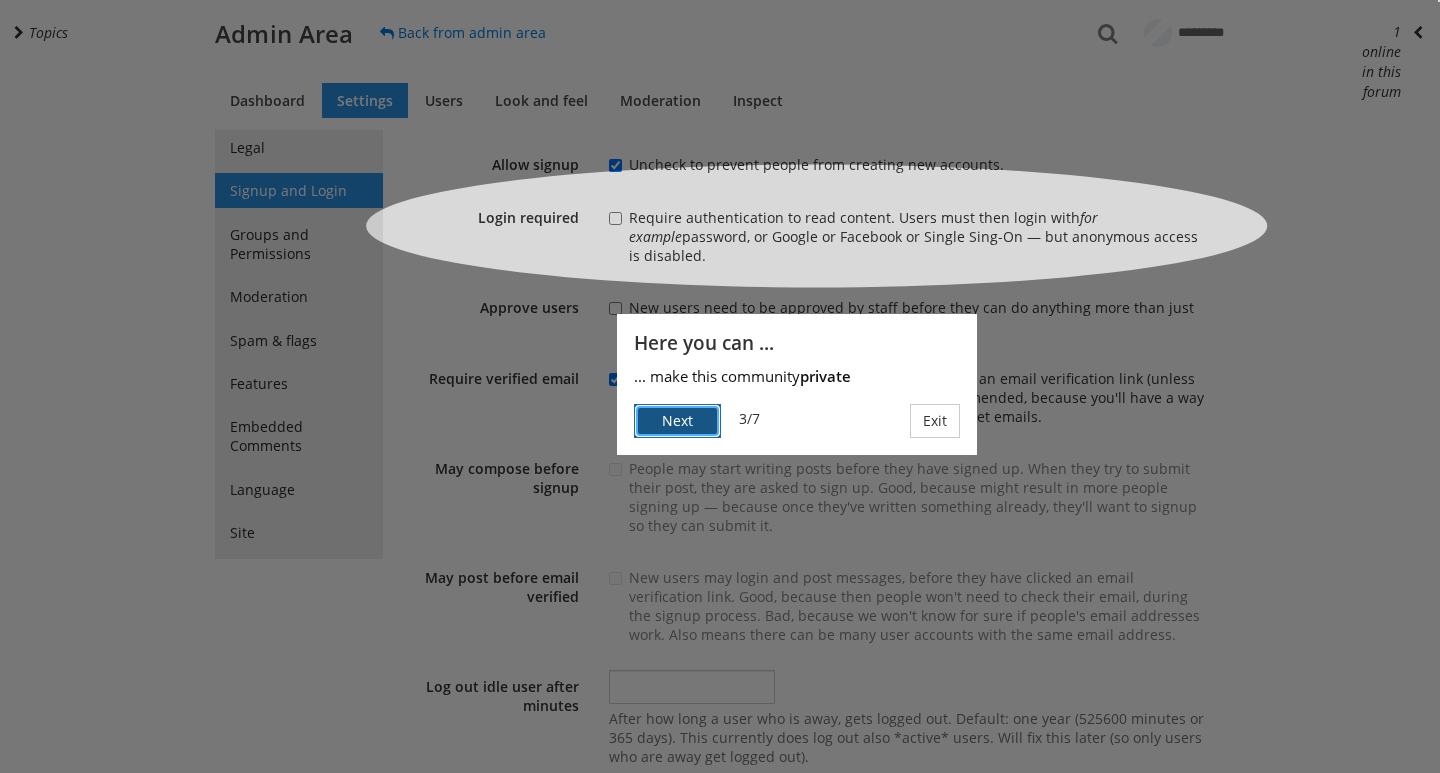 click on "Next" at bounding box center [677, 421] 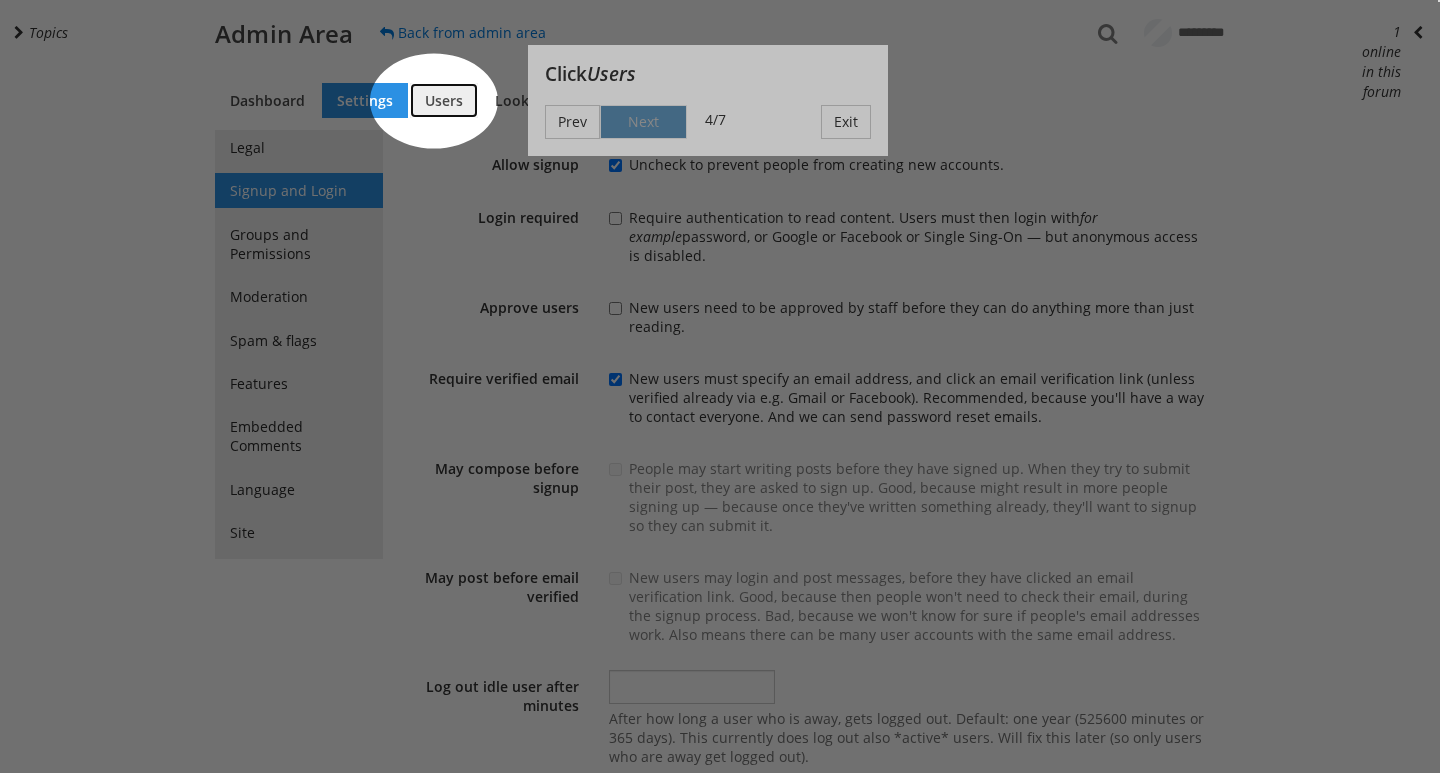 click on "Users" at bounding box center [444, 100] 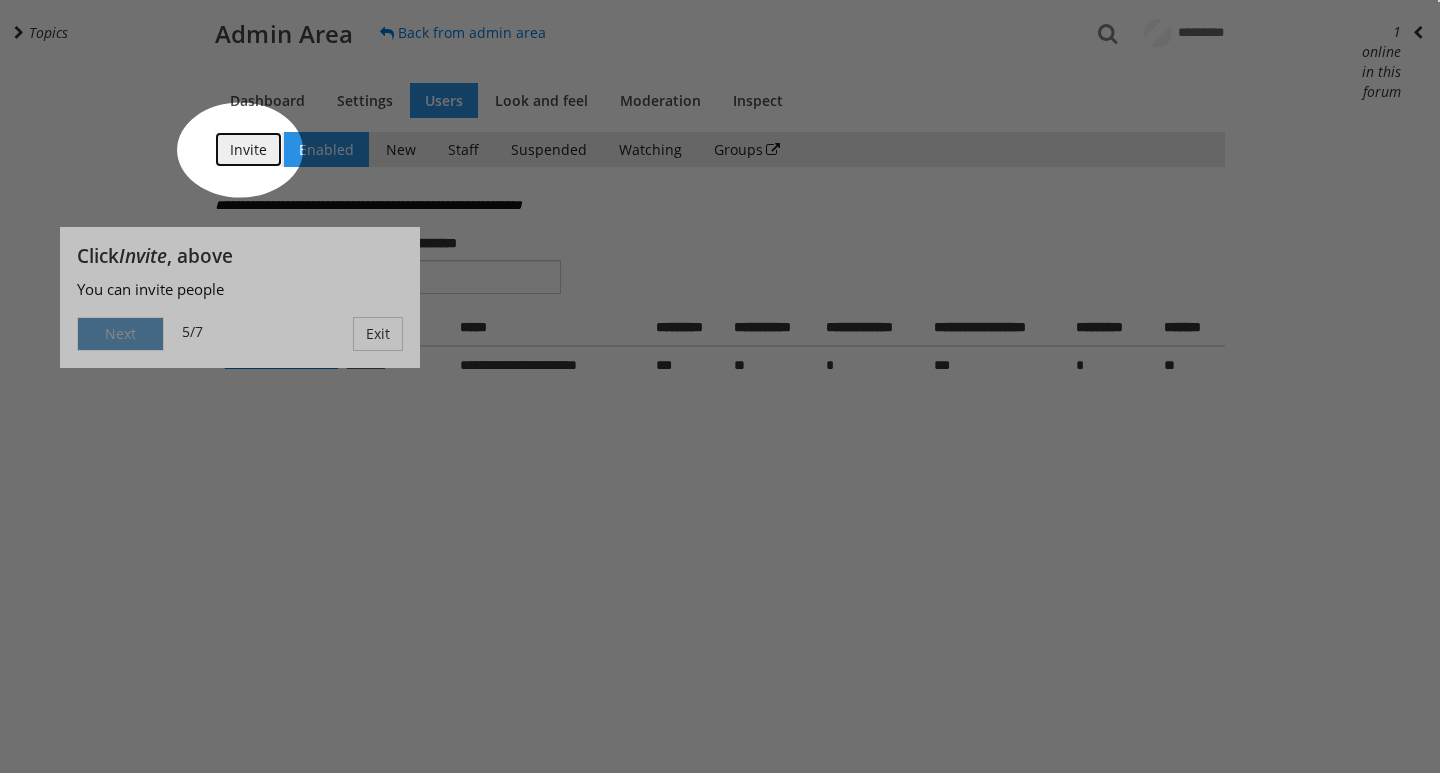 click on "Invite" at bounding box center (248, 149) 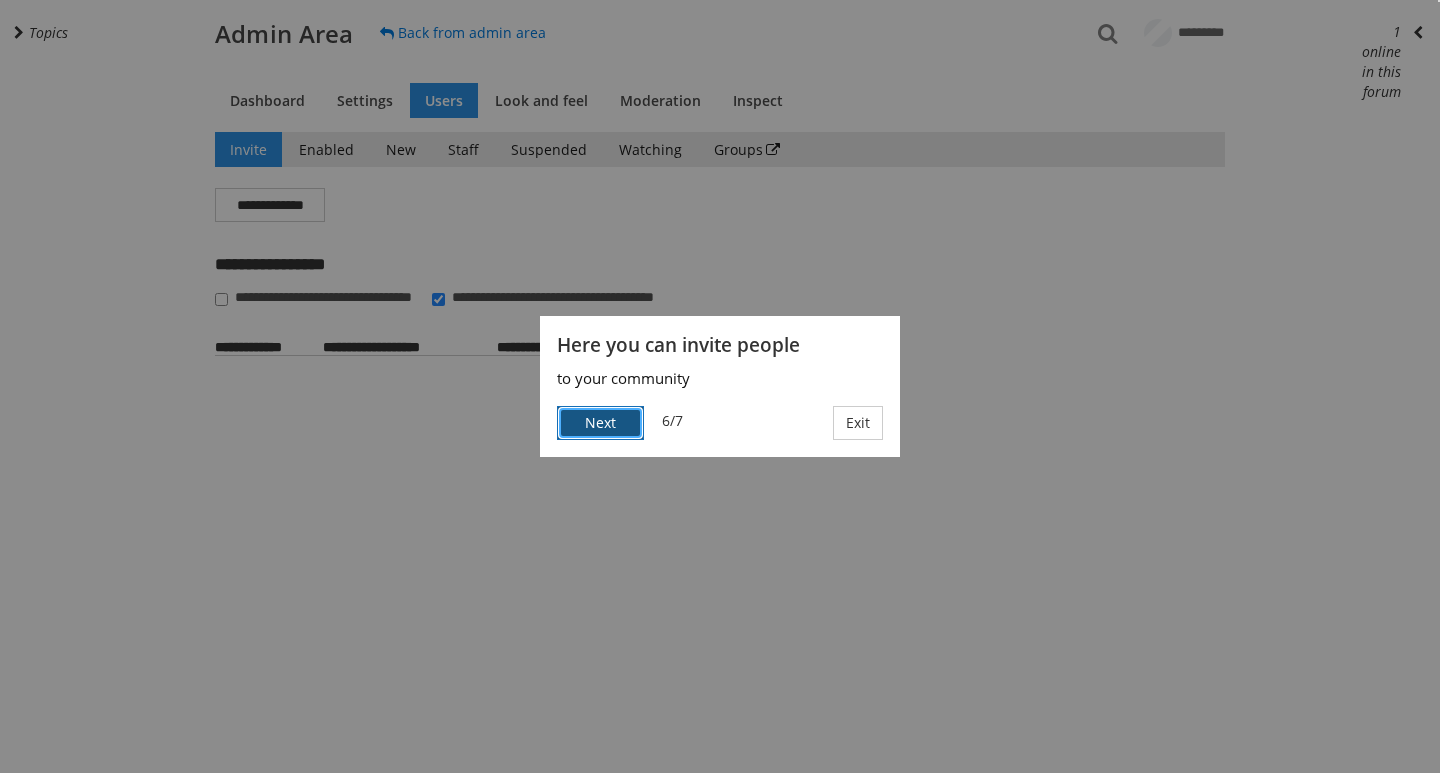click on "Next" at bounding box center [600, 423] 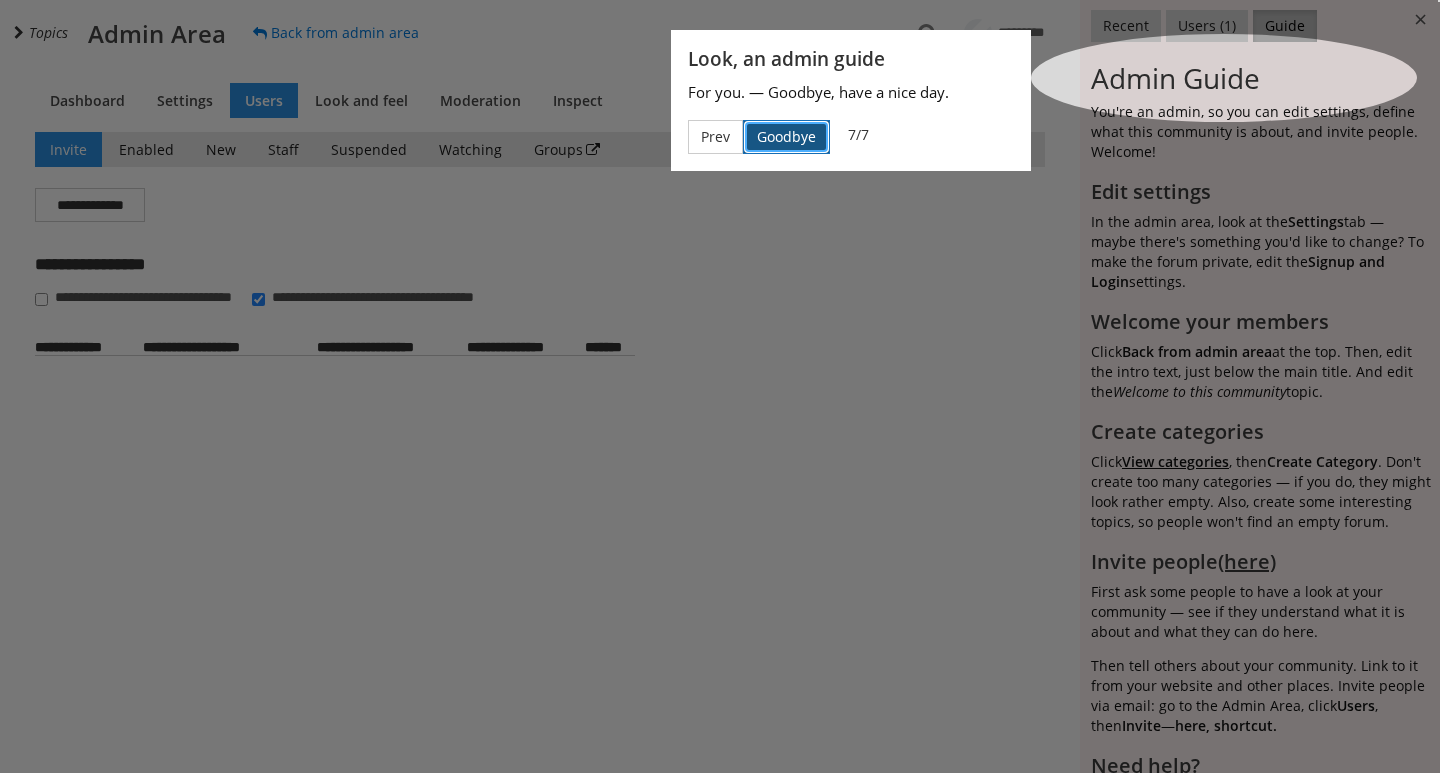 click on "Goodbye" at bounding box center (786, 137) 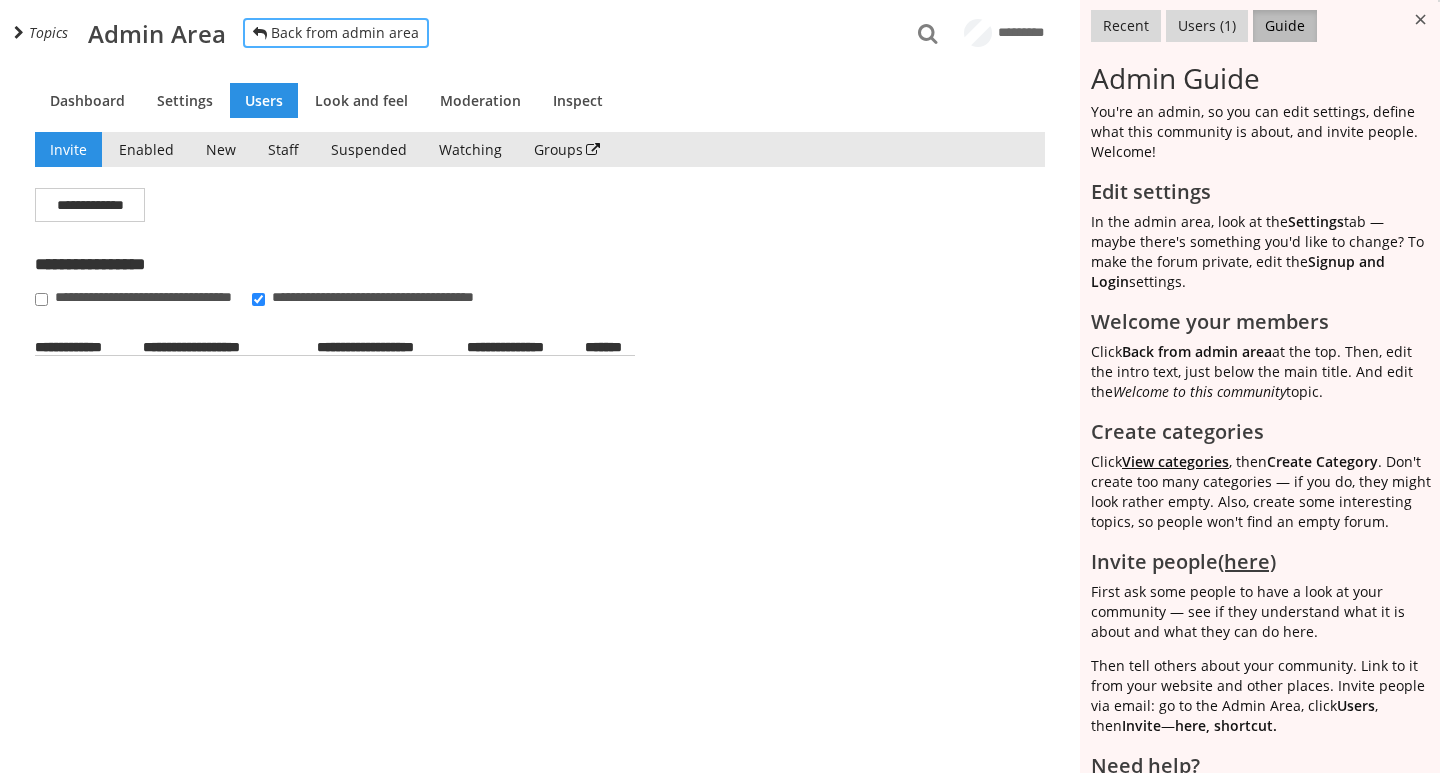 click on "Back from admin area" at bounding box center [336, 33] 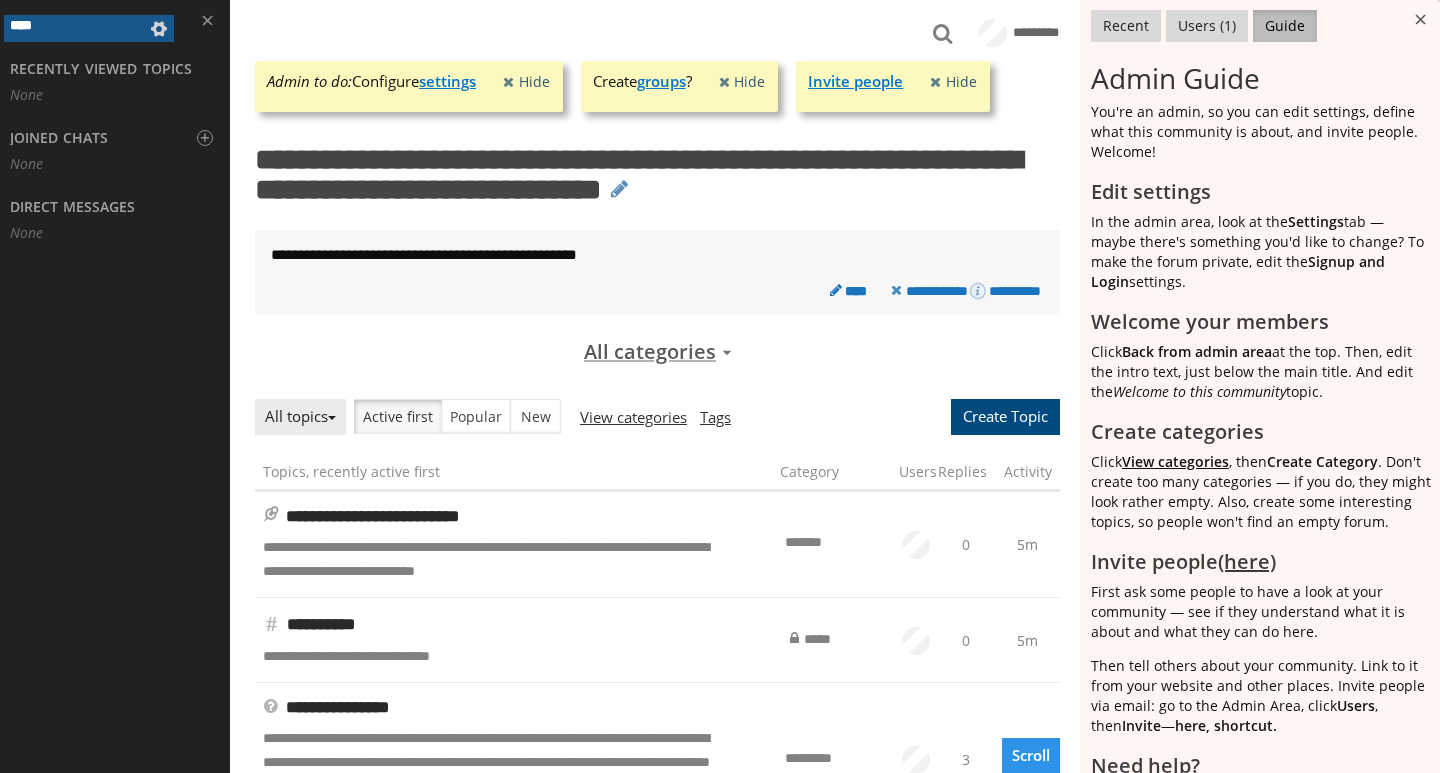 scroll, scrollTop: 0, scrollLeft: 0, axis: both 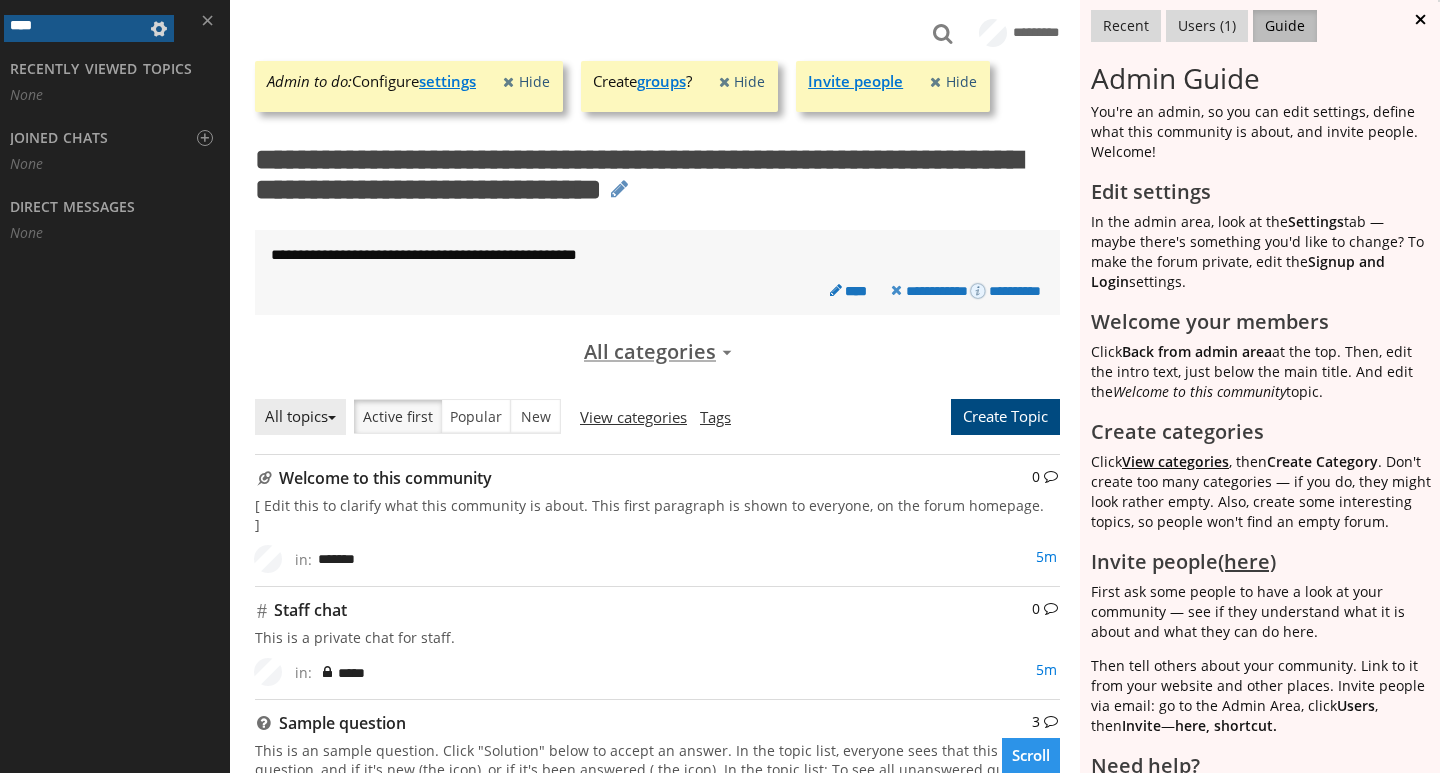 click at bounding box center [1423, 19] 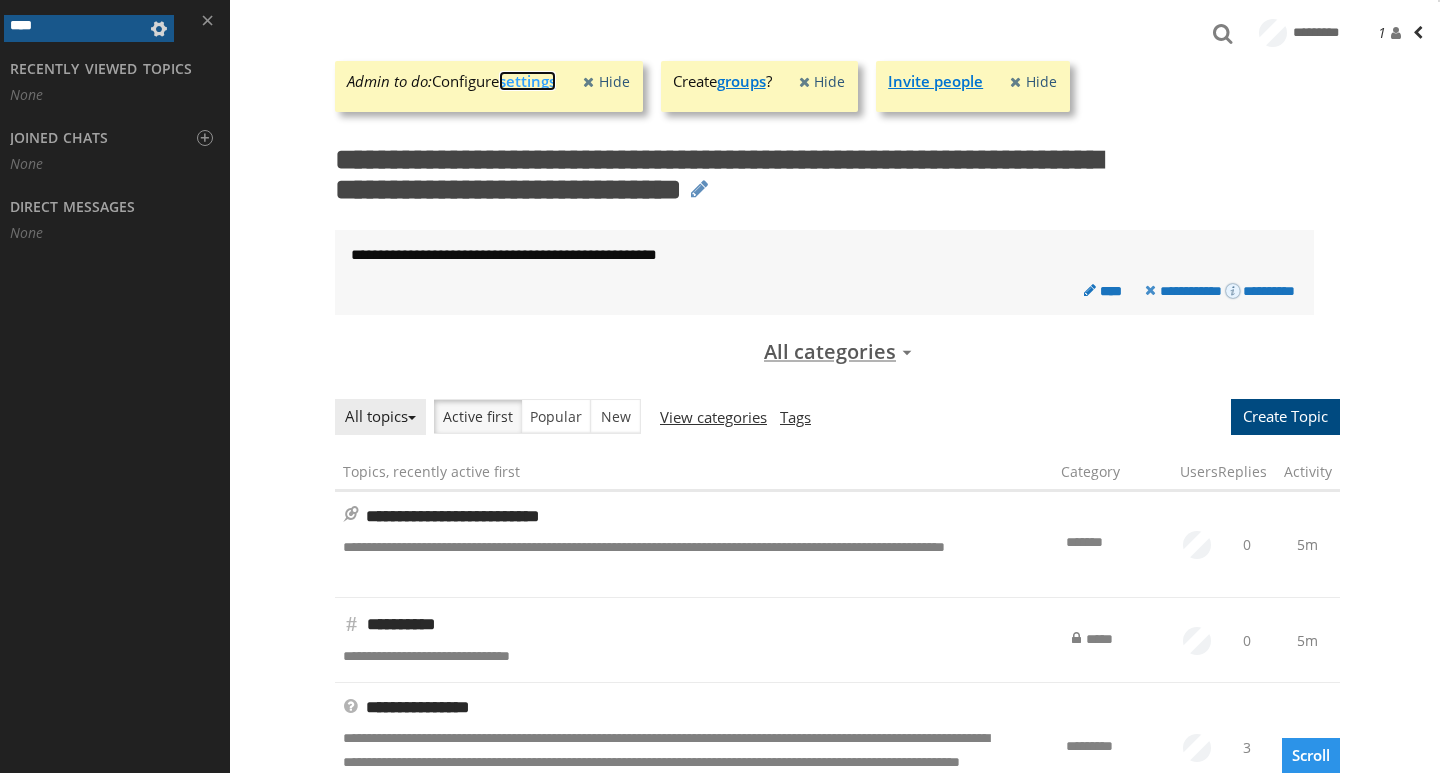 click on "settings" at bounding box center [527, 81] 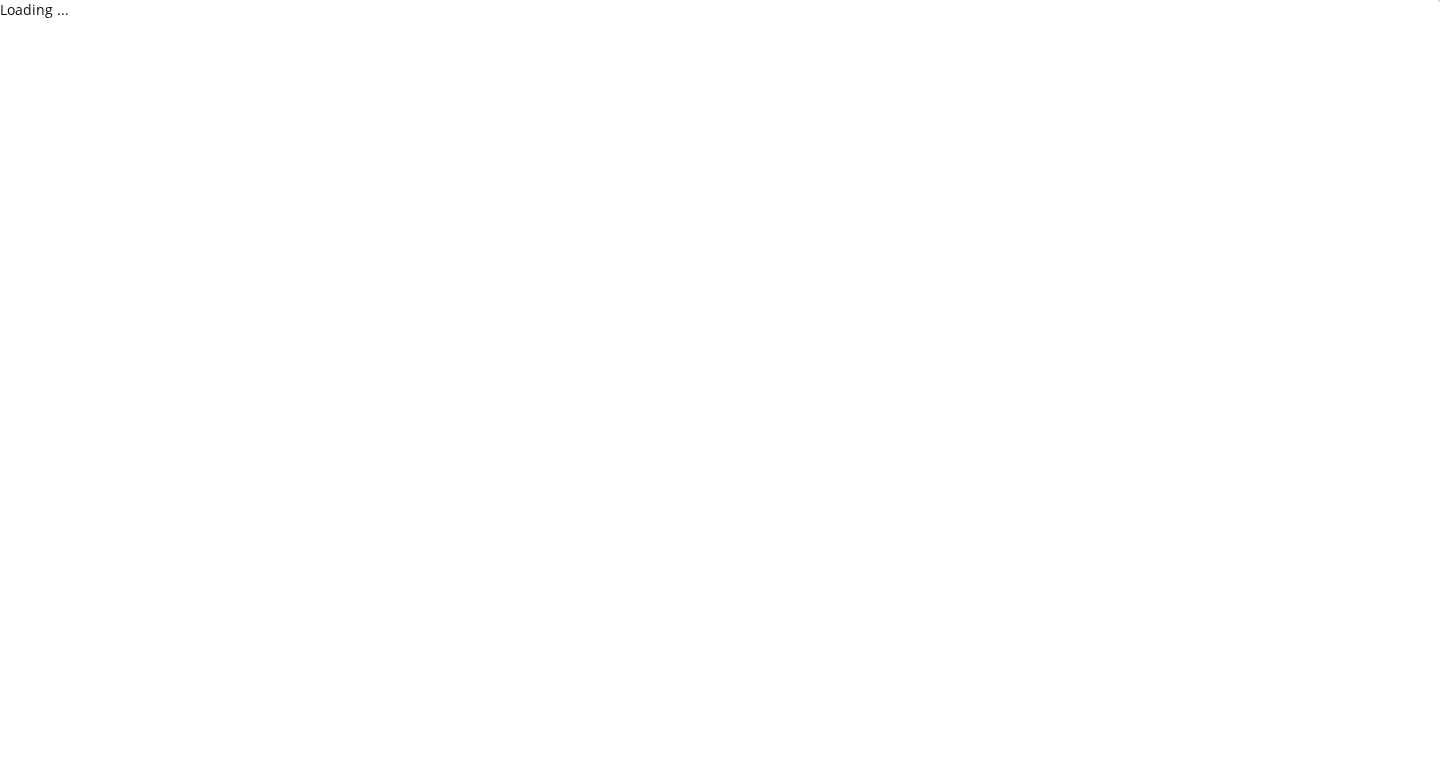scroll, scrollTop: 0, scrollLeft: 0, axis: both 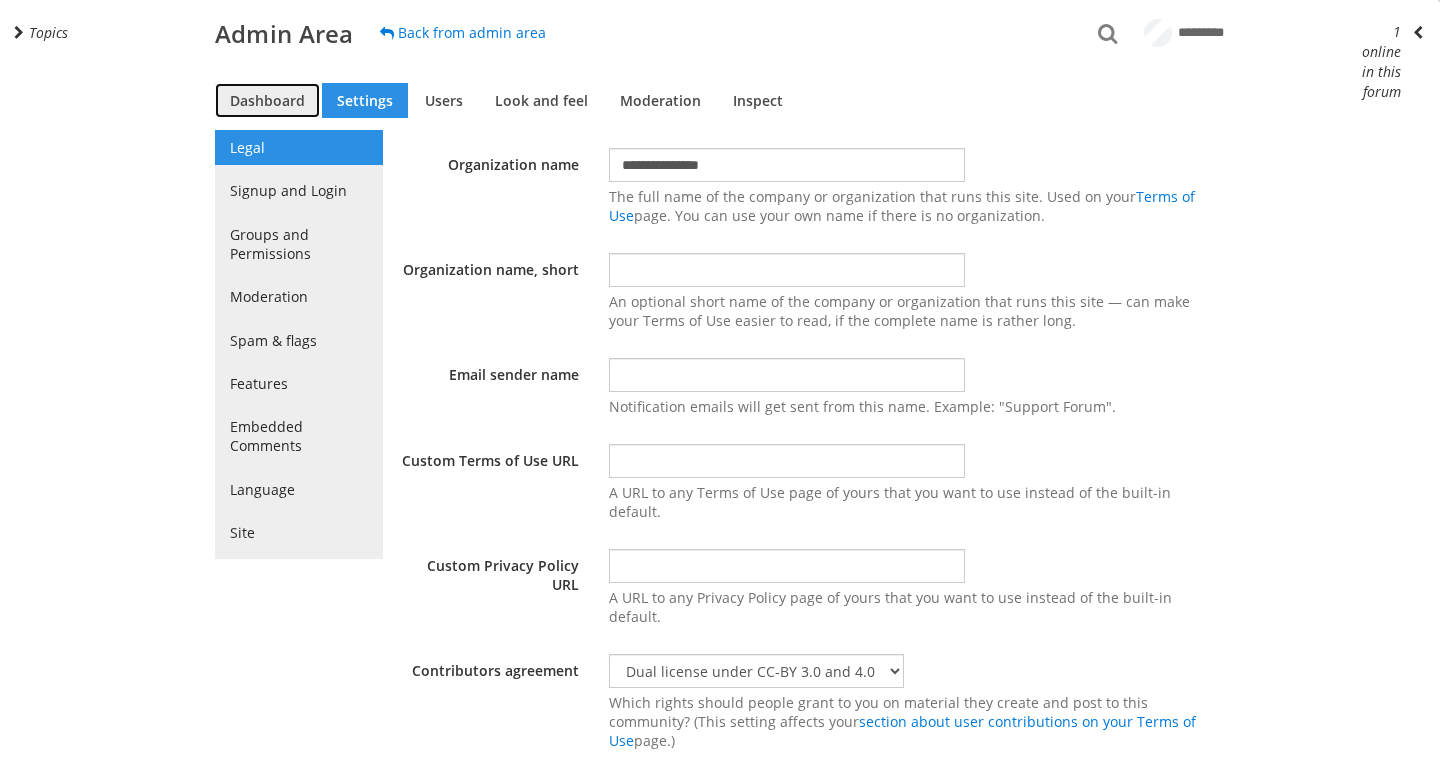 click on "Dashboard" at bounding box center (267, 100) 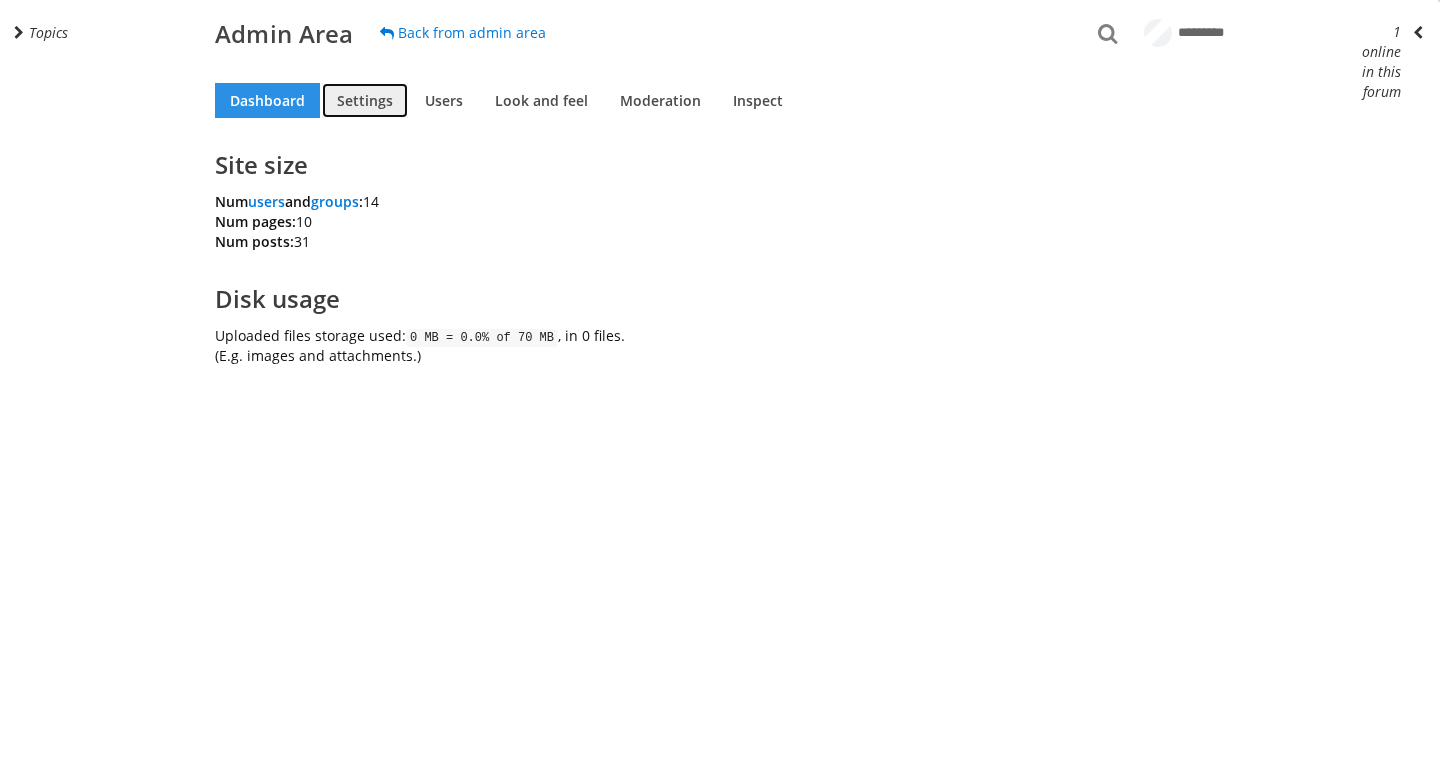 click on "Settings" at bounding box center (365, 100) 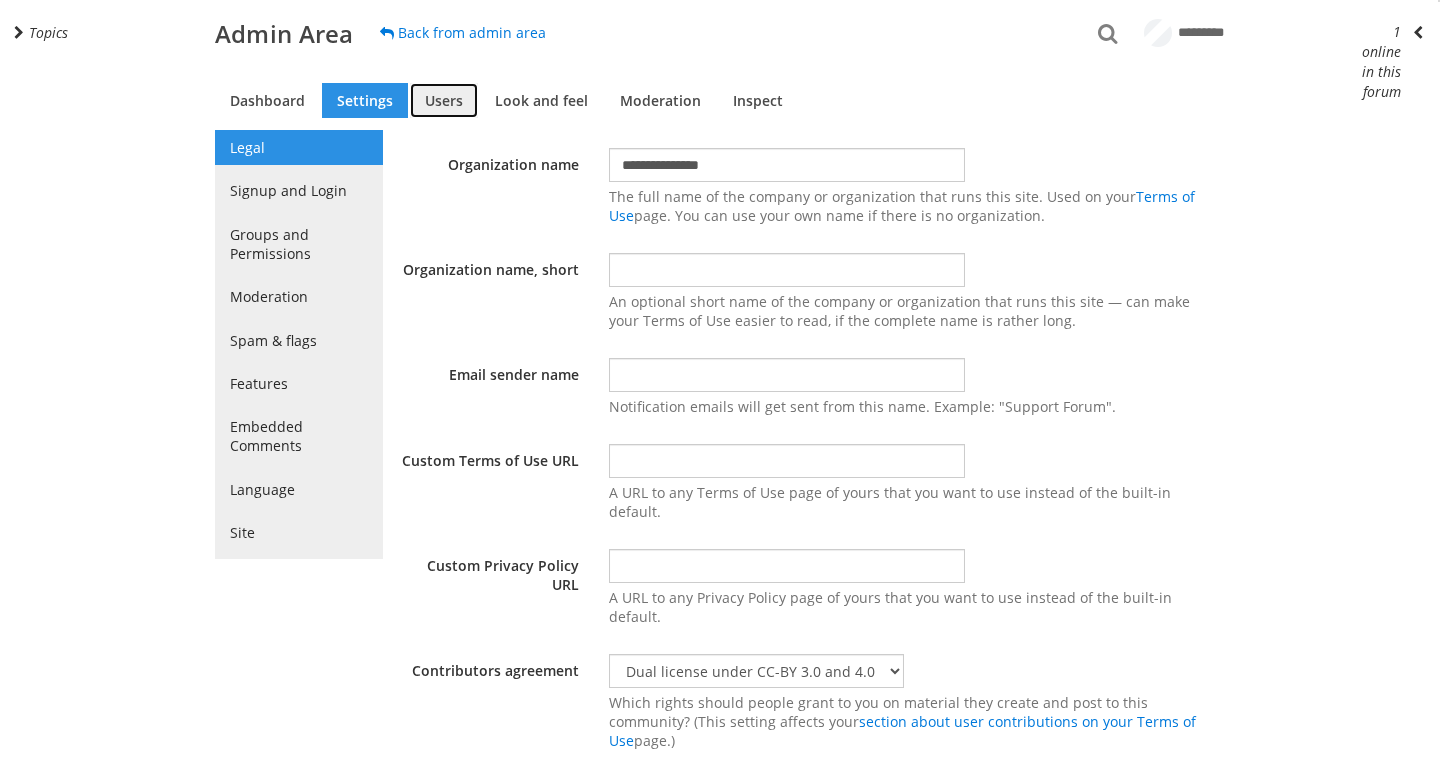 click on "Users" at bounding box center (444, 100) 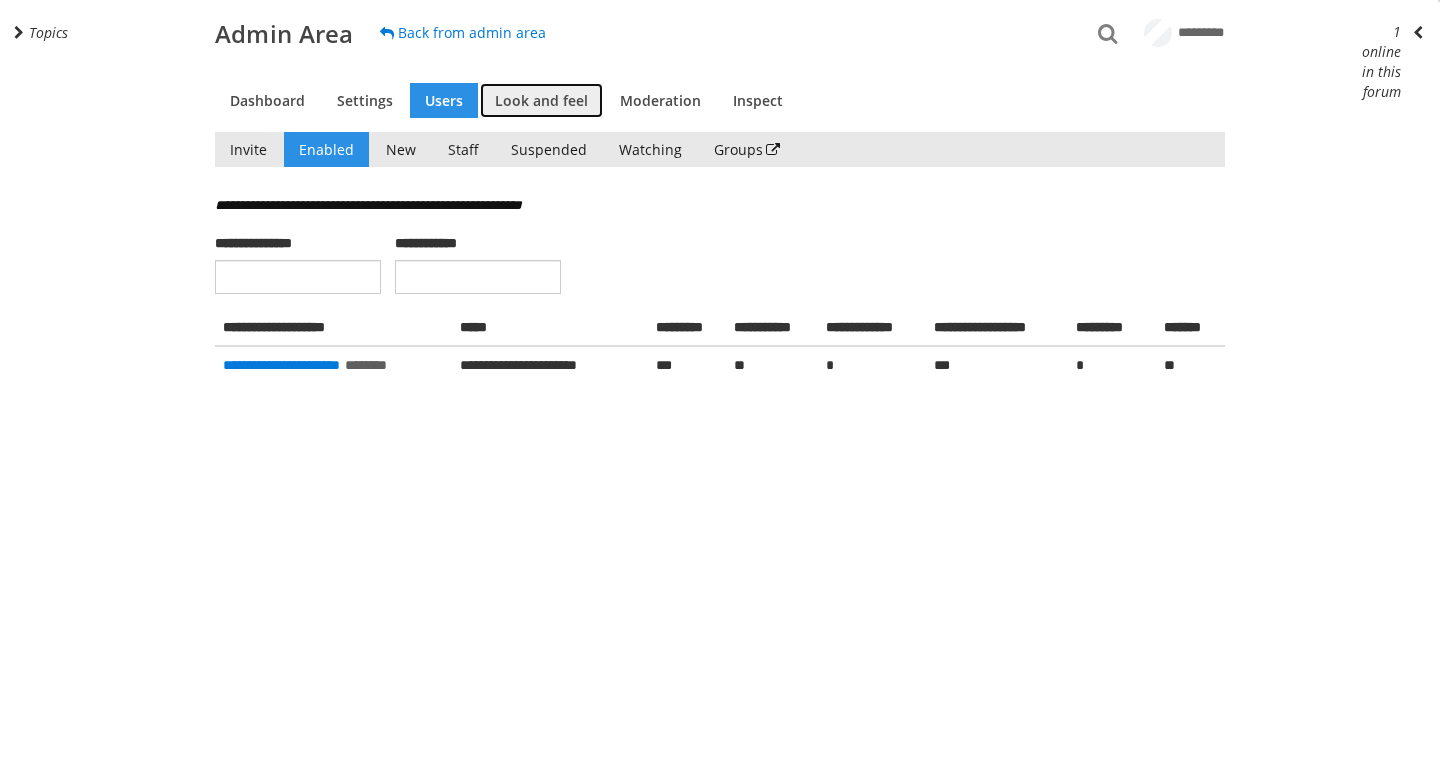 click on "Look and feel" at bounding box center [541, 100] 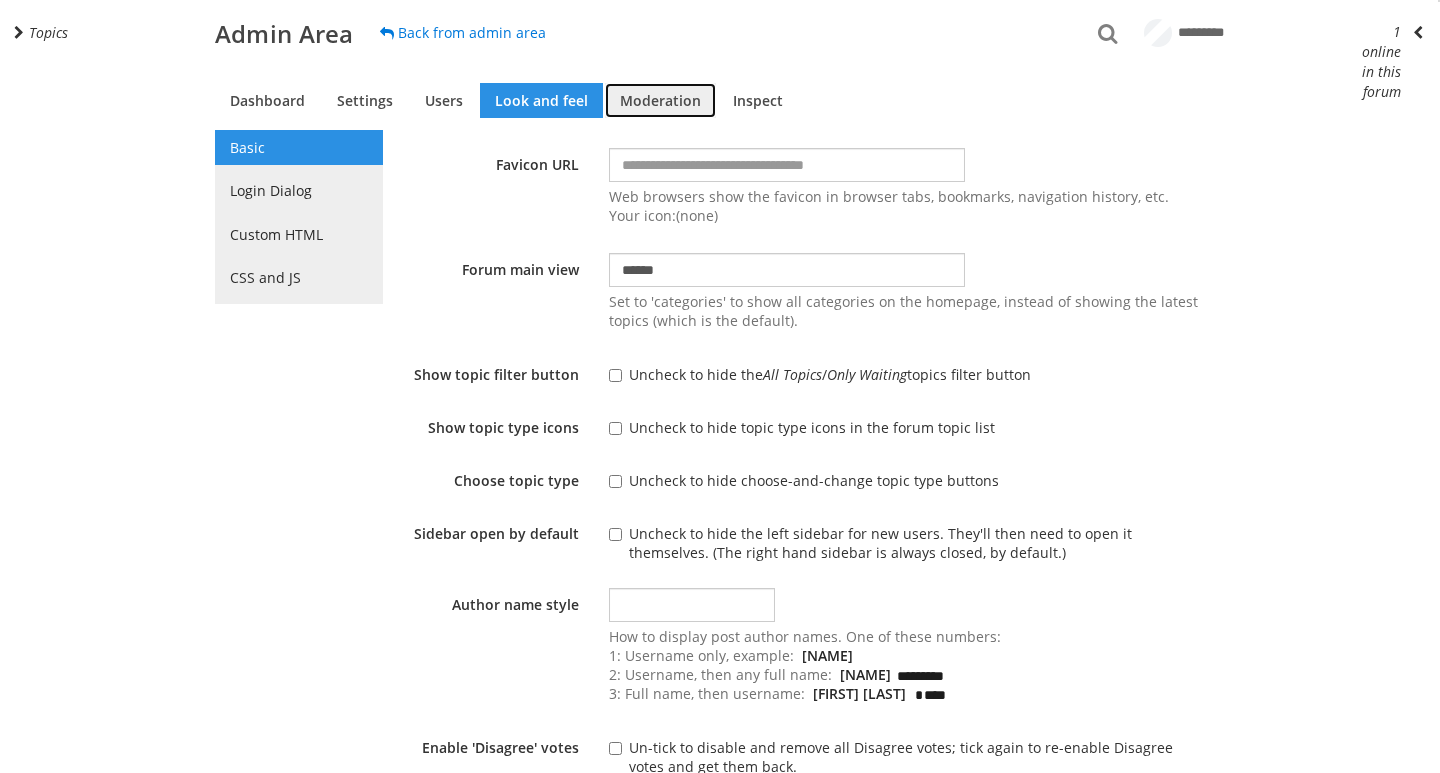 click on "Moderation" at bounding box center (660, 100) 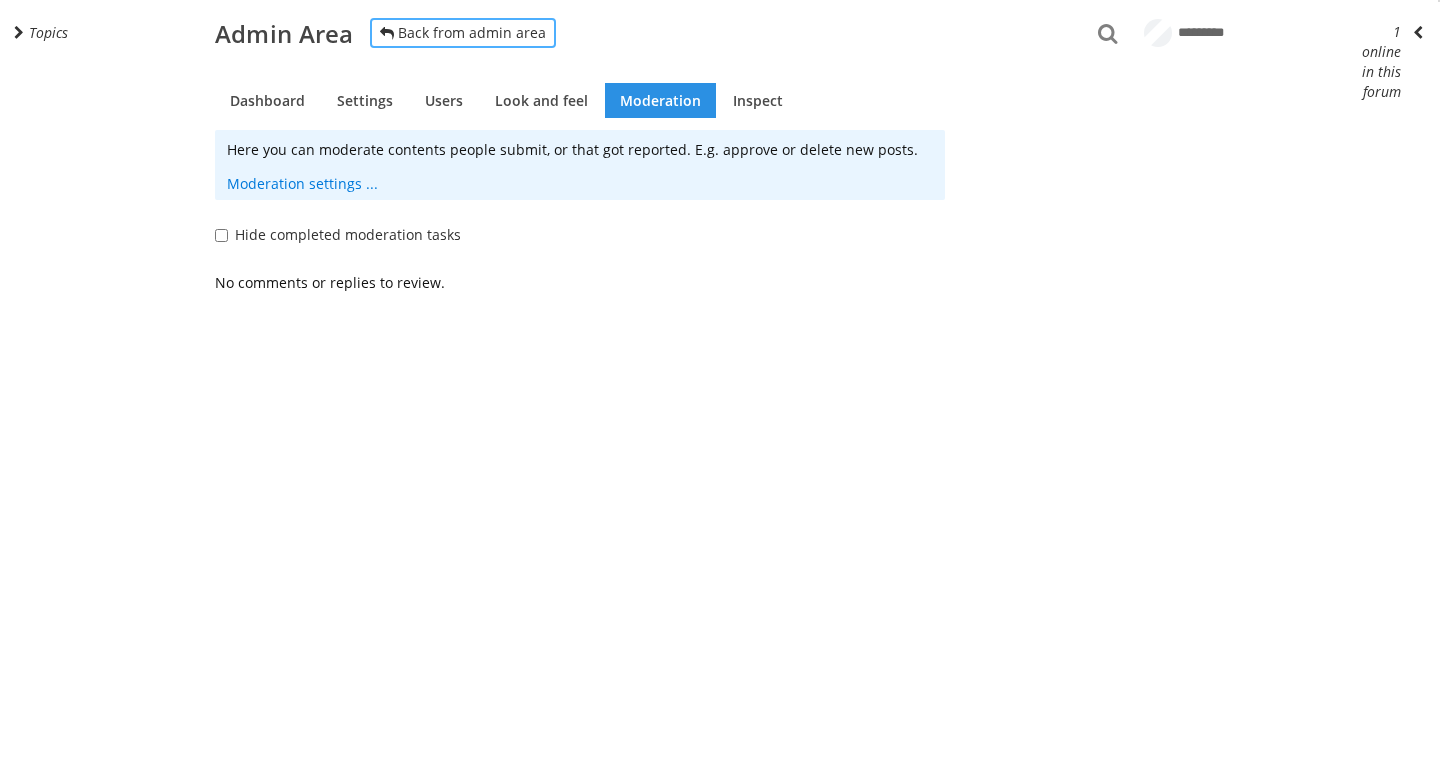 click on "Back from admin area" at bounding box center (463, 33) 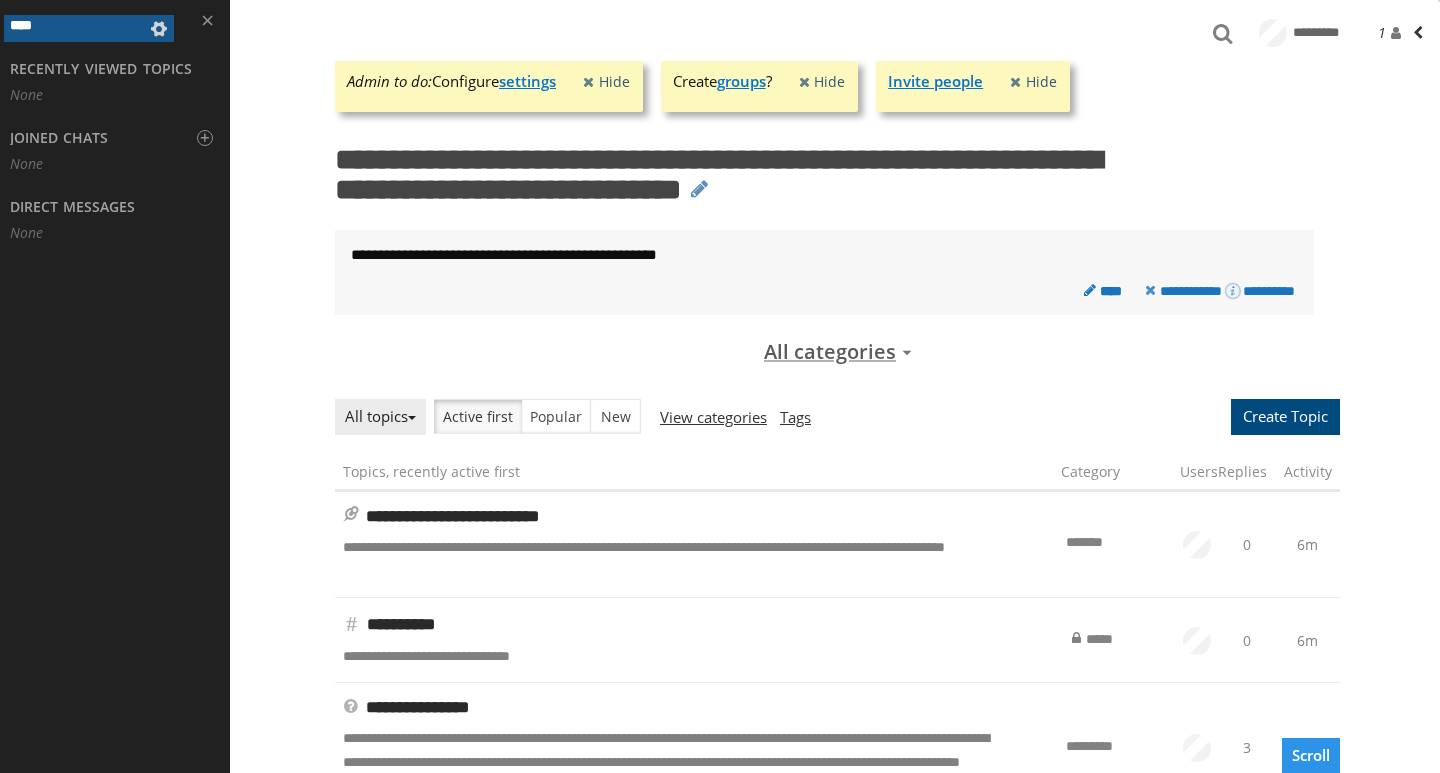 scroll, scrollTop: 0, scrollLeft: 0, axis: both 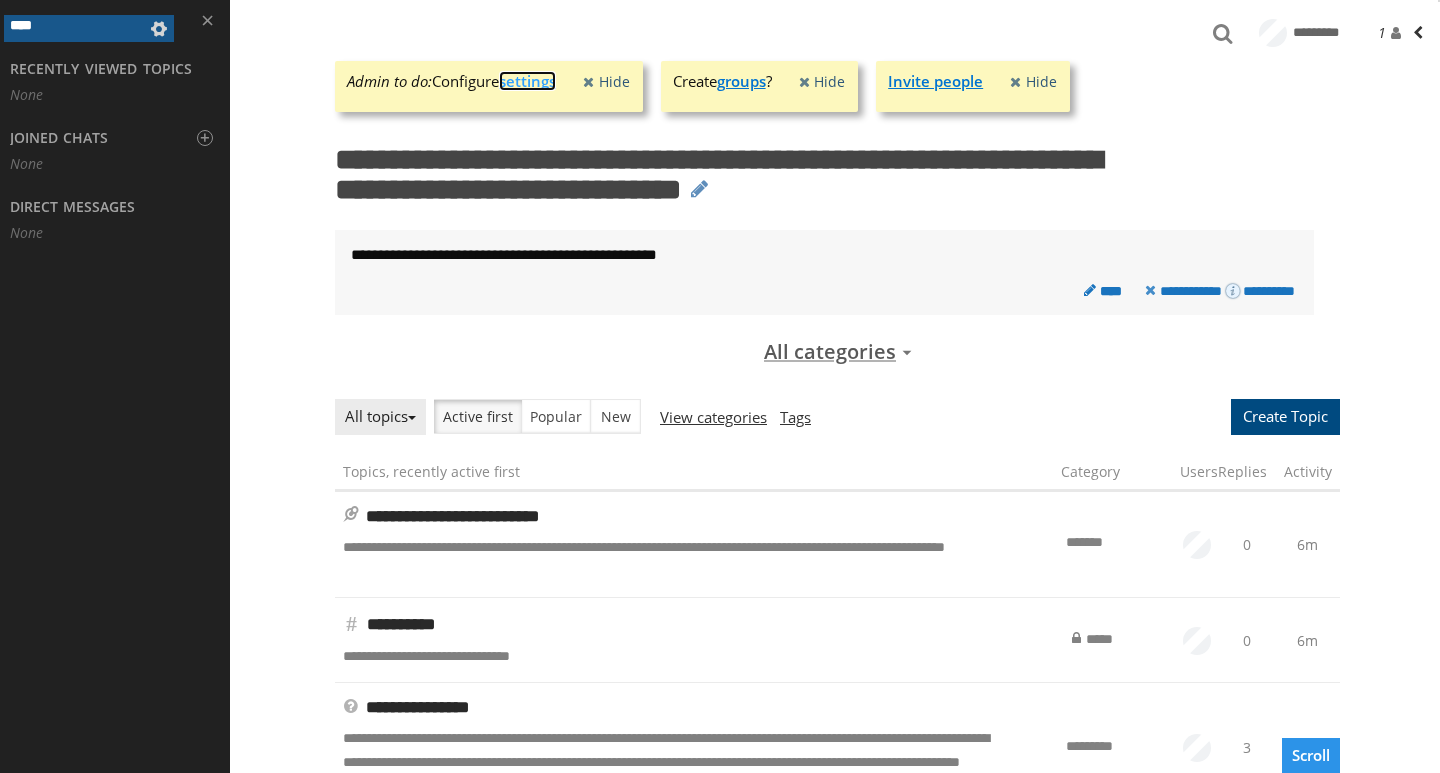 click on "settings" at bounding box center [527, 81] 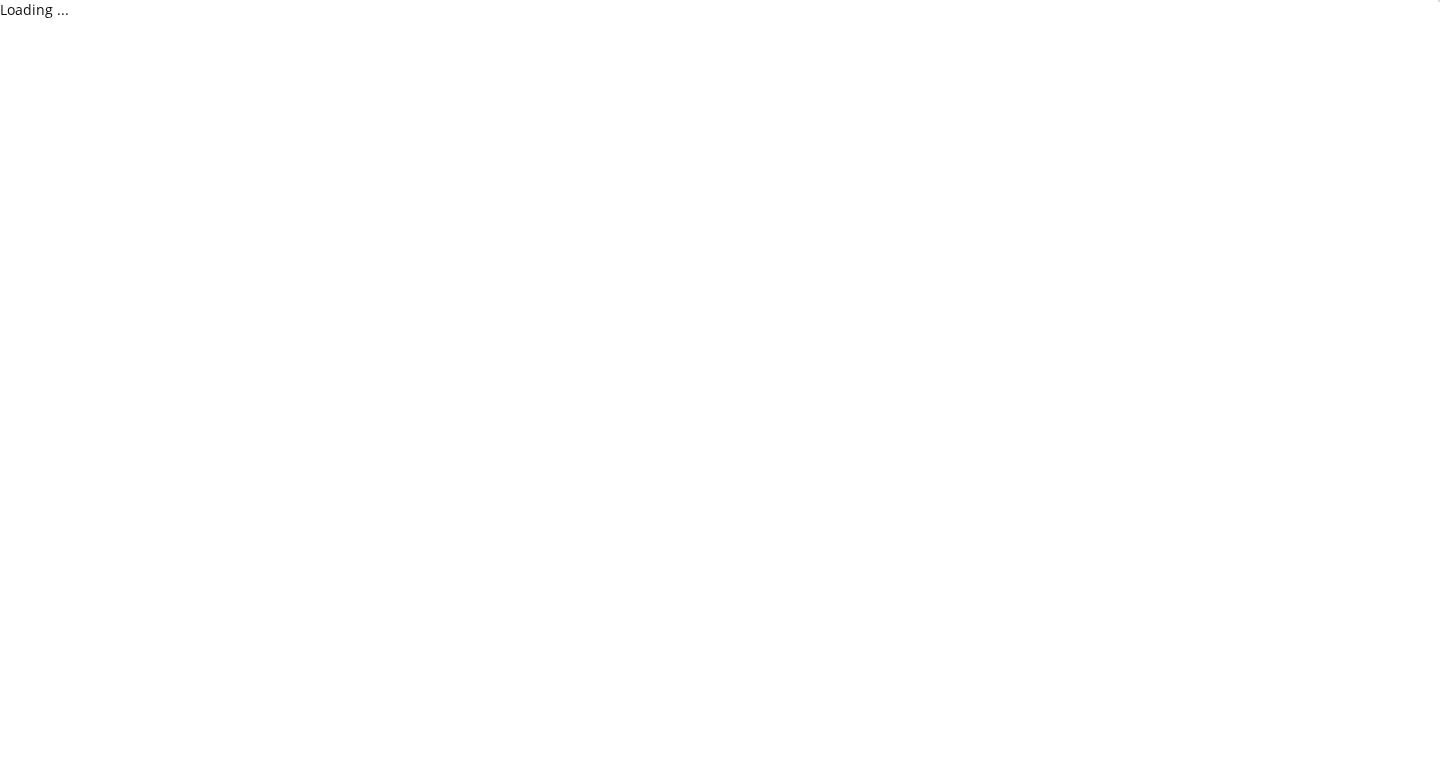 scroll, scrollTop: 0, scrollLeft: 0, axis: both 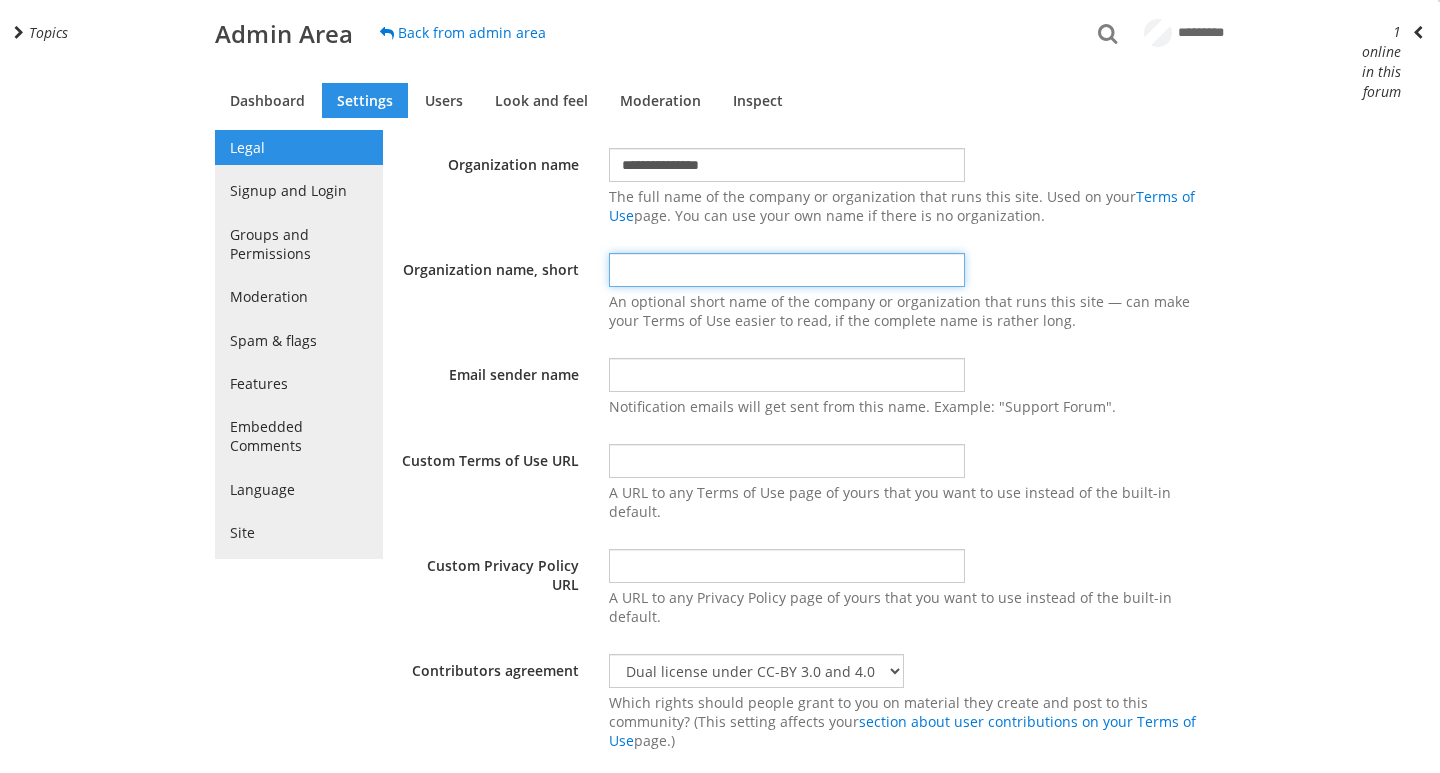 click at bounding box center [787, 270] 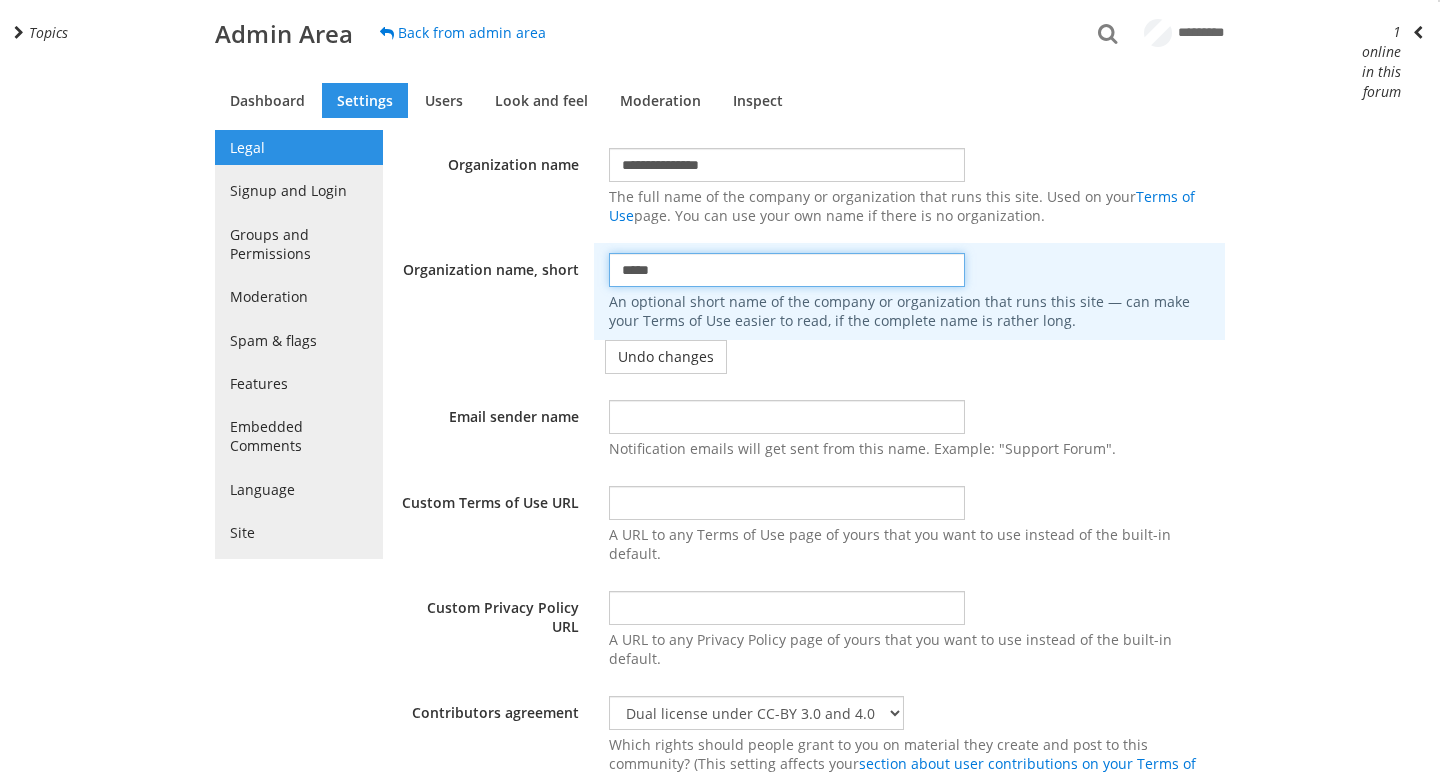 type on "*****" 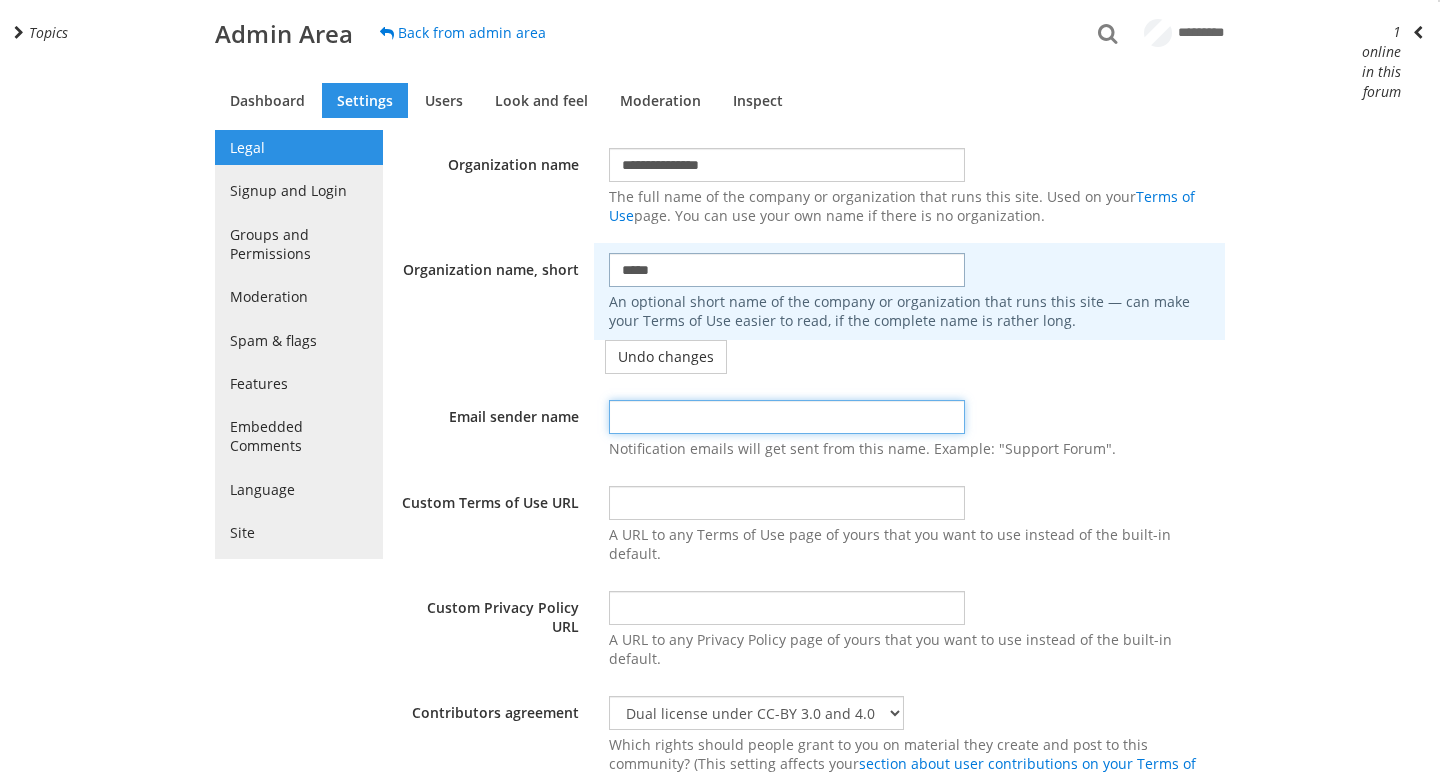click at bounding box center (787, 417) 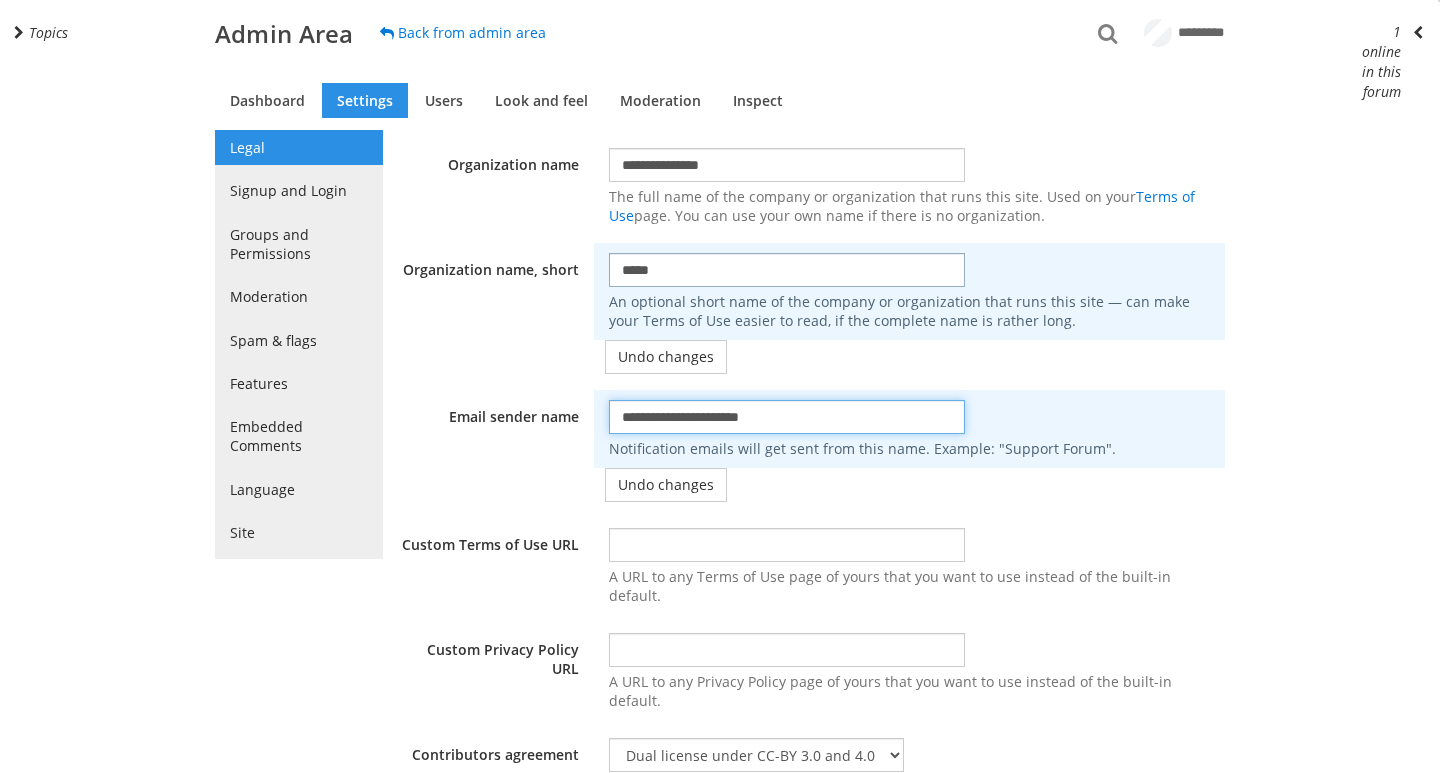 drag, startPoint x: 805, startPoint y: 428, endPoint x: 569, endPoint y: 425, distance: 236.01907 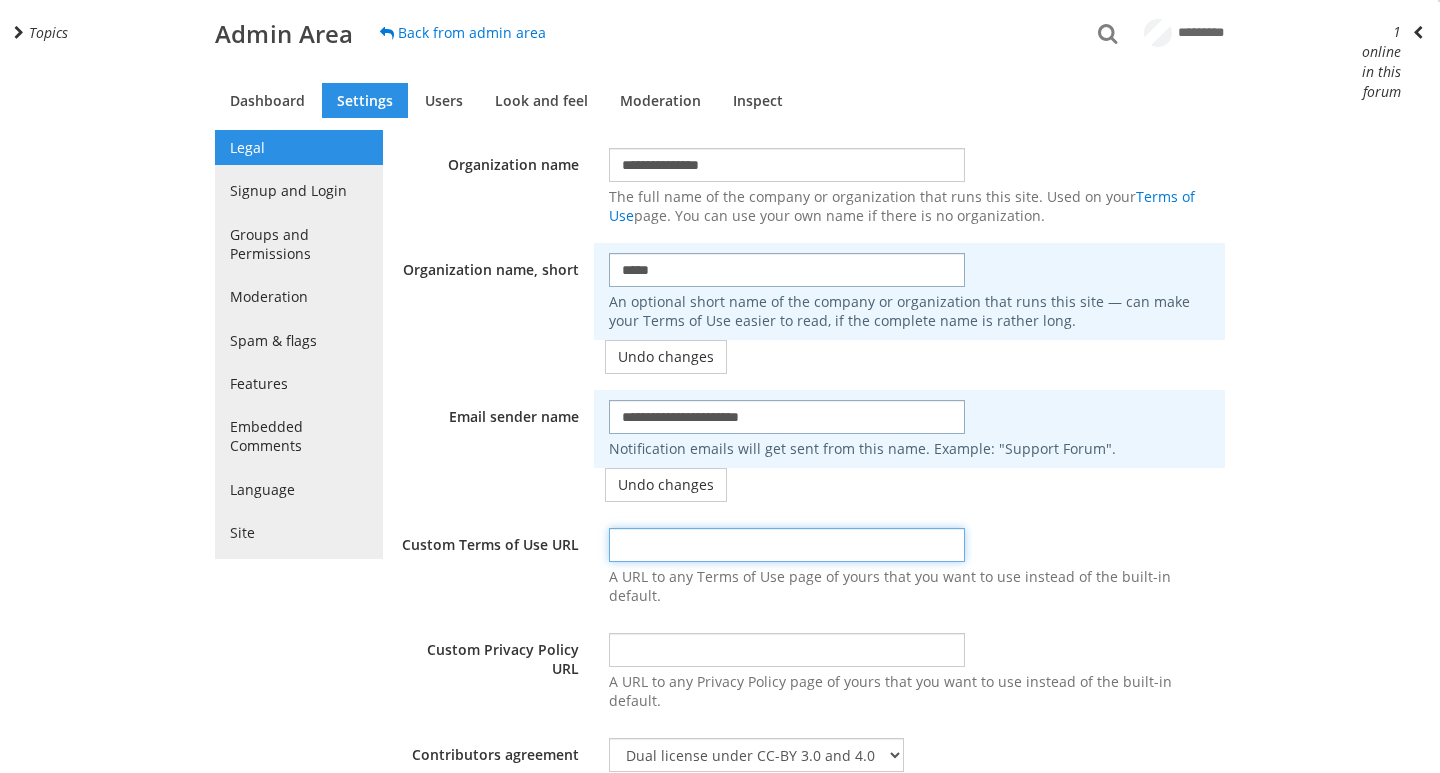 click at bounding box center [787, 545] 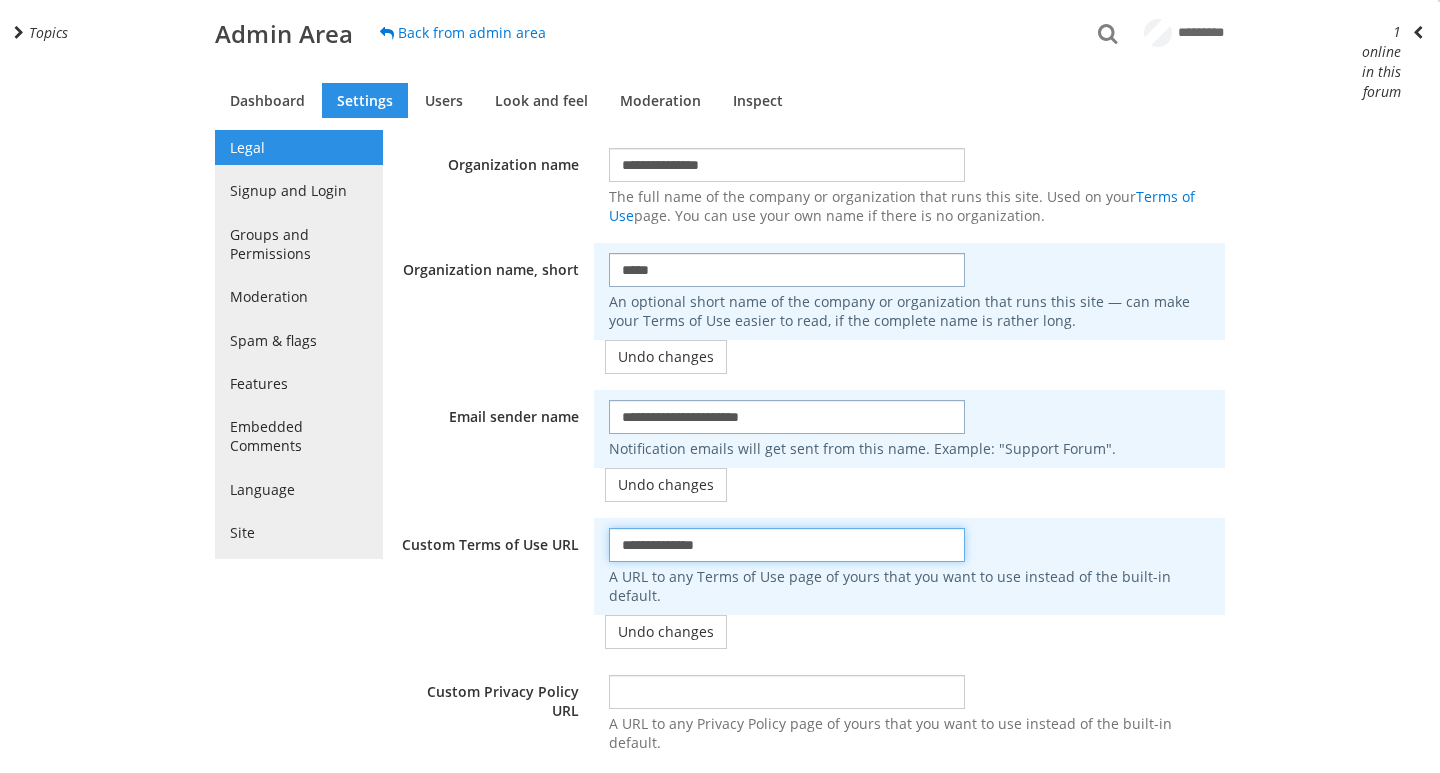 click on "**********" at bounding box center [787, 545] 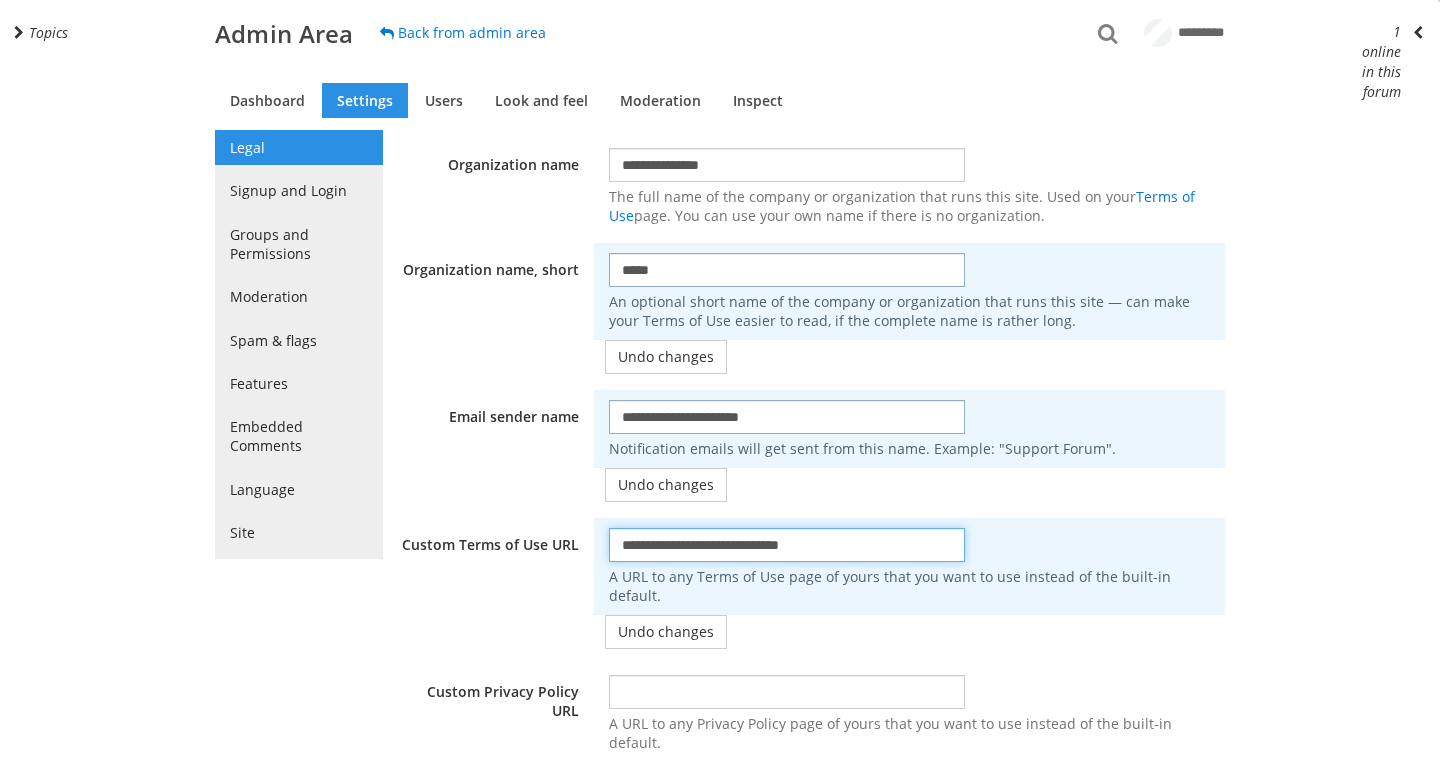 type on "**********" 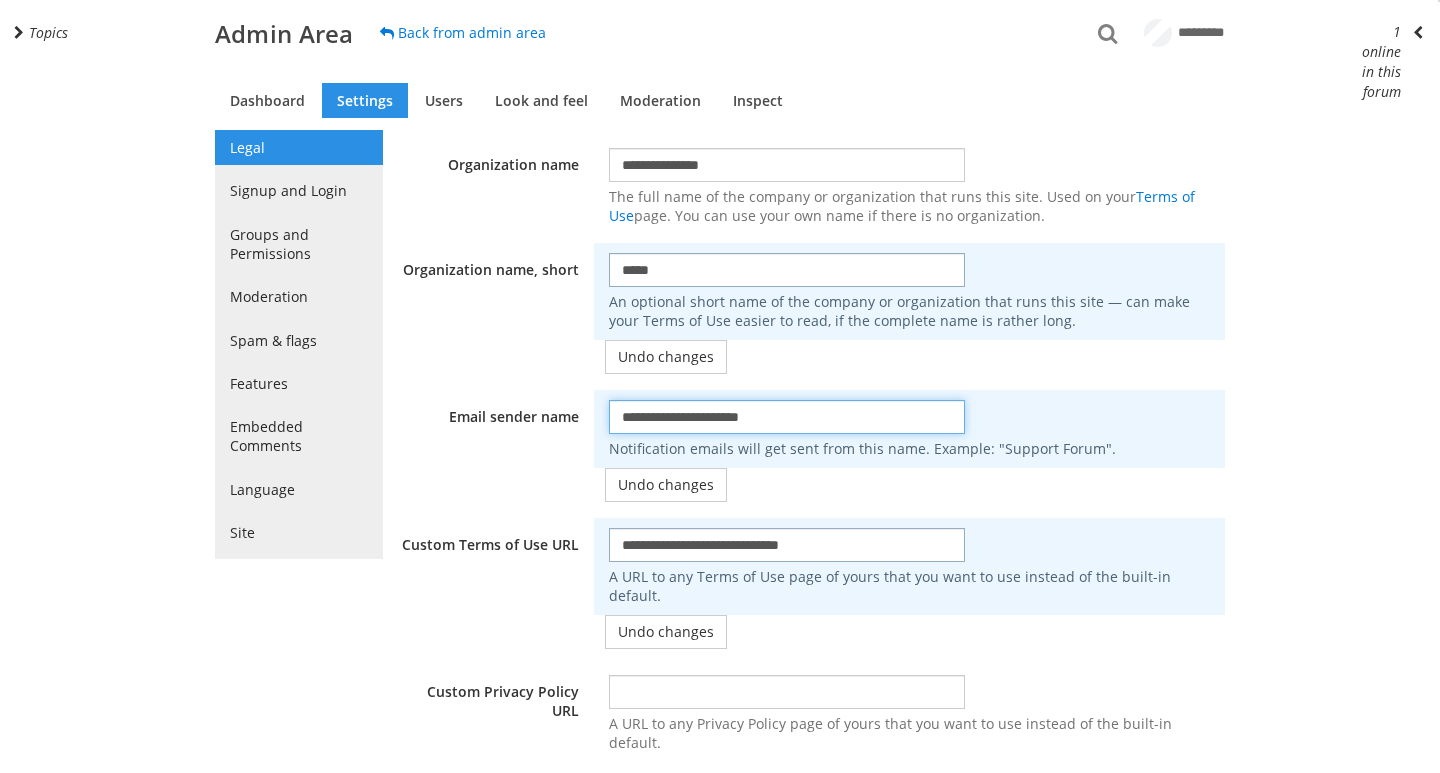 click on "**********" at bounding box center [787, 417] 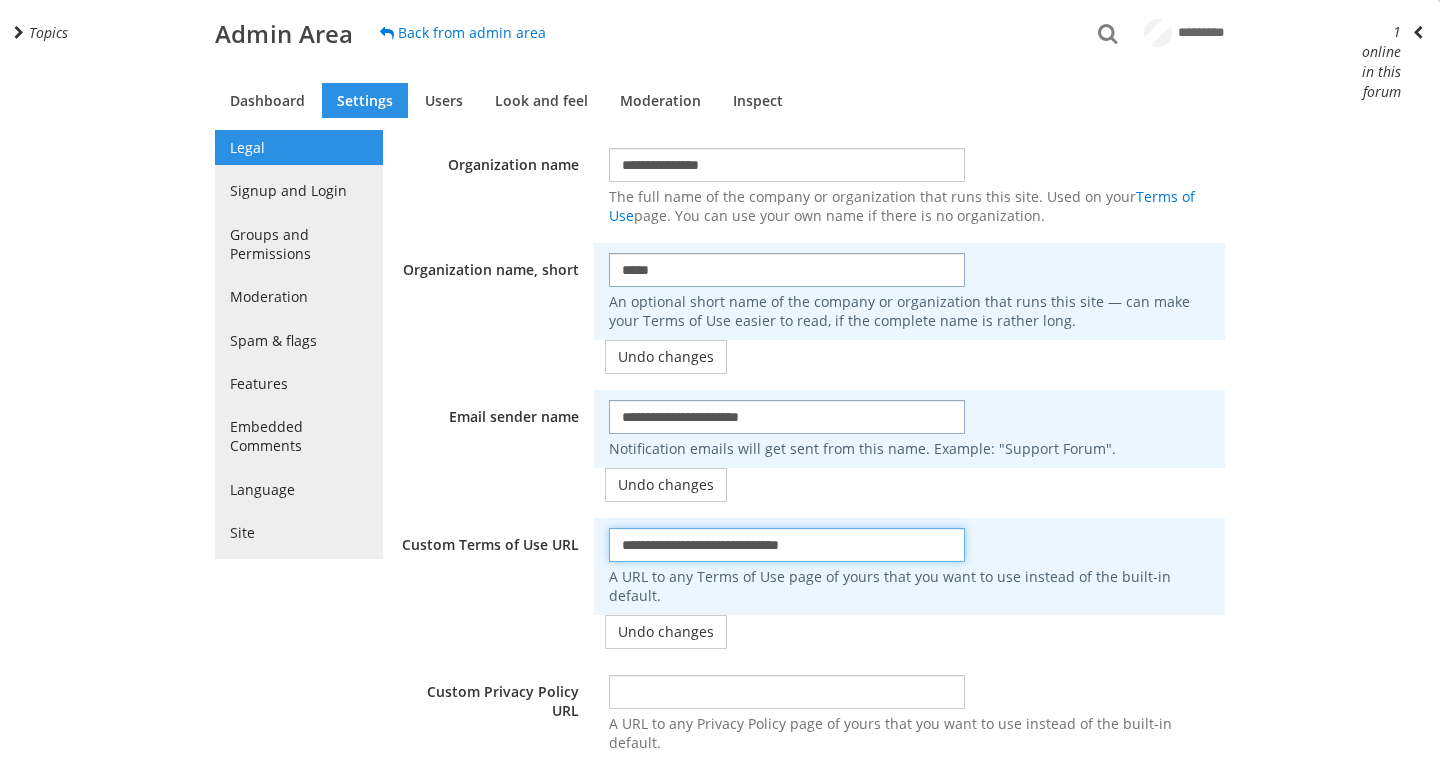 click on "**********" at bounding box center (787, 545) 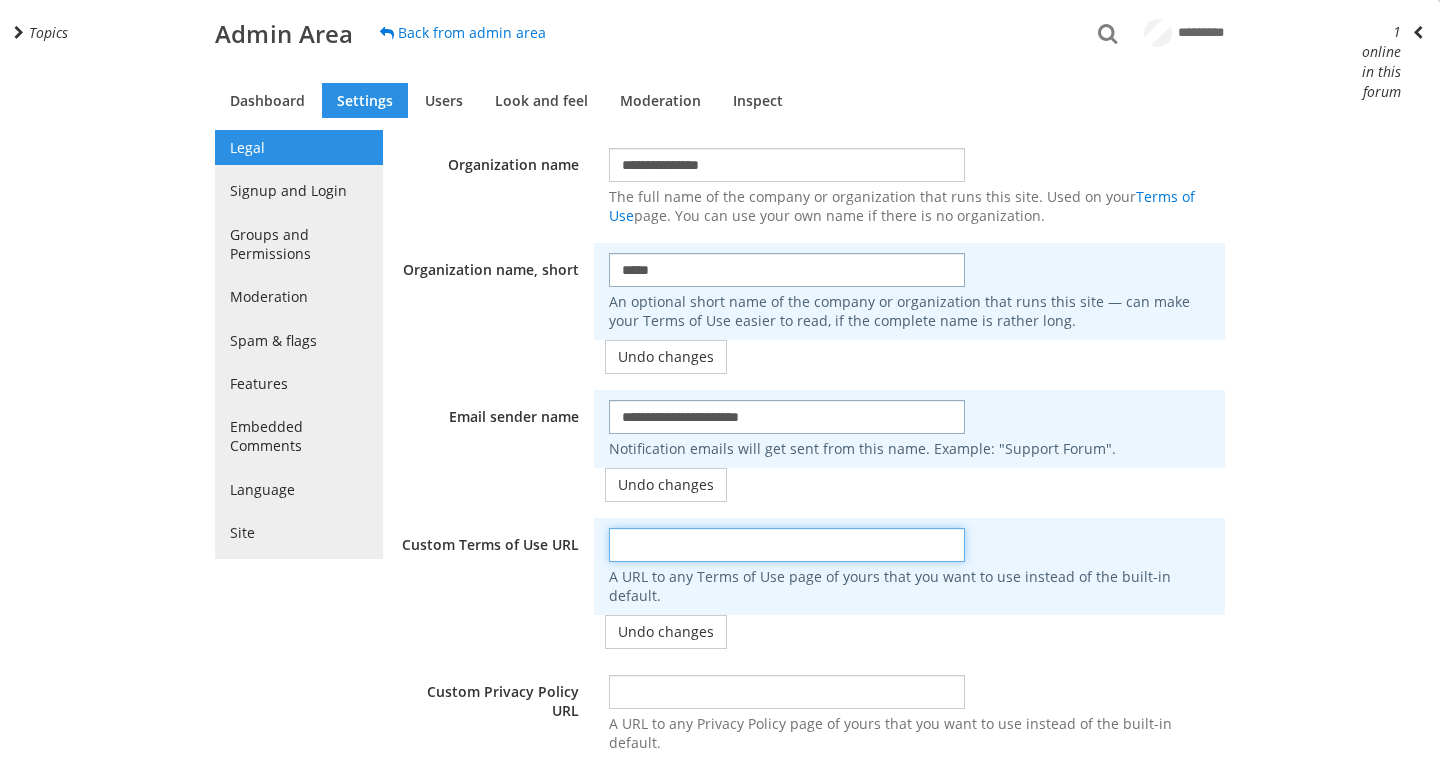 select on "40" 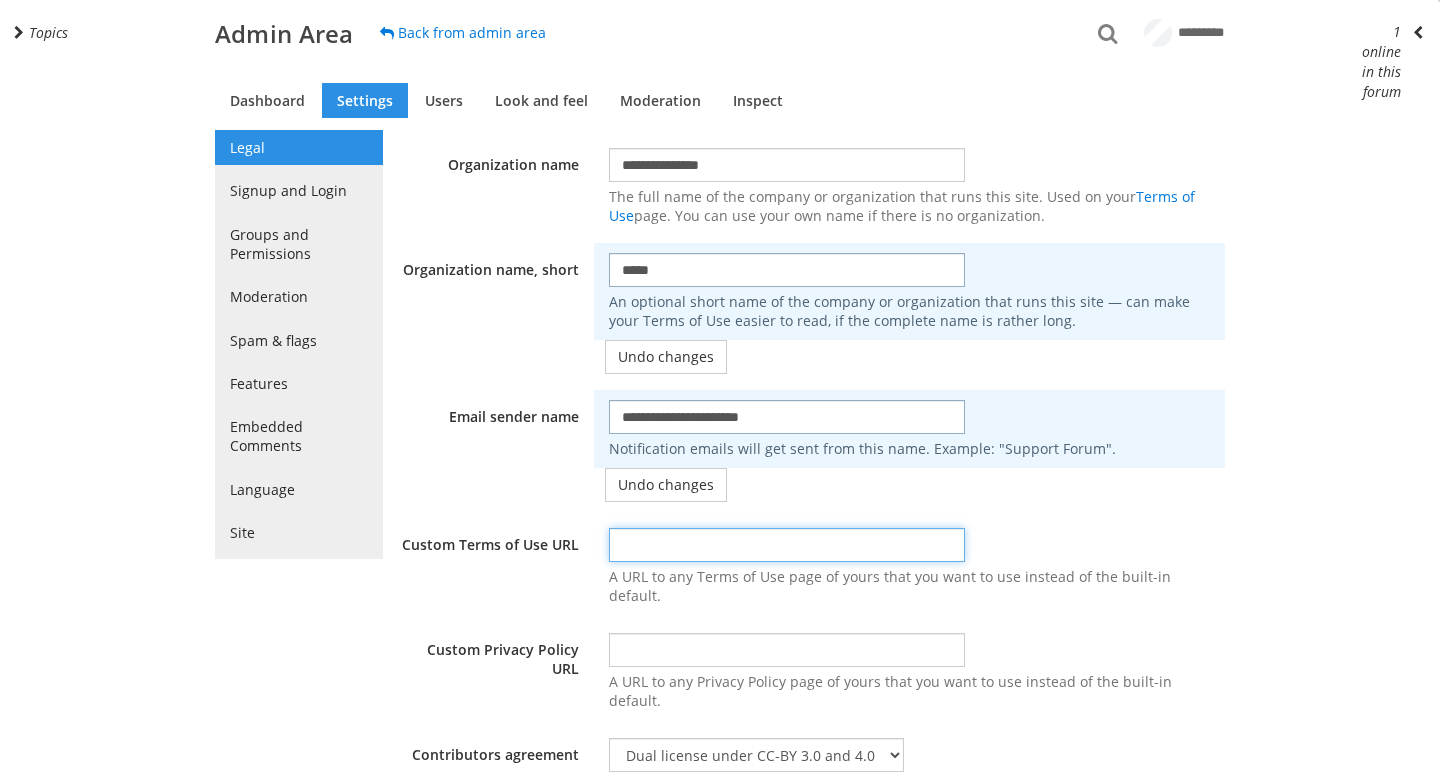 drag, startPoint x: 845, startPoint y: 550, endPoint x: 588, endPoint y: 541, distance: 257.15753 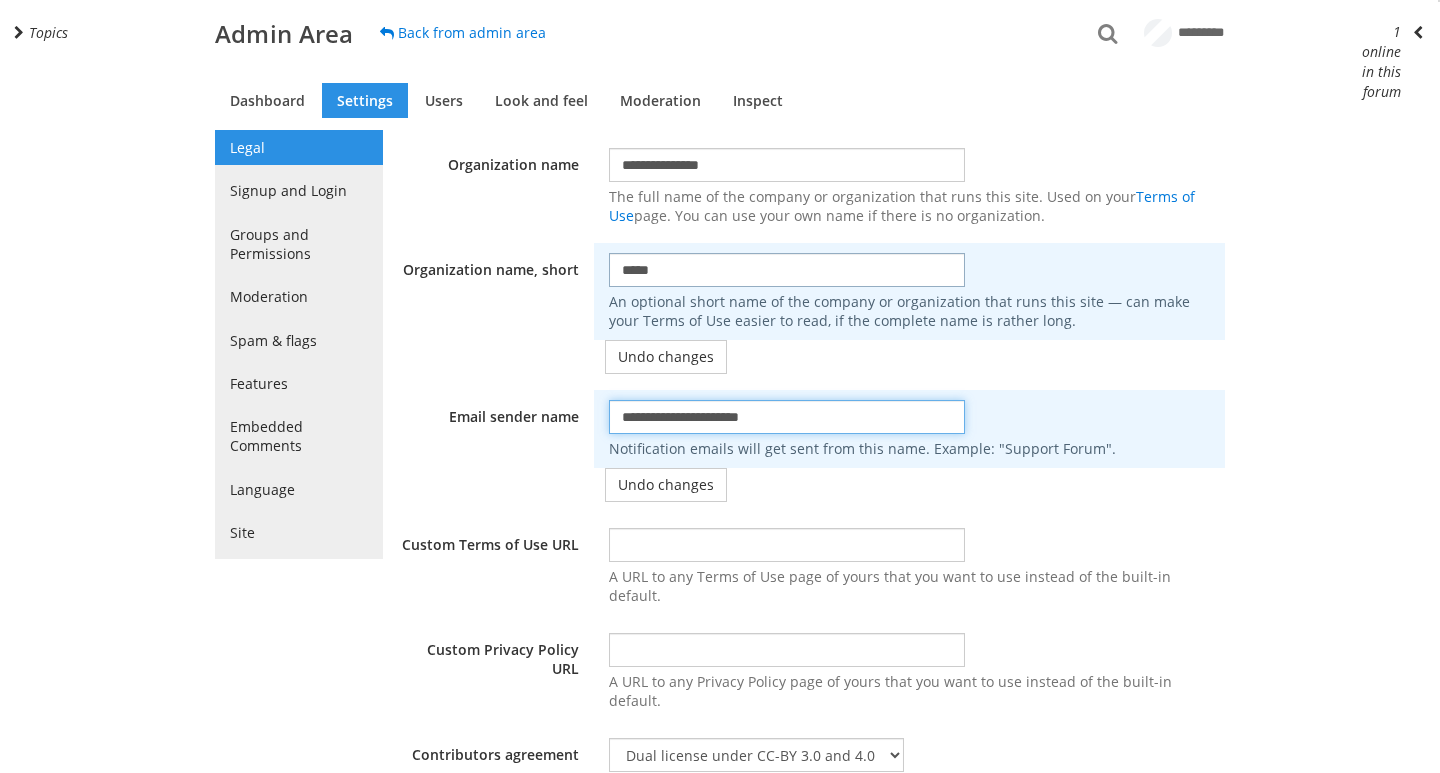 drag, startPoint x: 823, startPoint y: 421, endPoint x: 579, endPoint y: 423, distance: 244.0082 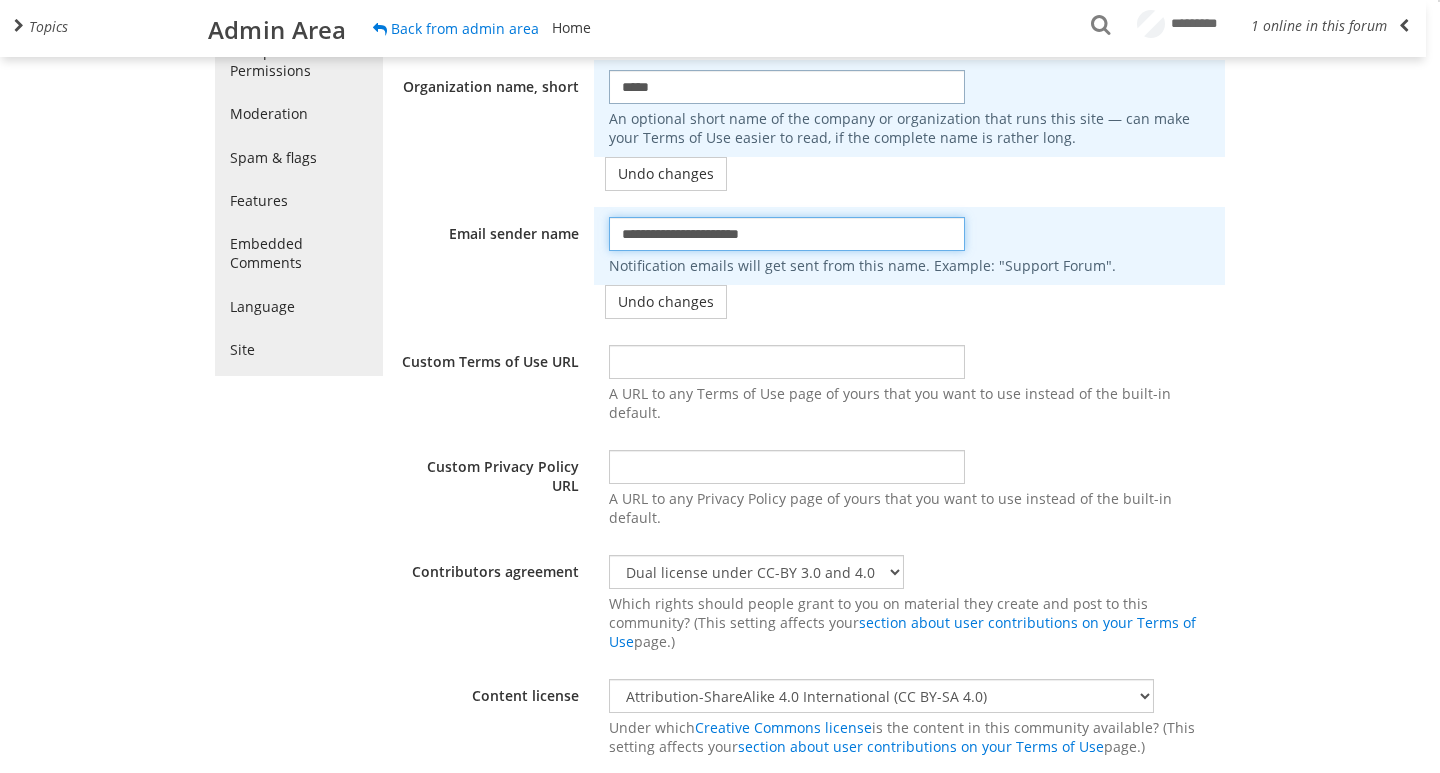 scroll, scrollTop: 200, scrollLeft: 0, axis: vertical 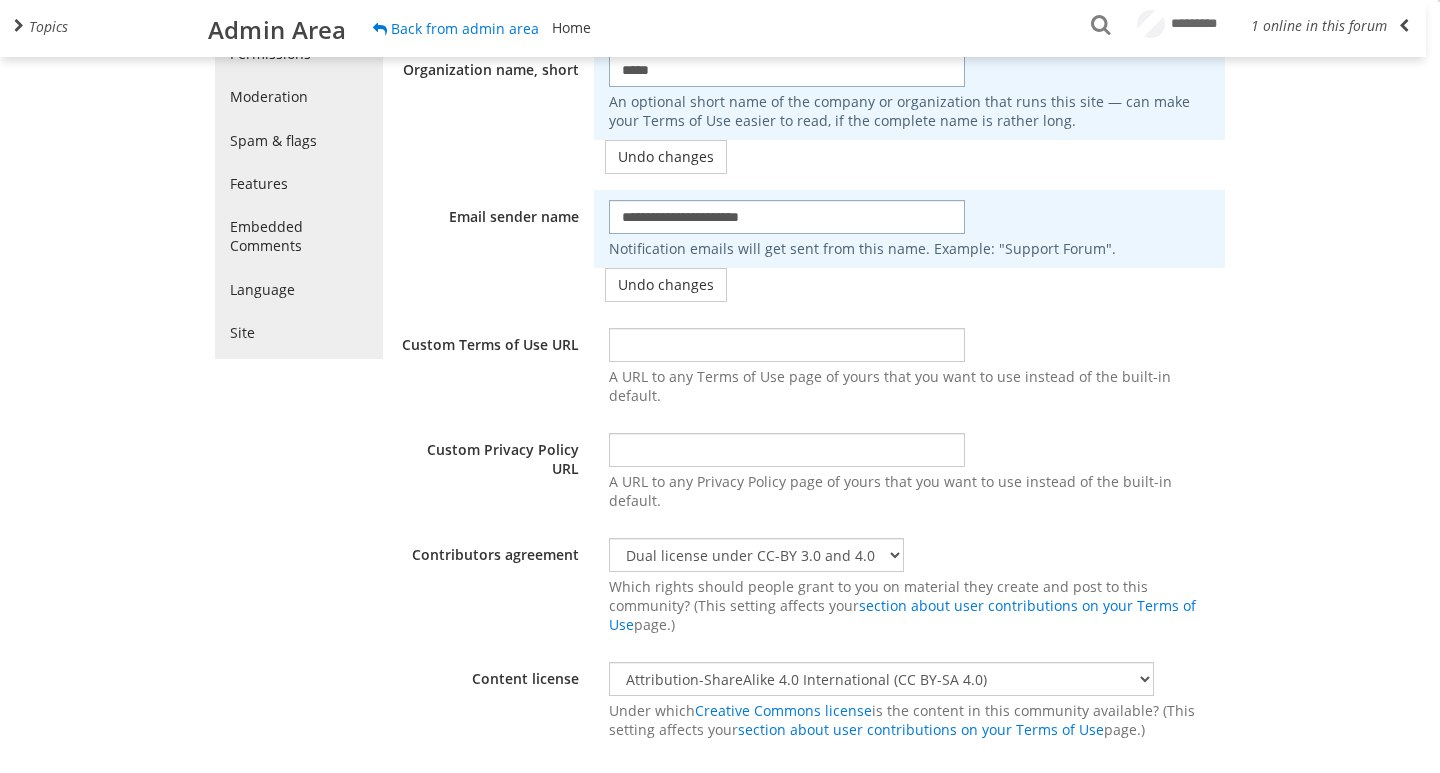 click on "Custom Privacy Policy URL A URL to any Privacy Policy page of yours that you want to use instead of the built-in default." at bounding box center (804, 471) 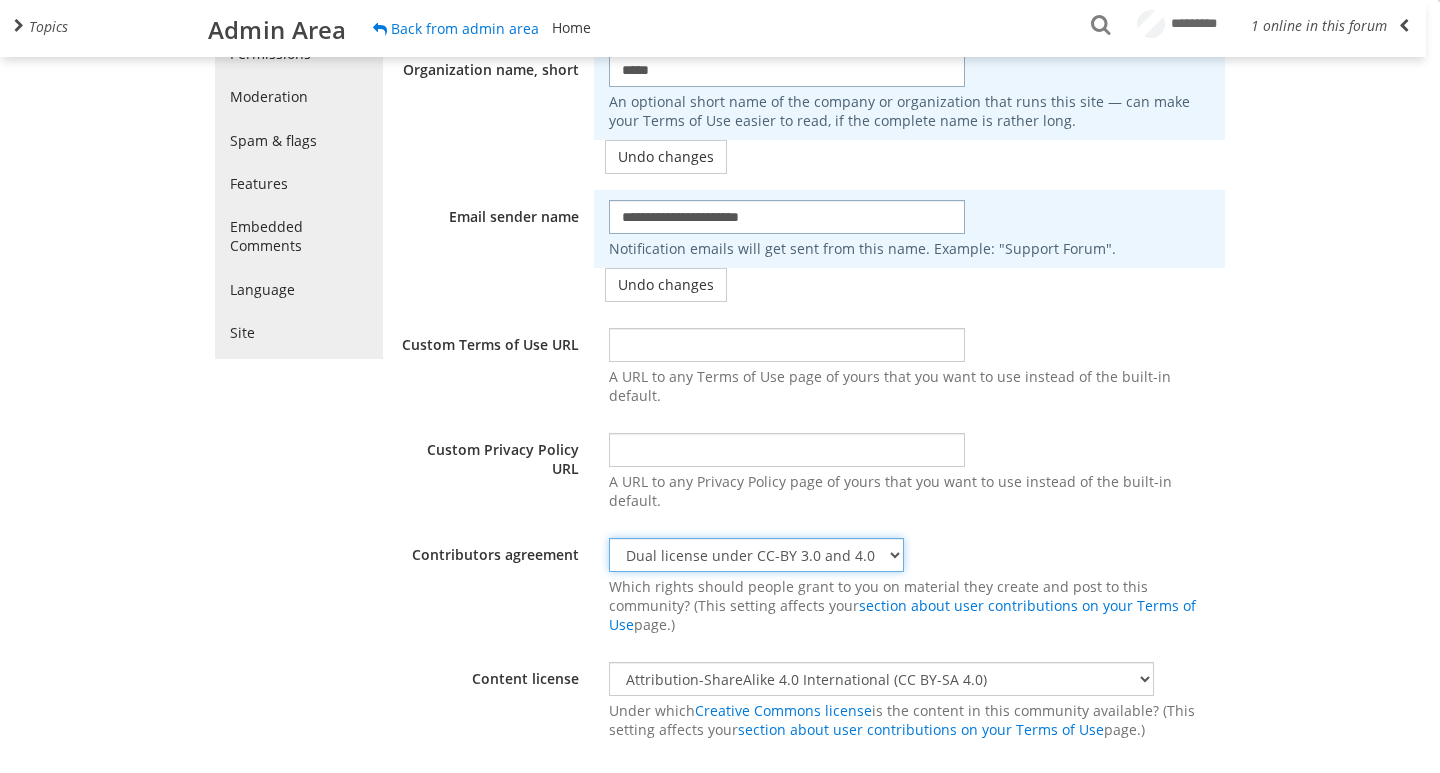 click on "Dual license under CC-BY 3.0 and 4.0" at bounding box center [756, 555] 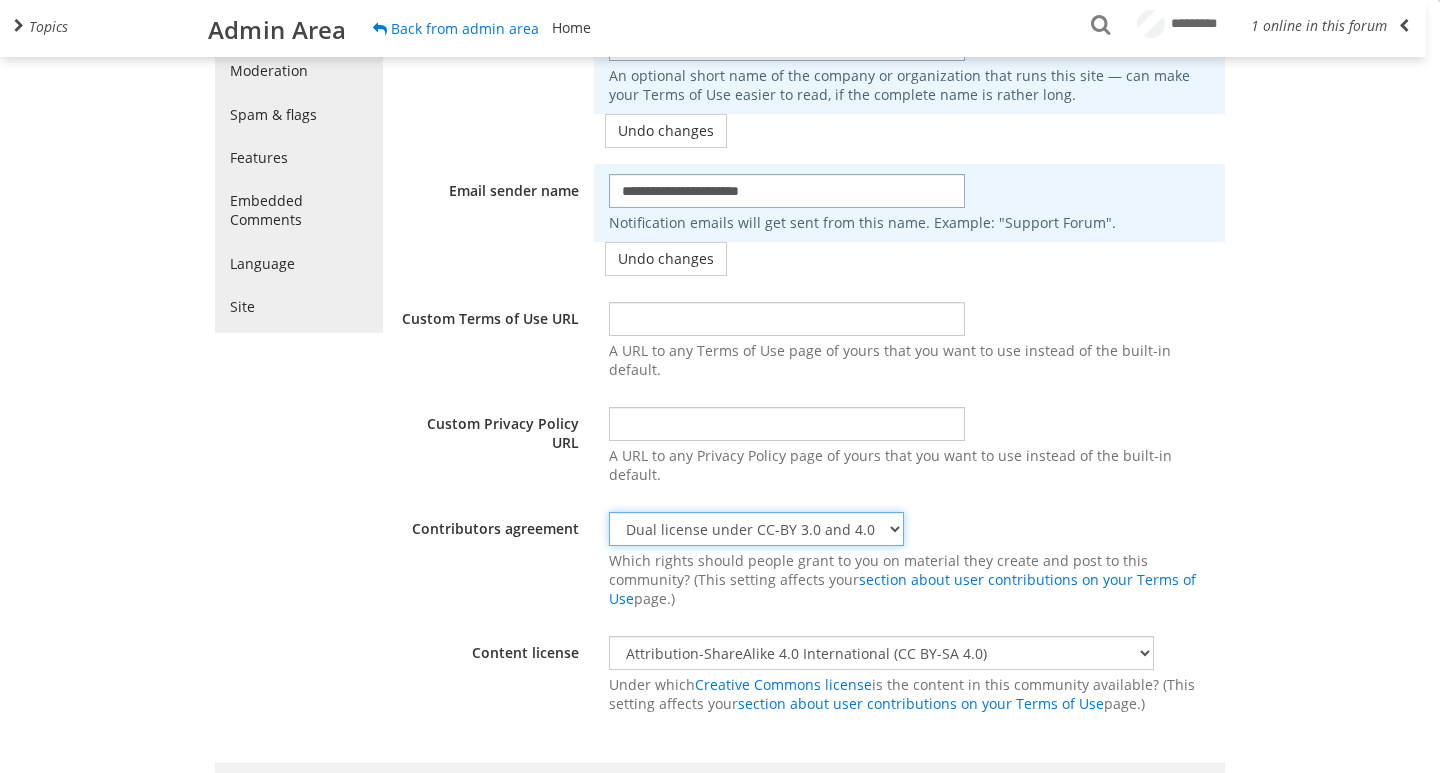scroll, scrollTop: 240, scrollLeft: 0, axis: vertical 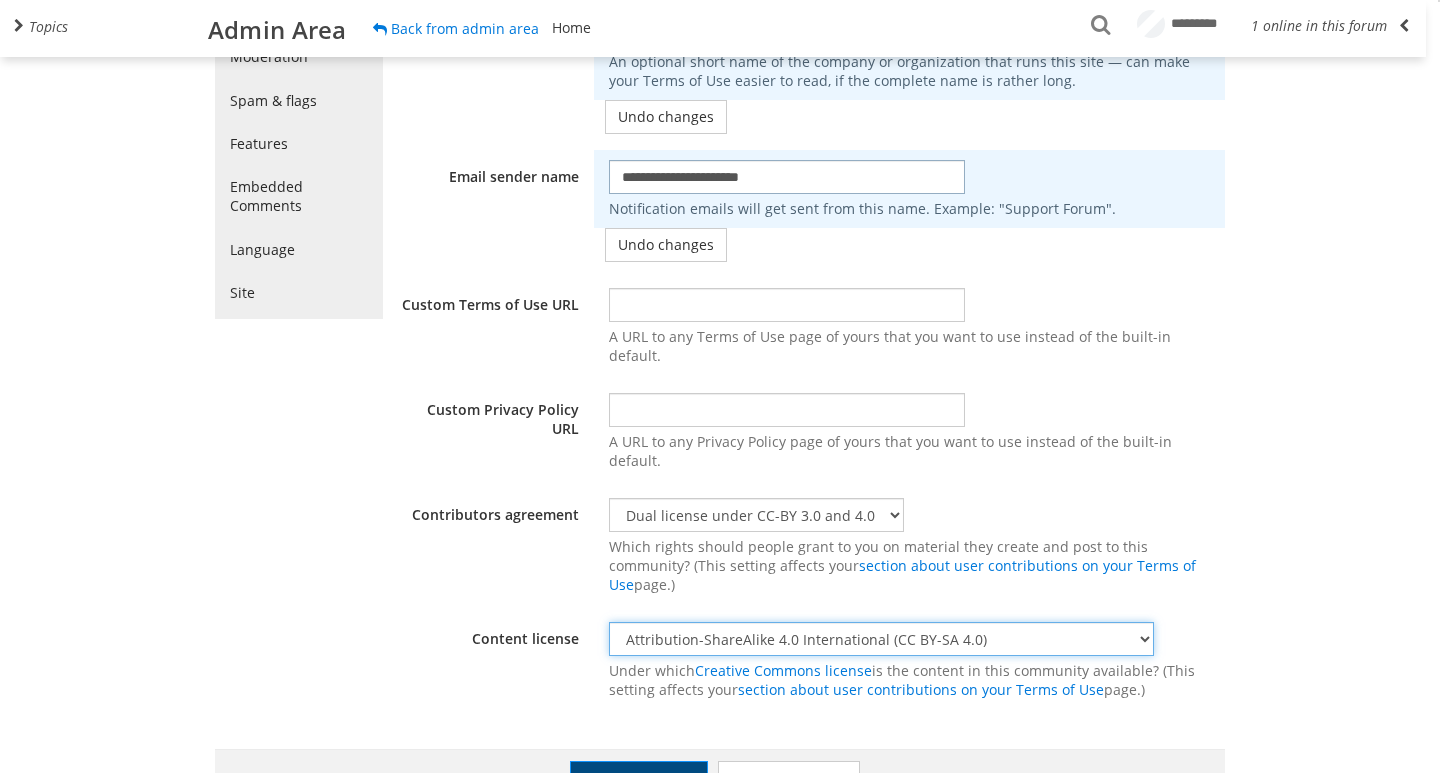 click on "Attribution 4.0 International (CC BY 4.0) Attribution-ShareAlike 4.0 International (CC BY-SA 4.0) Attribution-NonCommercial-ShareAlike 4.0 International (CC BY-NC-SA 4.0) None. All Rights Reserved" at bounding box center [881, 639] 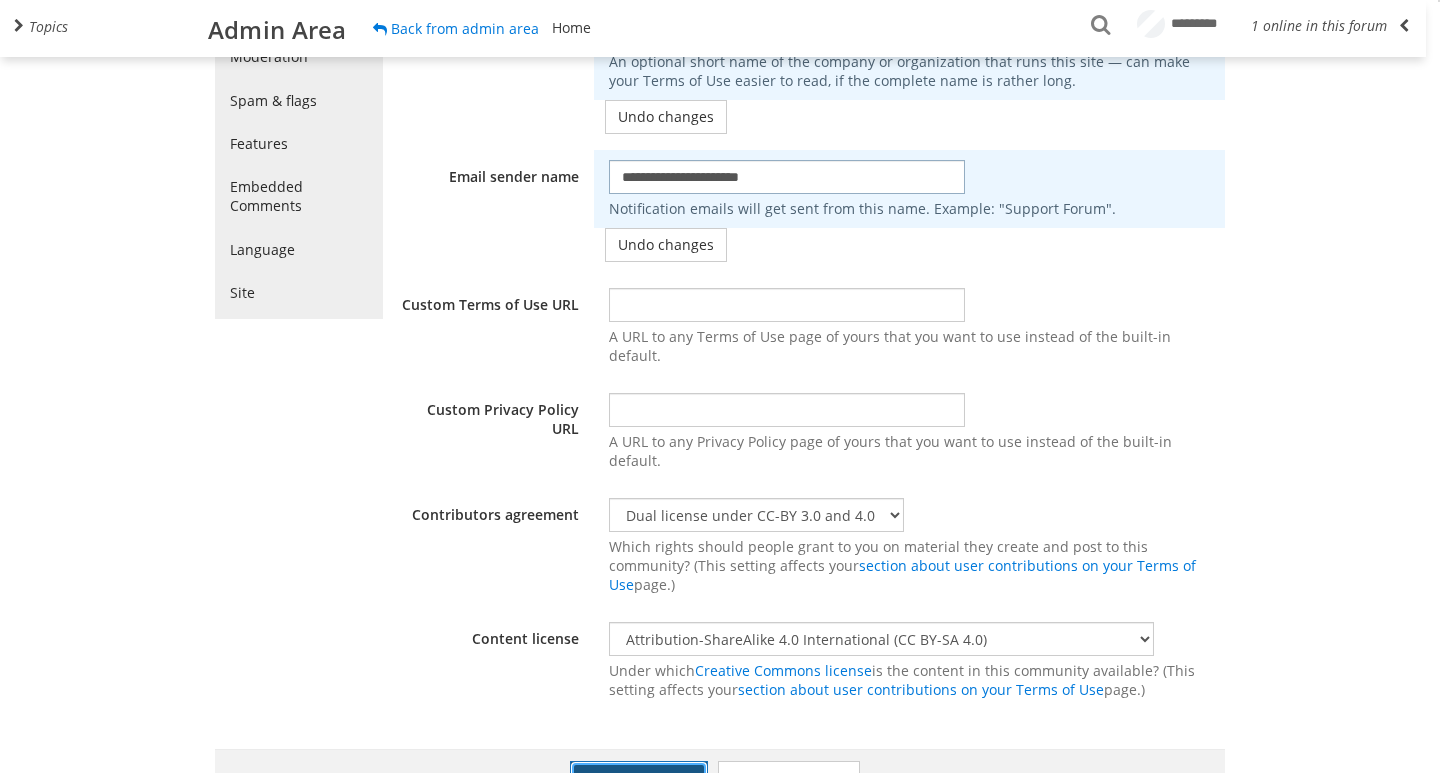 click on "Save all changes" at bounding box center (639, 780) 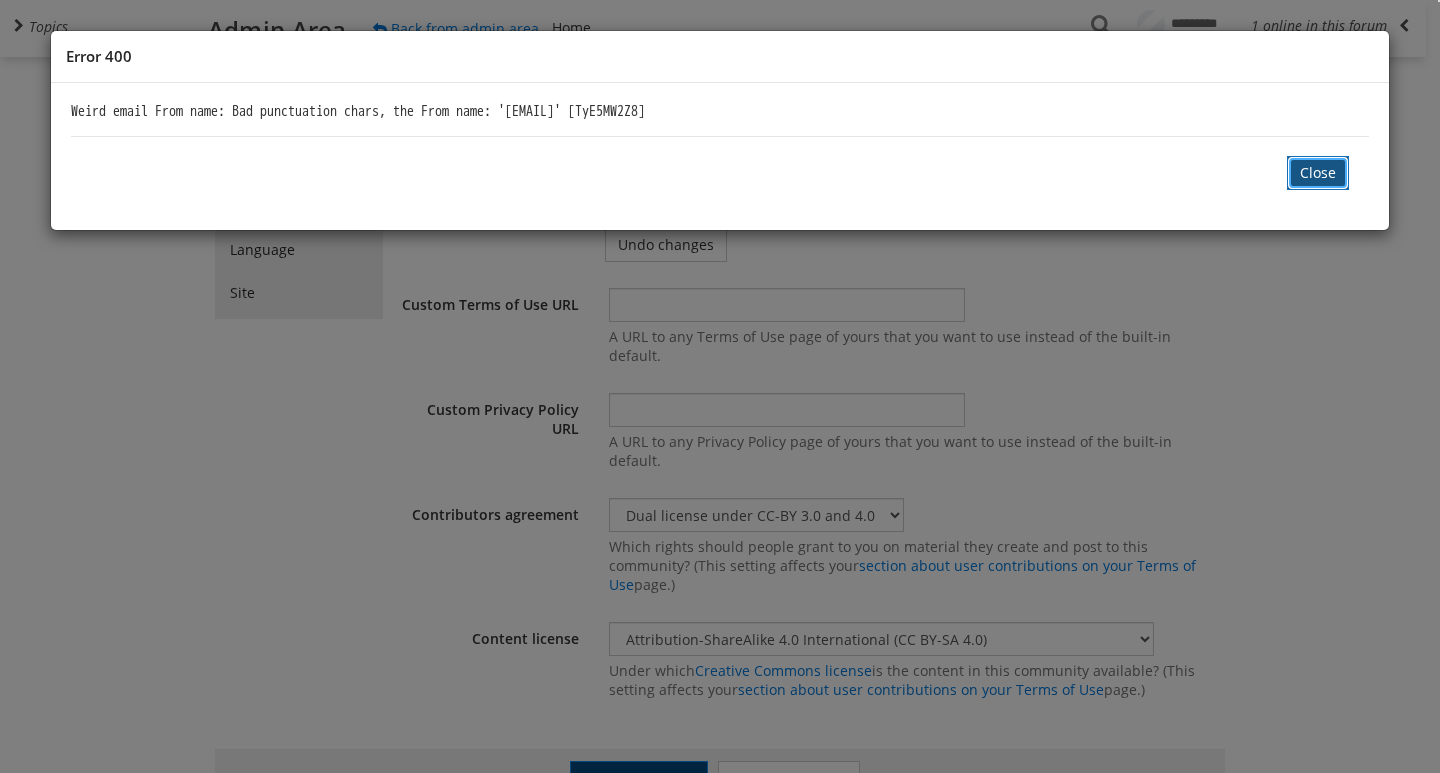 click on "Close" at bounding box center (1318, 173) 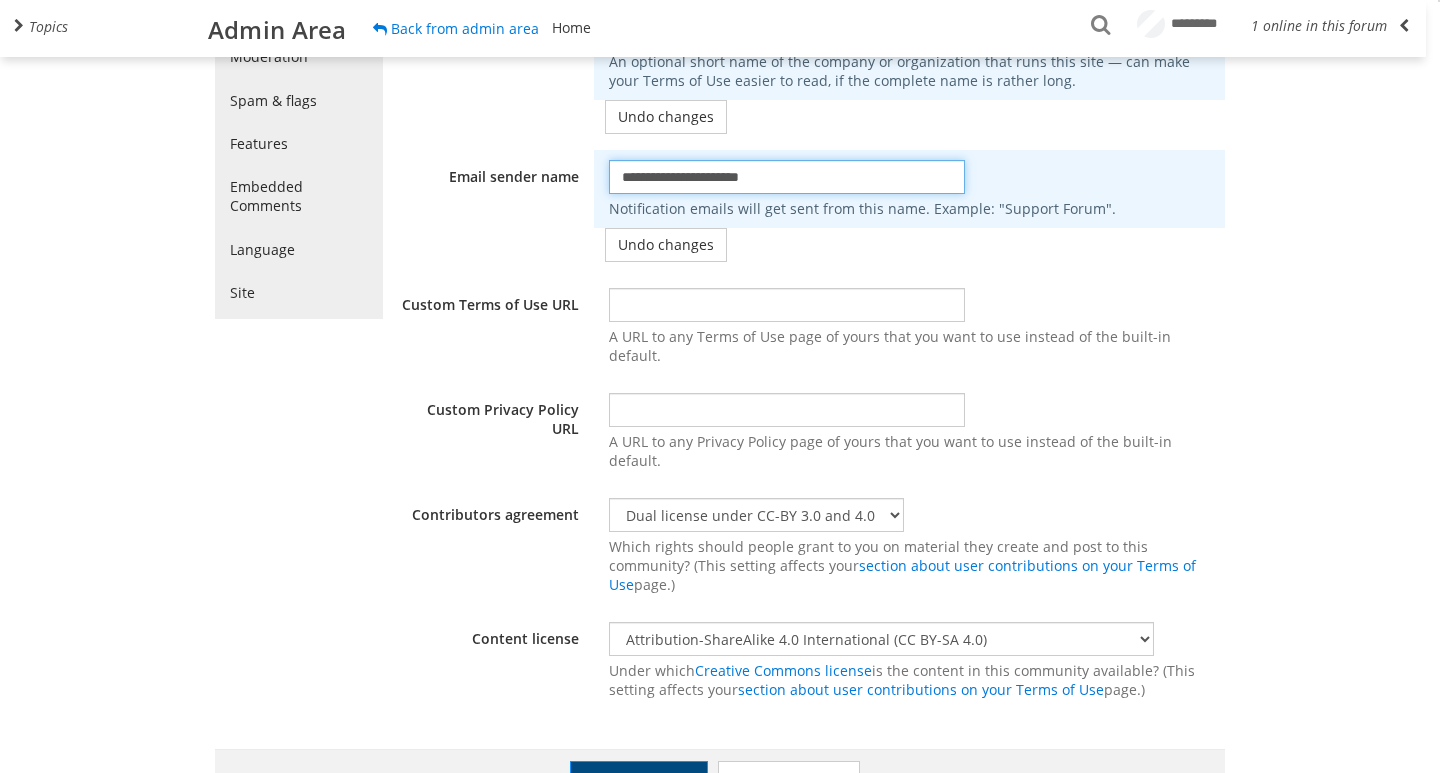 drag, startPoint x: 816, startPoint y: 184, endPoint x: 538, endPoint y: 179, distance: 278.04495 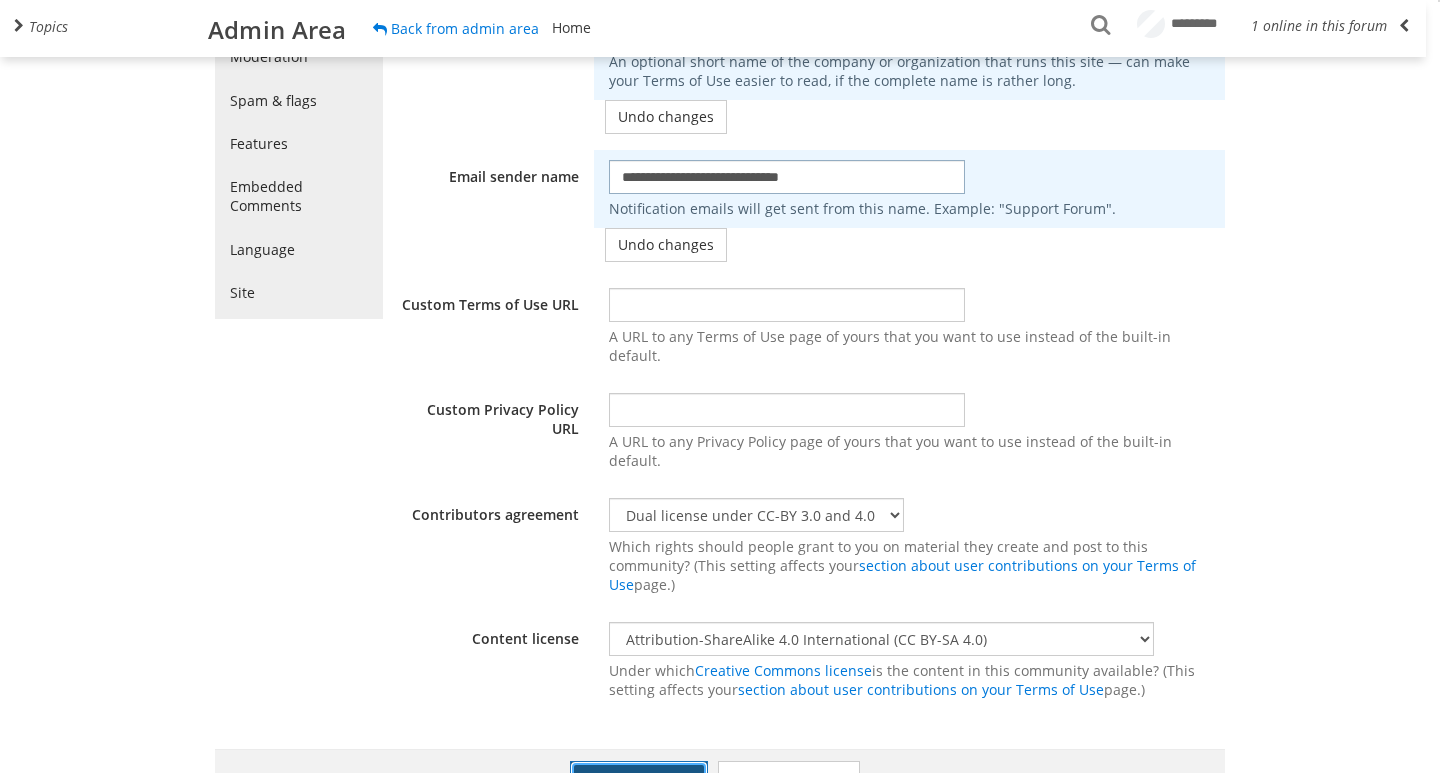 click on "Save all changes" at bounding box center (639, 780) 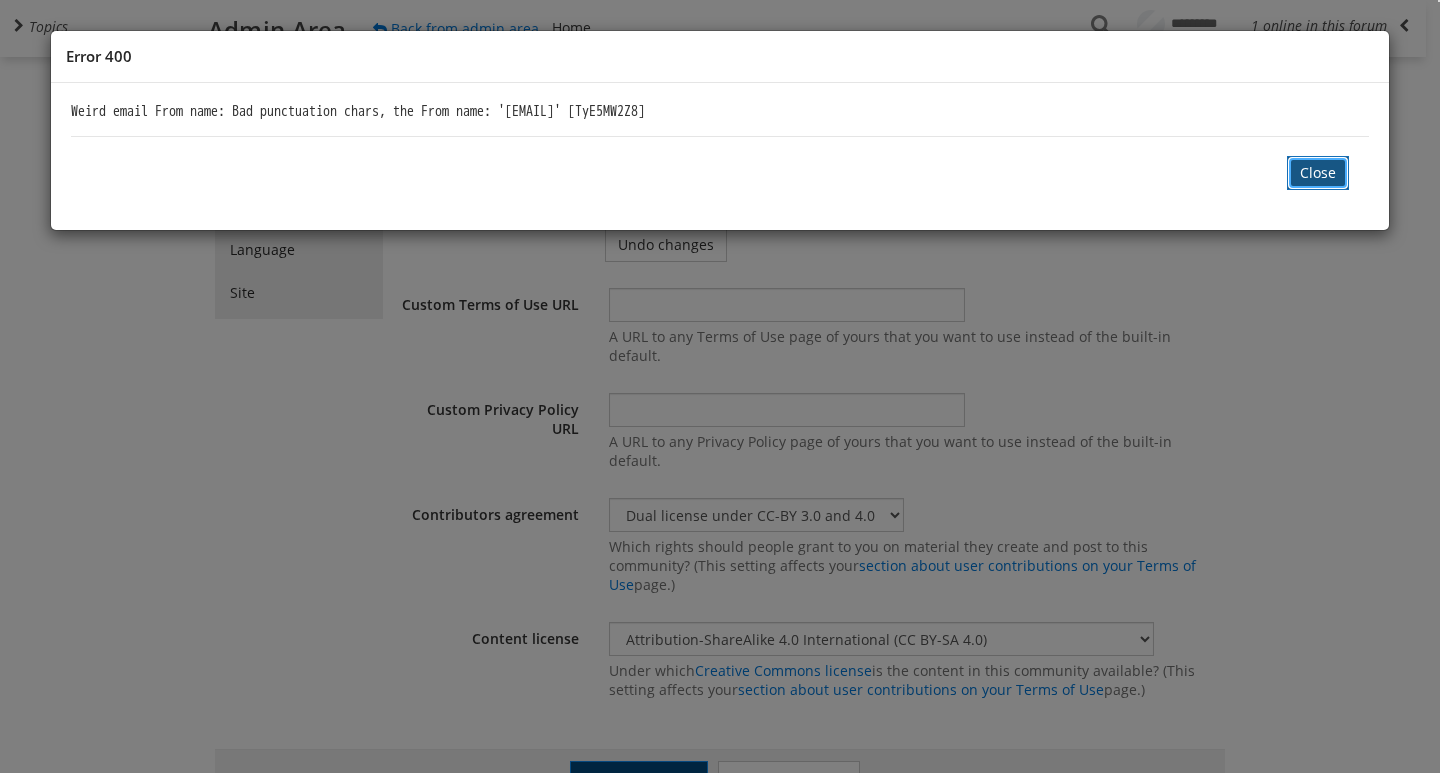 click on "Close" at bounding box center [1318, 173] 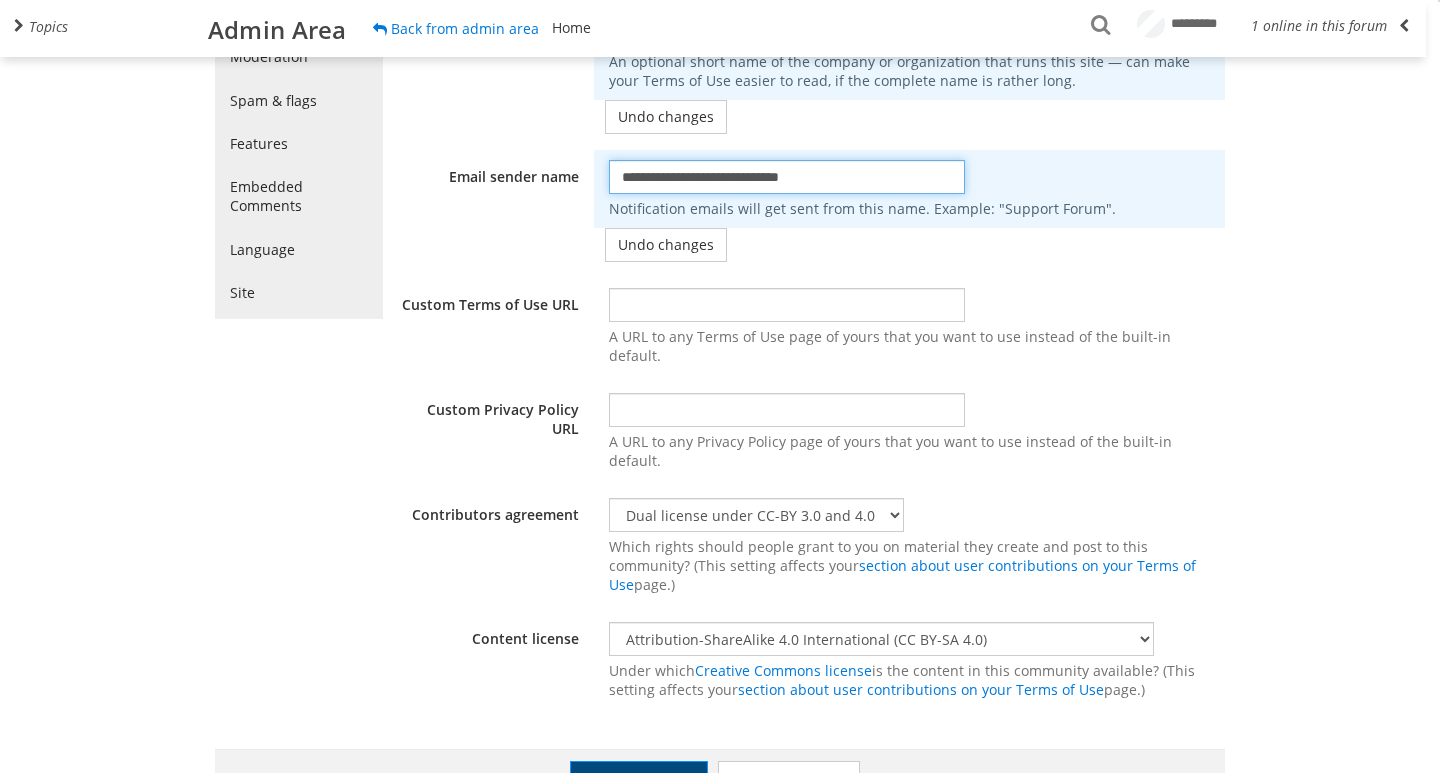 click on "**********" at bounding box center (787, 177) 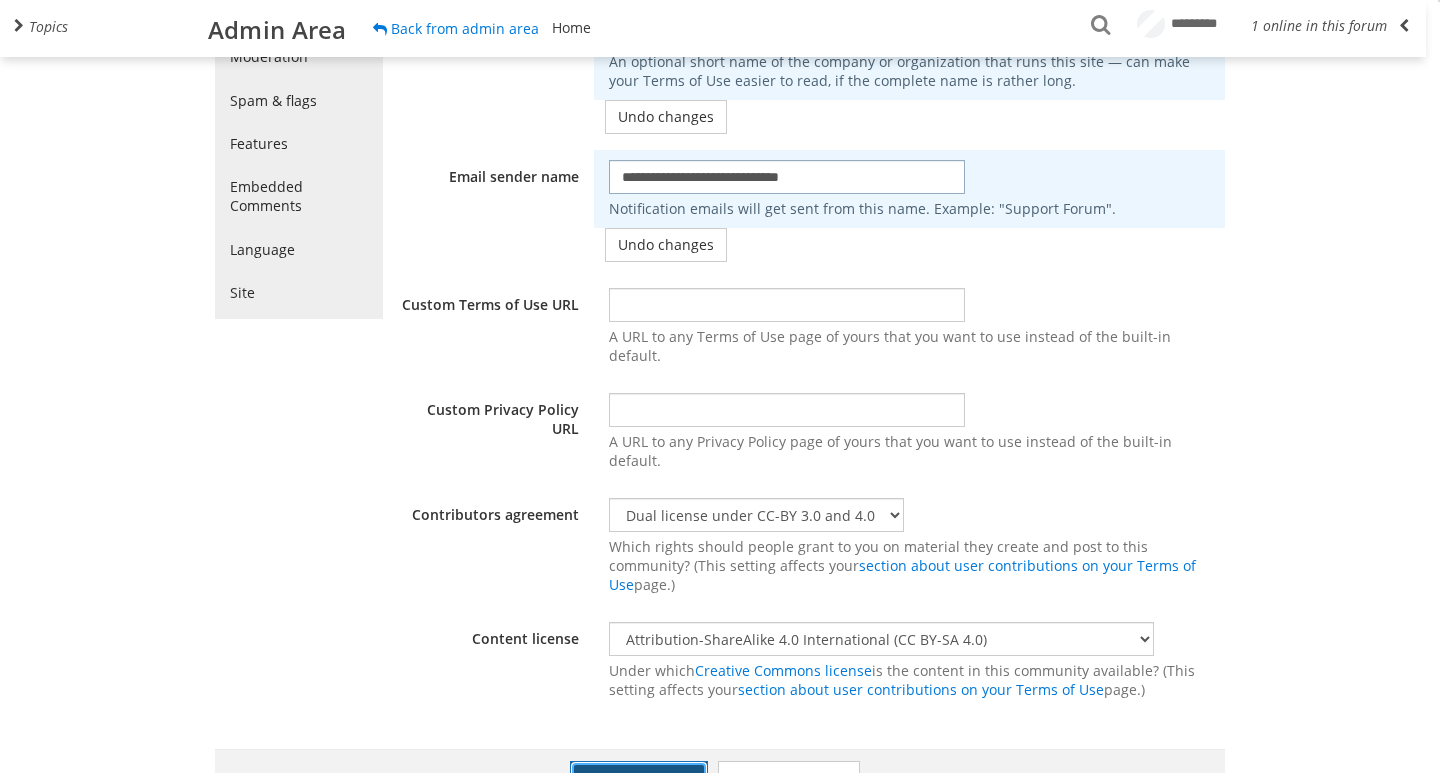 click on "Save all changes" at bounding box center (639, 780) 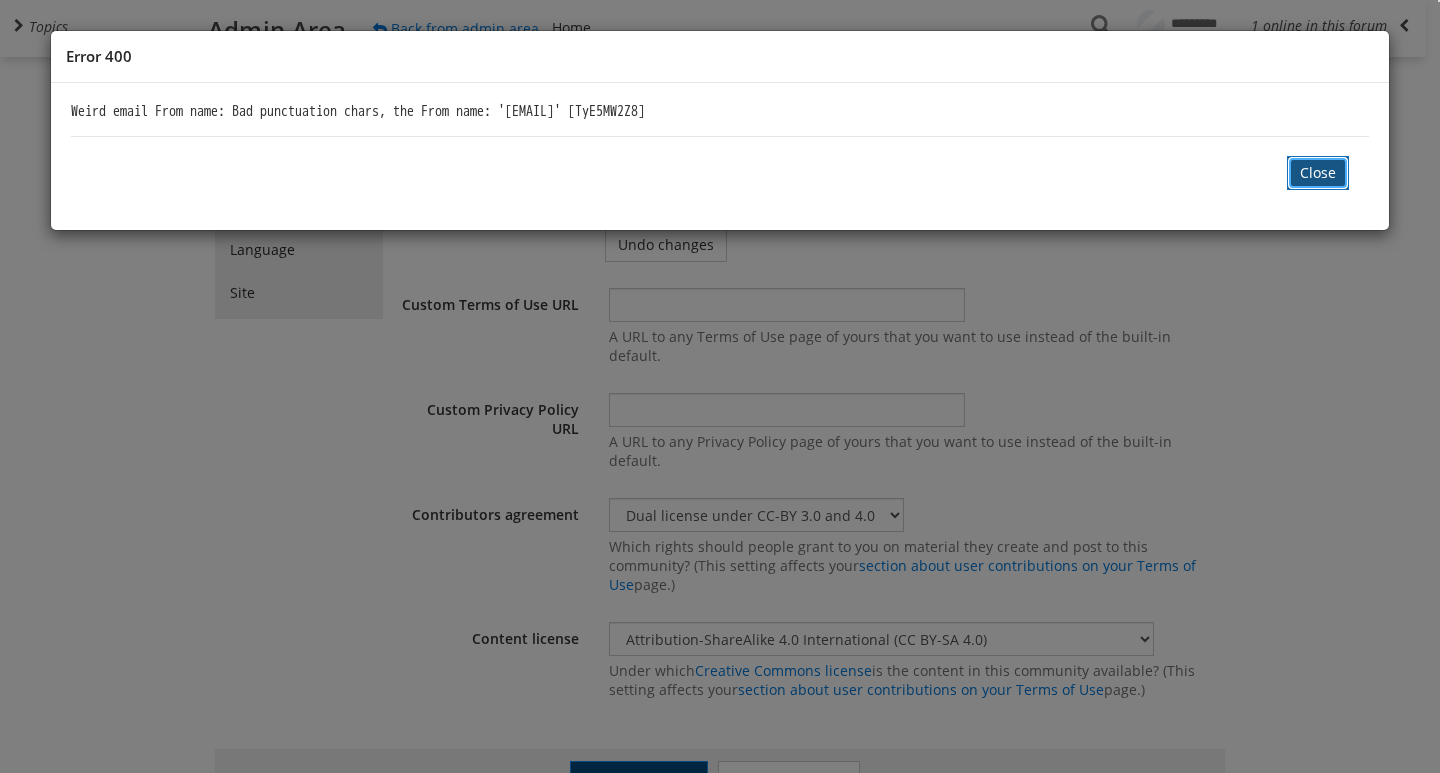 click on "Close" at bounding box center (1318, 173) 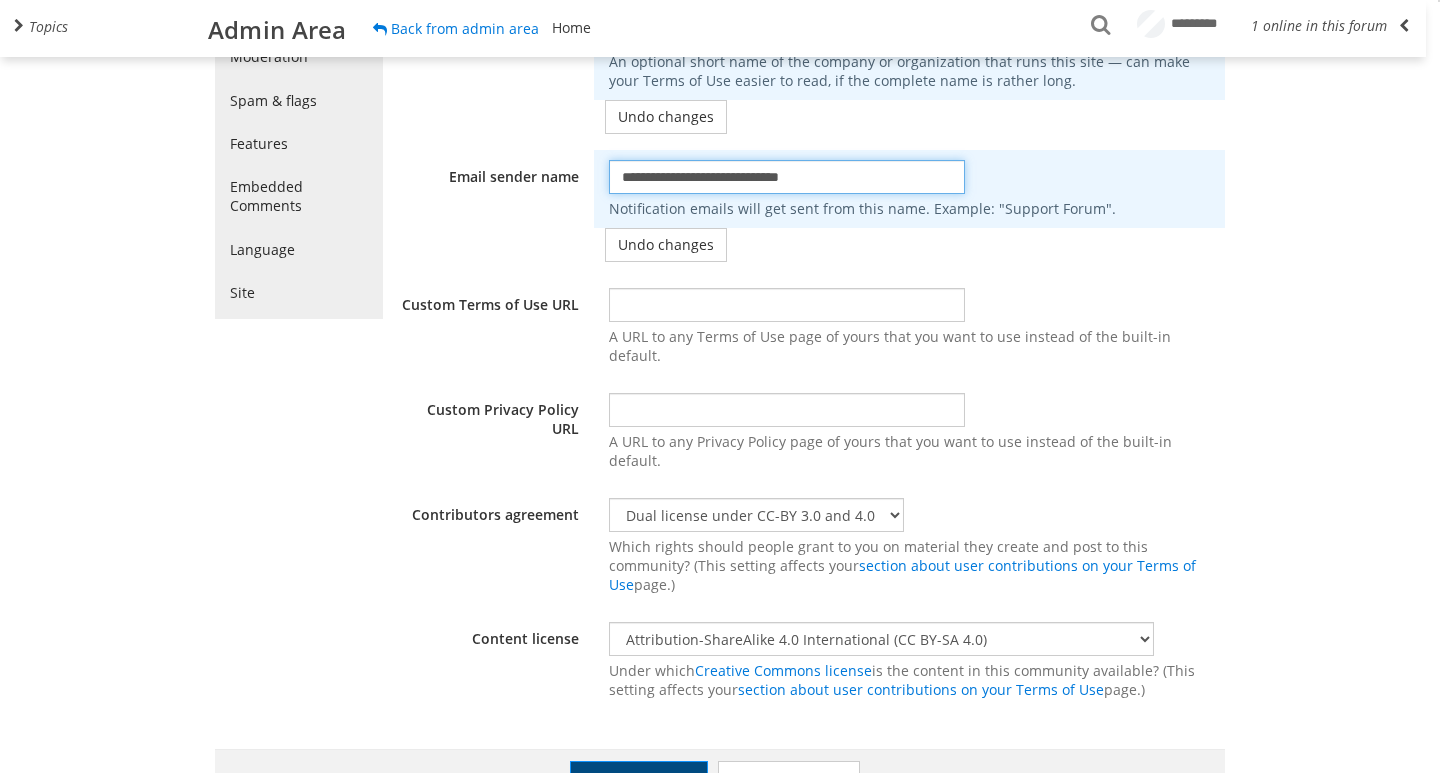drag, startPoint x: 697, startPoint y: 172, endPoint x: 874, endPoint y: 170, distance: 177.01129 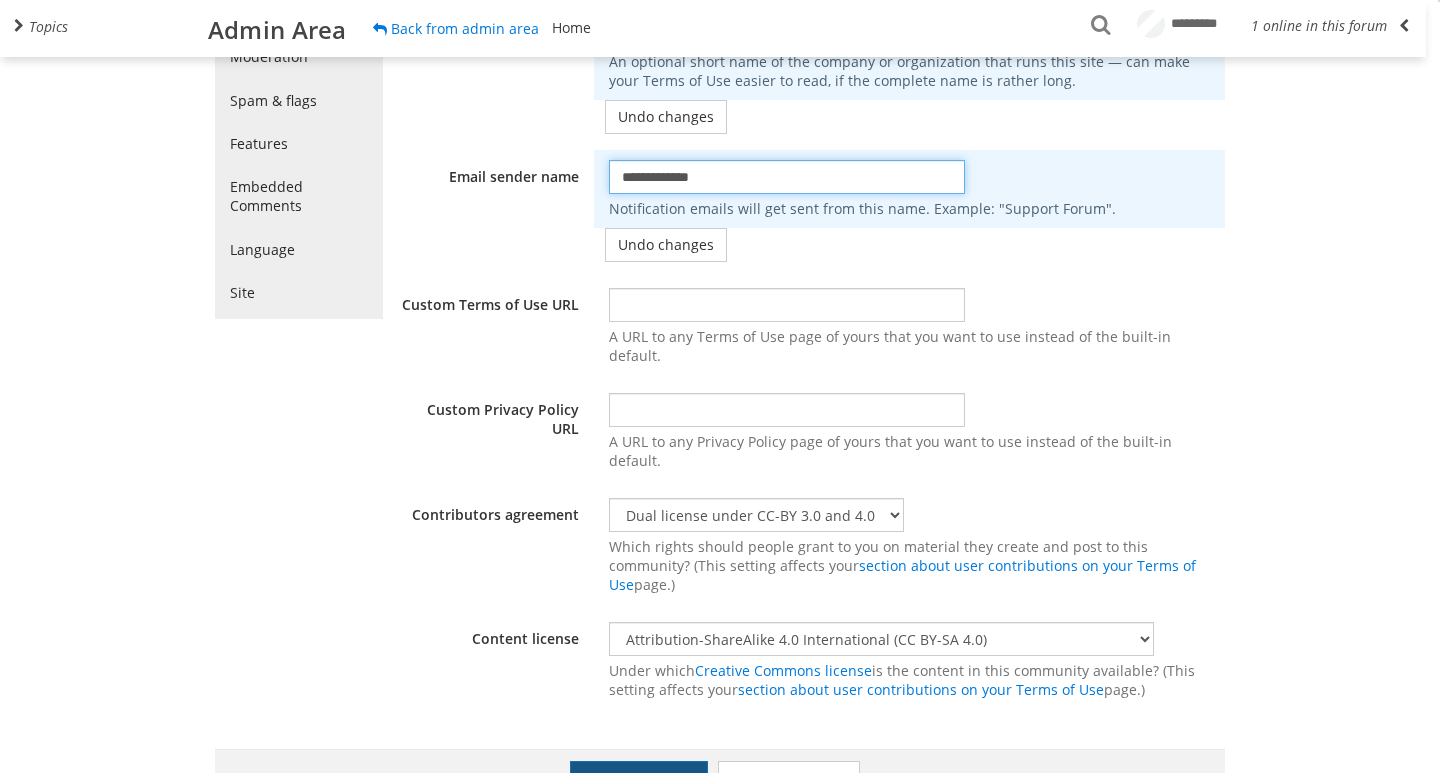 type on "**********" 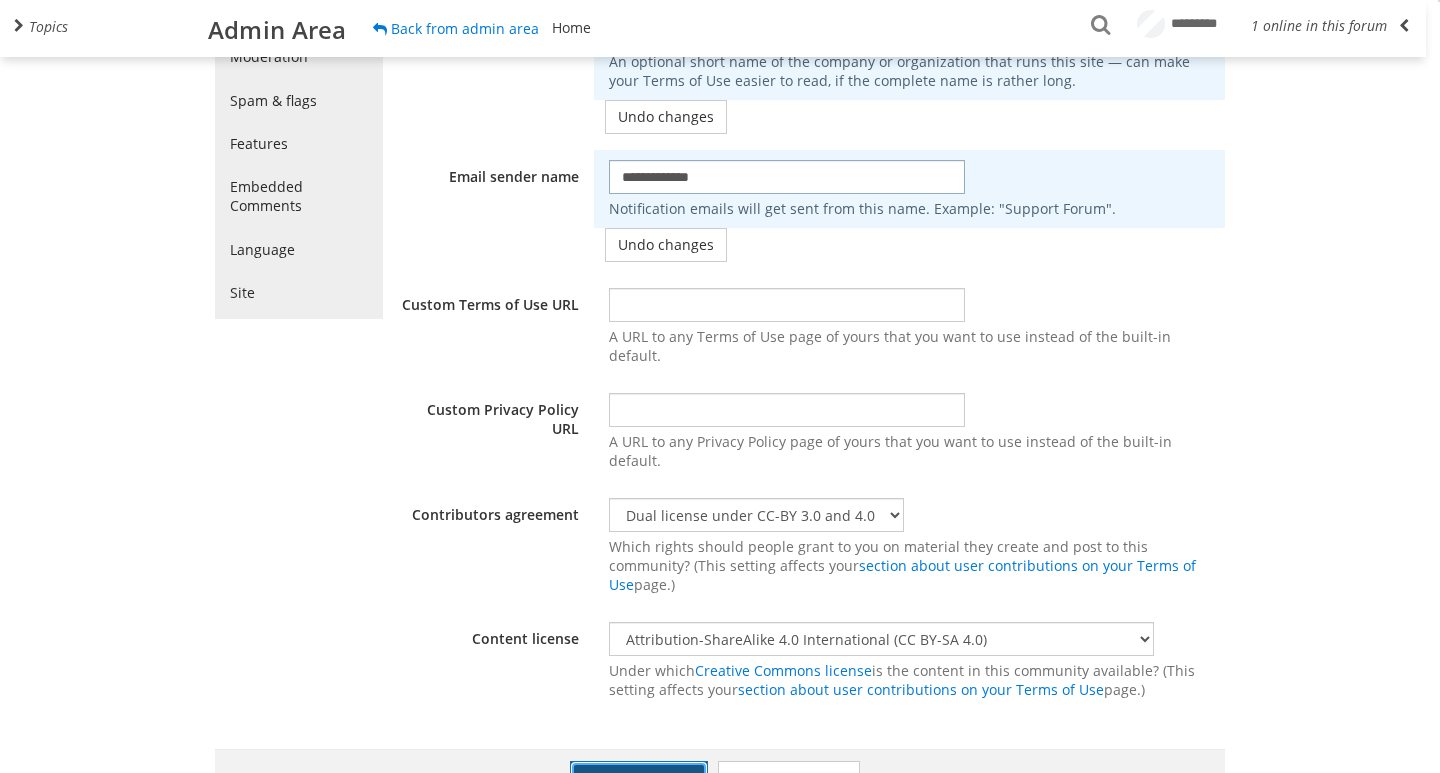 click on "Save all changes" at bounding box center (639, 780) 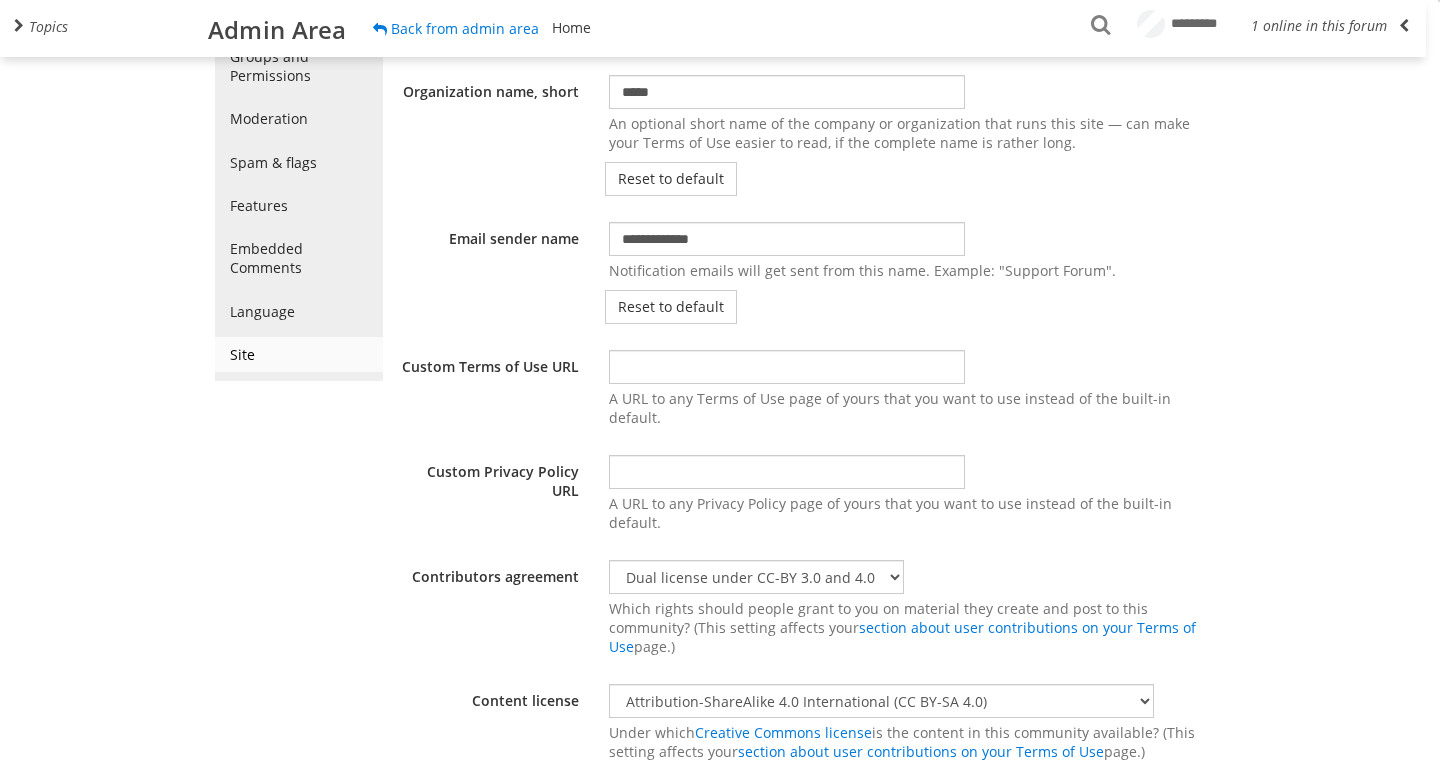 scroll, scrollTop: 0, scrollLeft: 0, axis: both 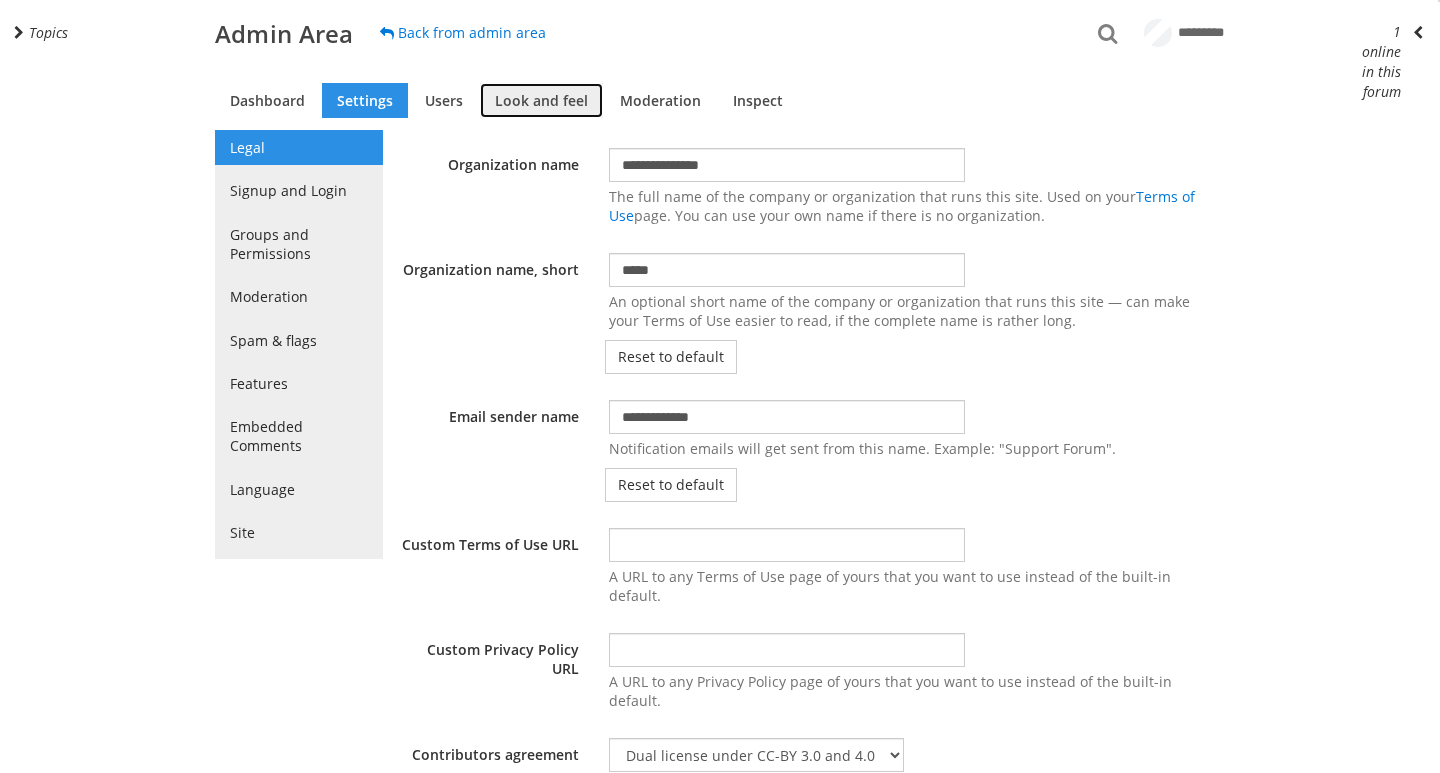 click on "Look and feel" at bounding box center [541, 100] 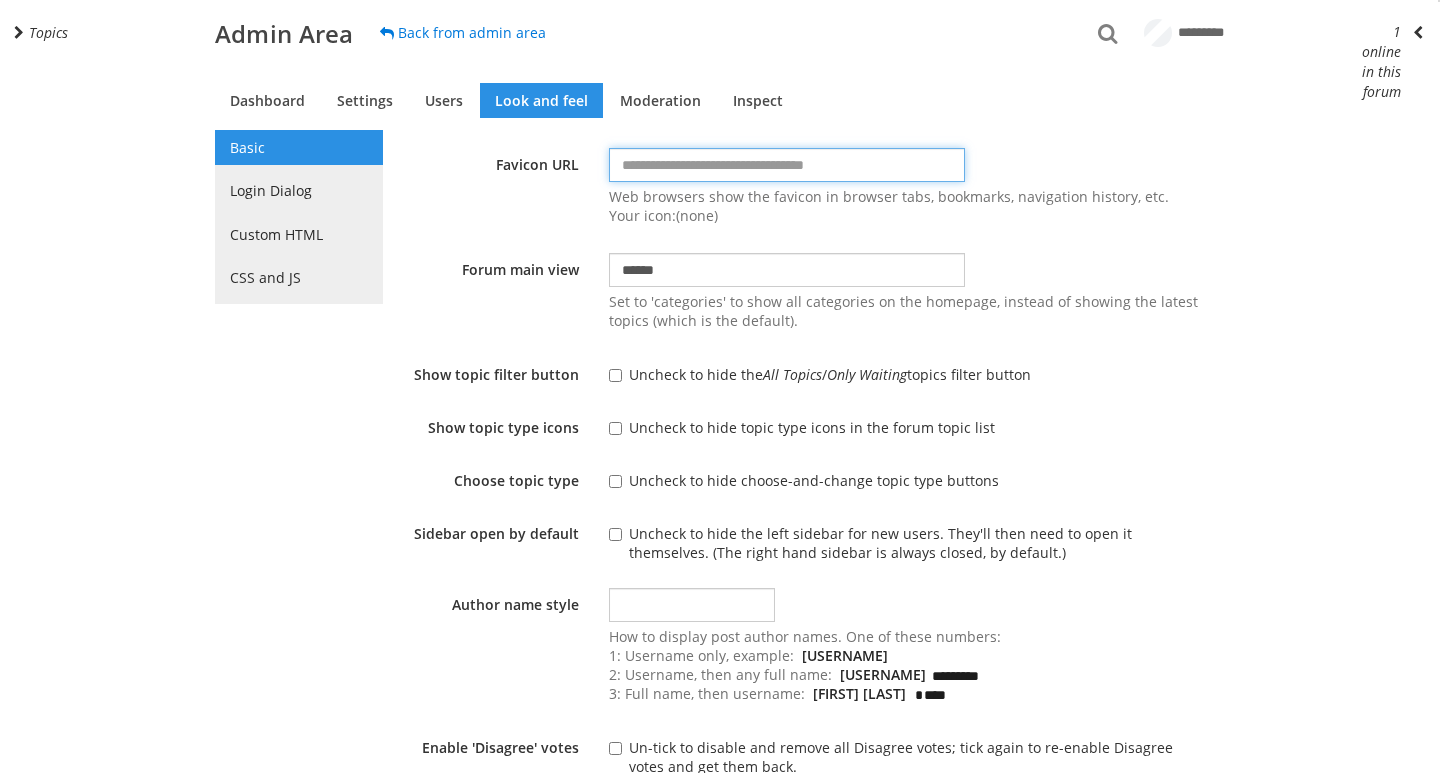 click at bounding box center [787, 165] 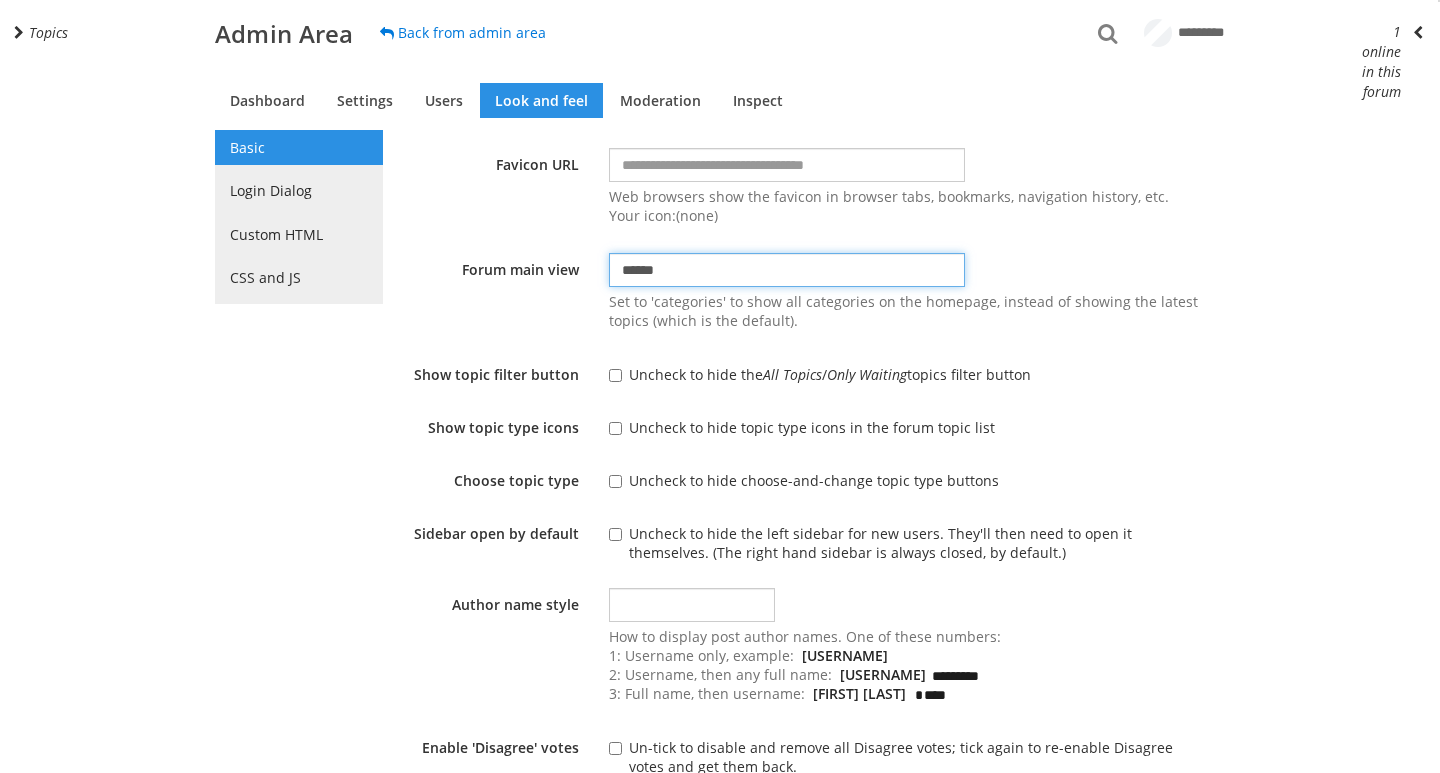 click on "******" at bounding box center (787, 270) 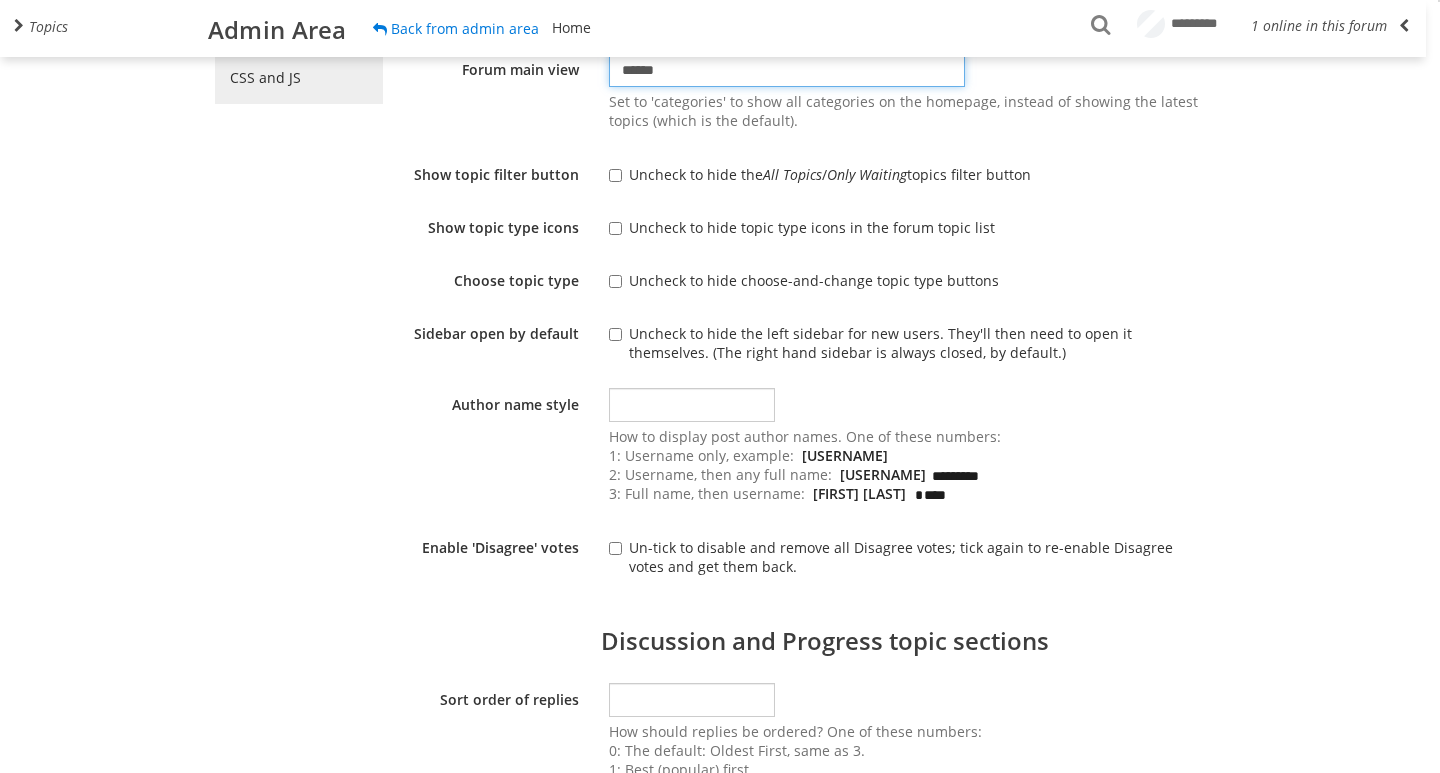 scroll, scrollTop: 0, scrollLeft: 0, axis: both 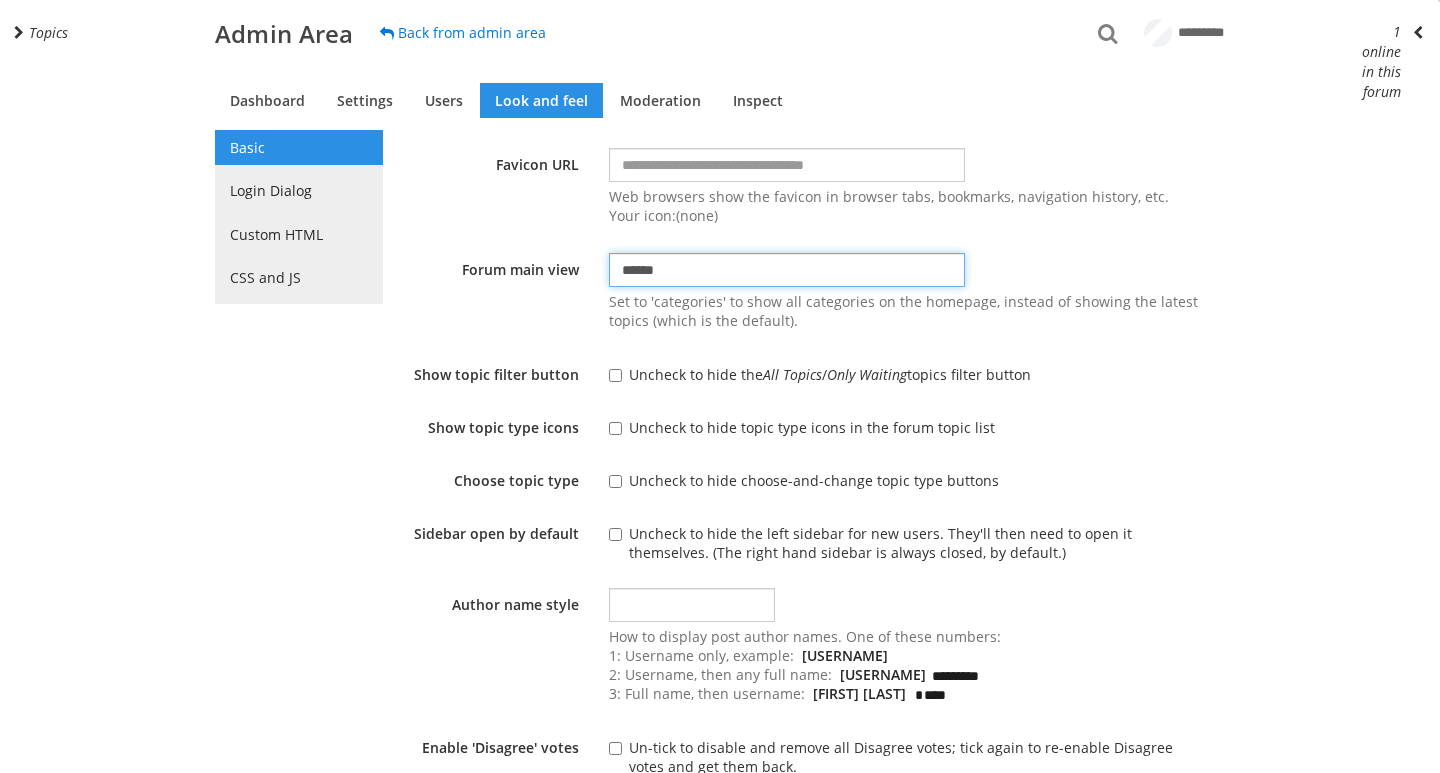 click on "******" at bounding box center (787, 270) 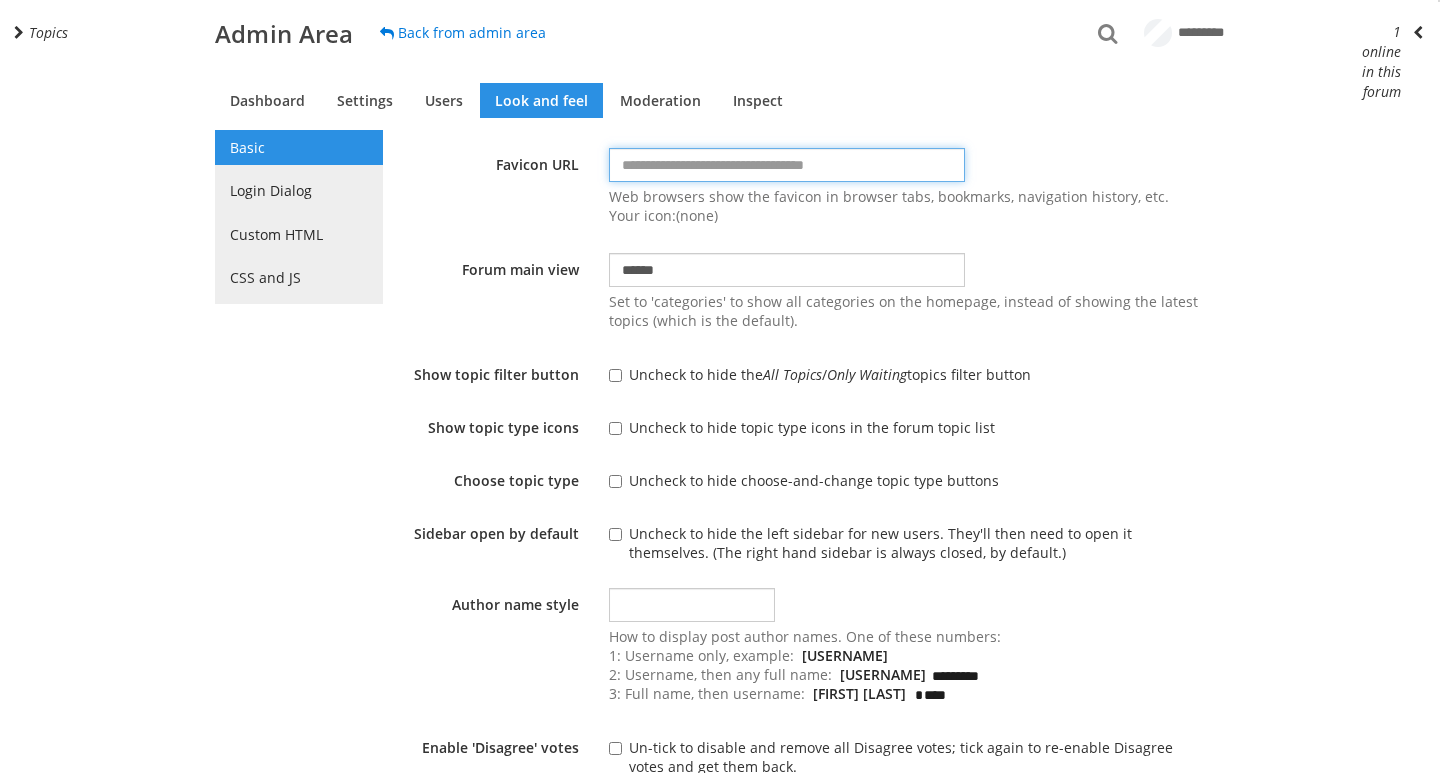 click at bounding box center [787, 165] 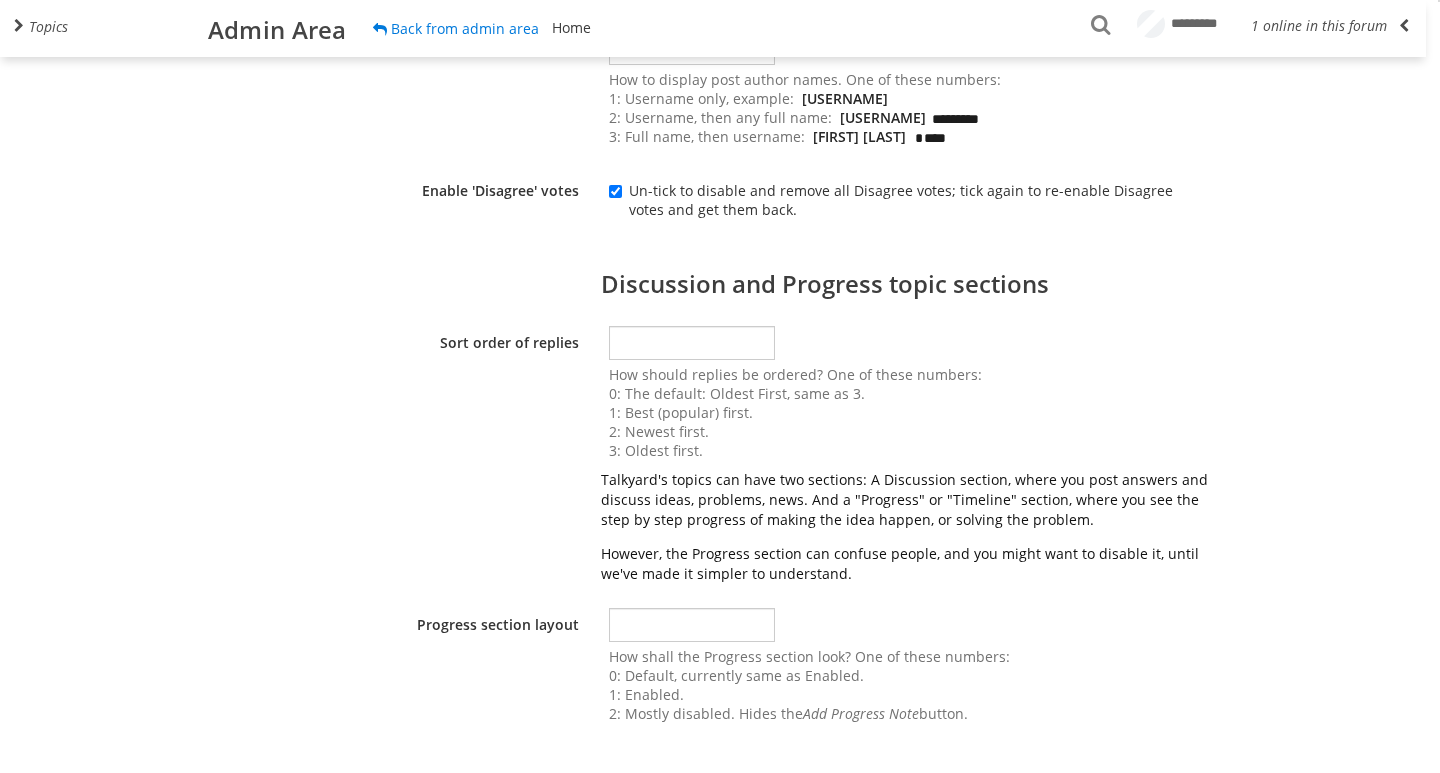 scroll, scrollTop: 807, scrollLeft: 0, axis: vertical 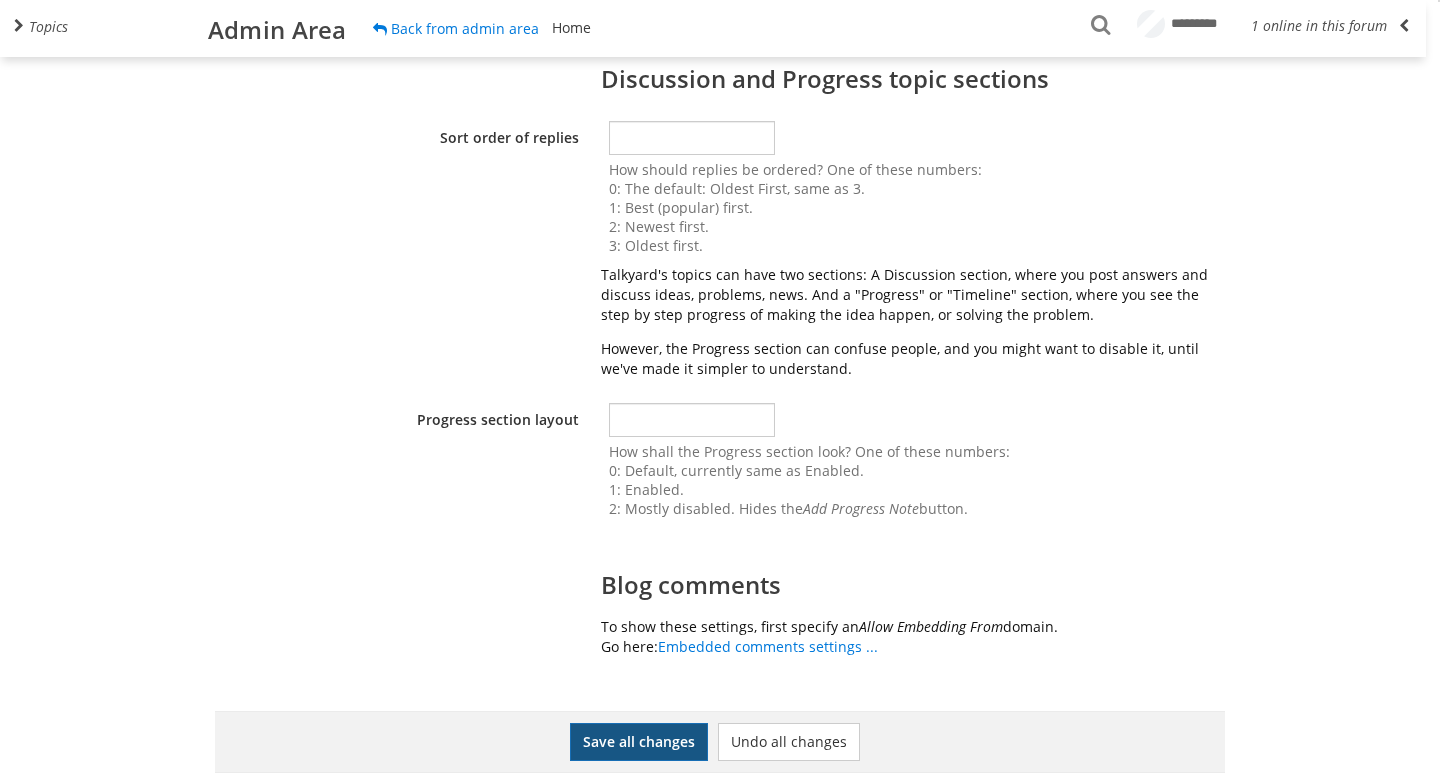 type on "**********" 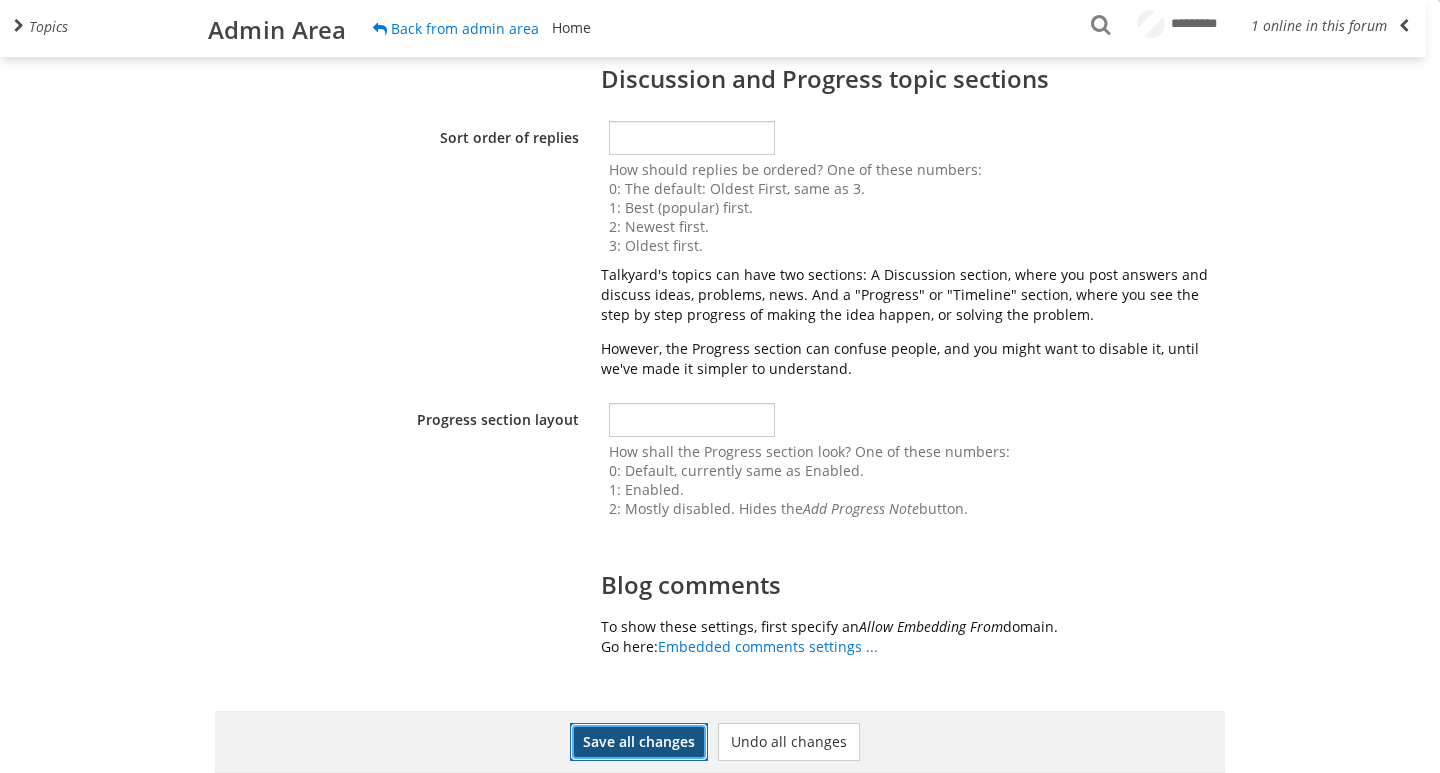 click on "Save all changes" at bounding box center [639, 742] 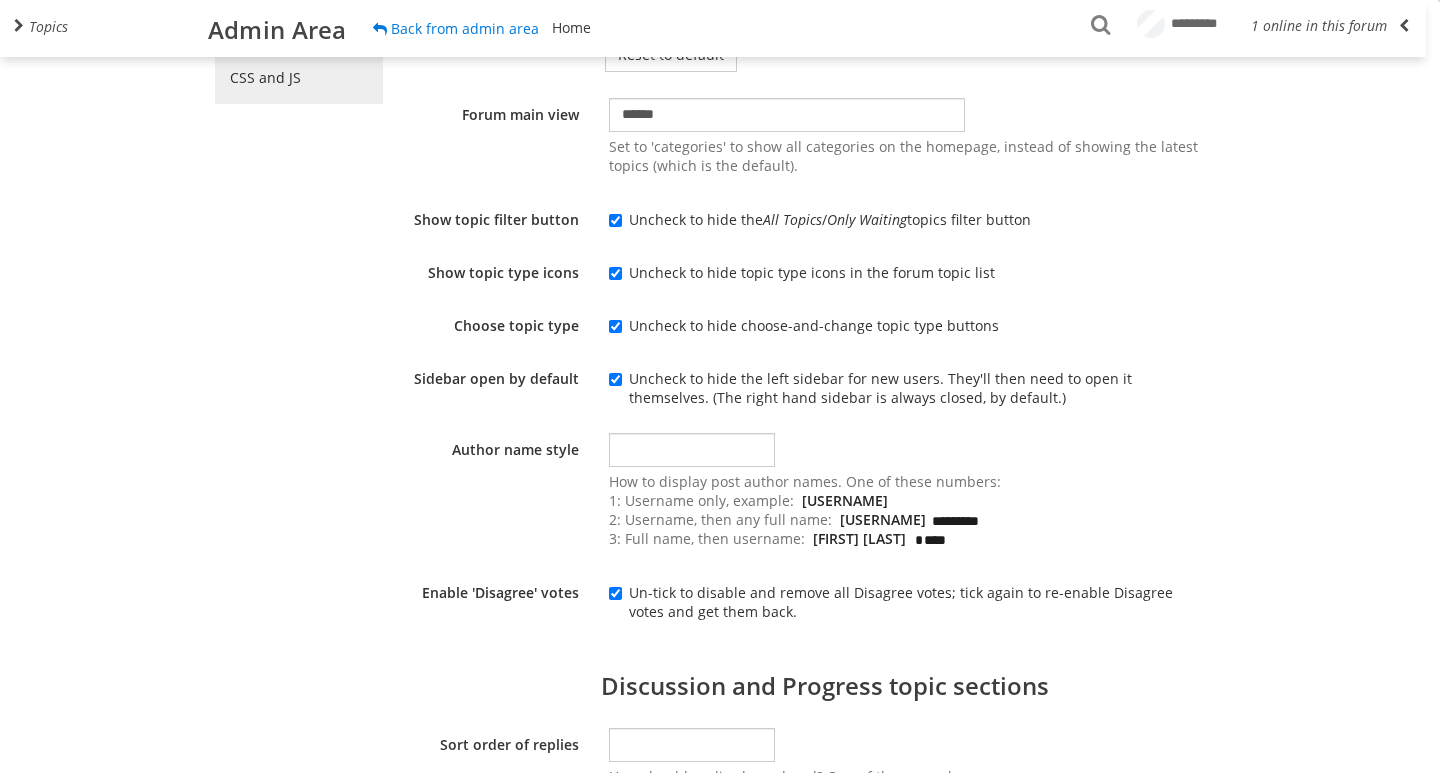 scroll, scrollTop: 100, scrollLeft: 0, axis: vertical 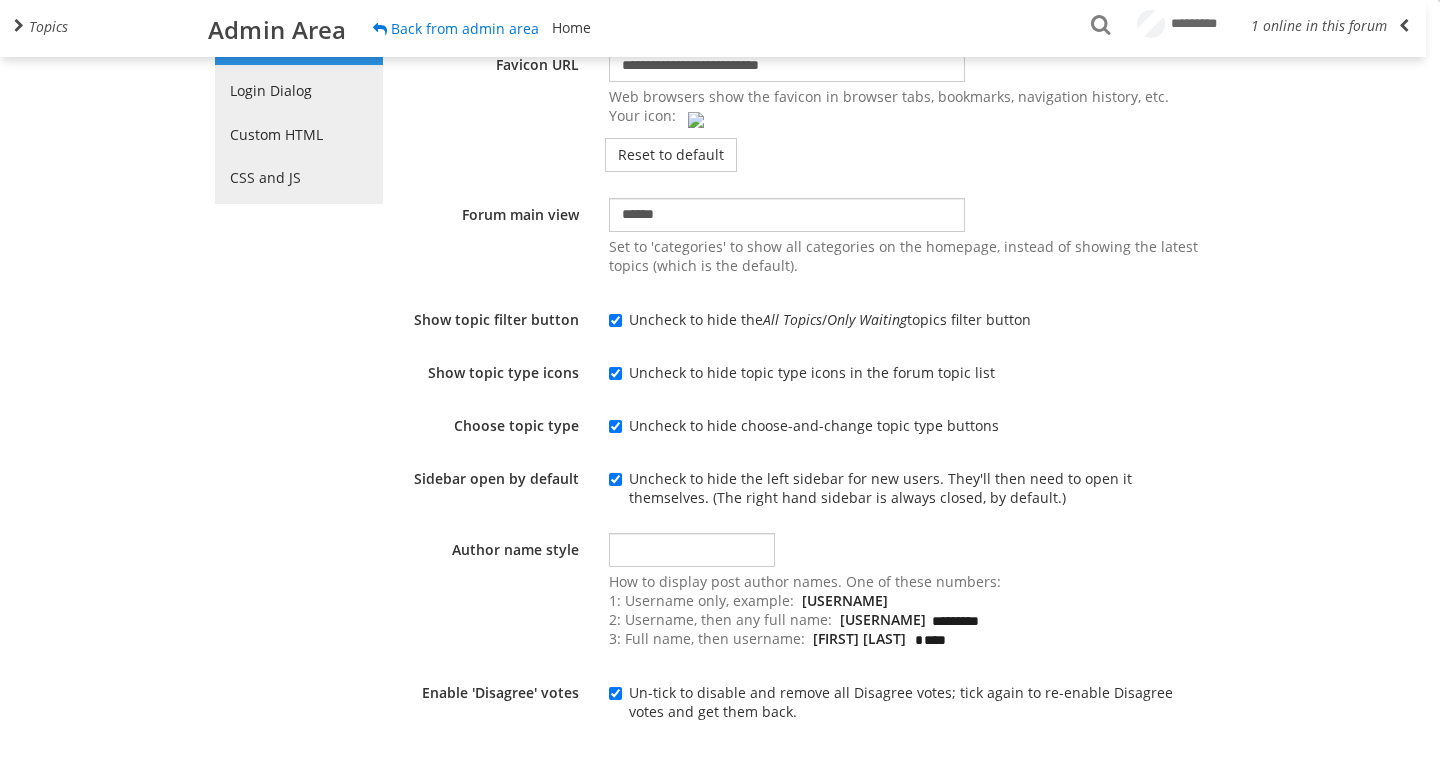 click on "* How to display post author names. One of these numbers: 1: Username only, example:  jane 2: Username, then any full name:  jane ******** 3: Full name, then username:  Jane Doe   * ****" at bounding box center (909, 590) 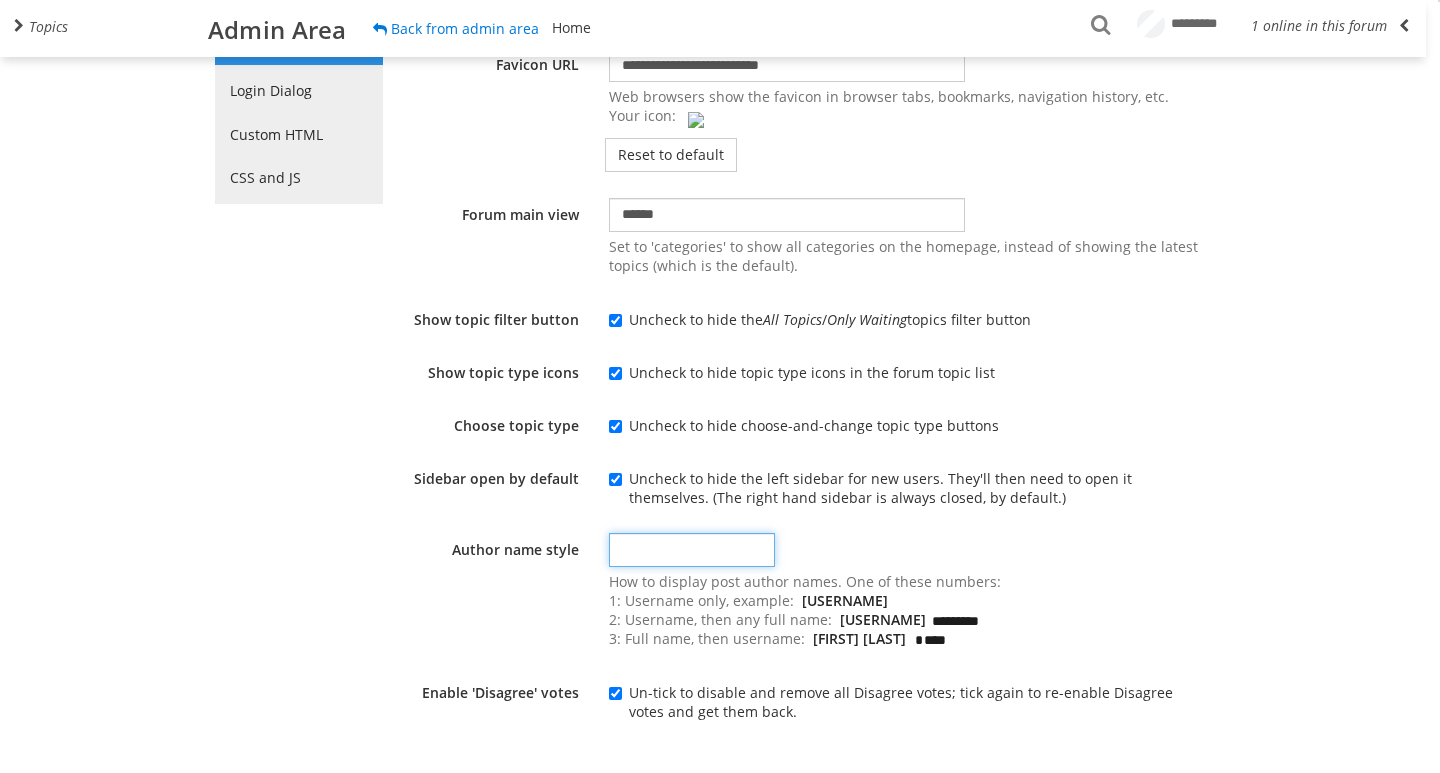 click on "*" at bounding box center [692, 550] 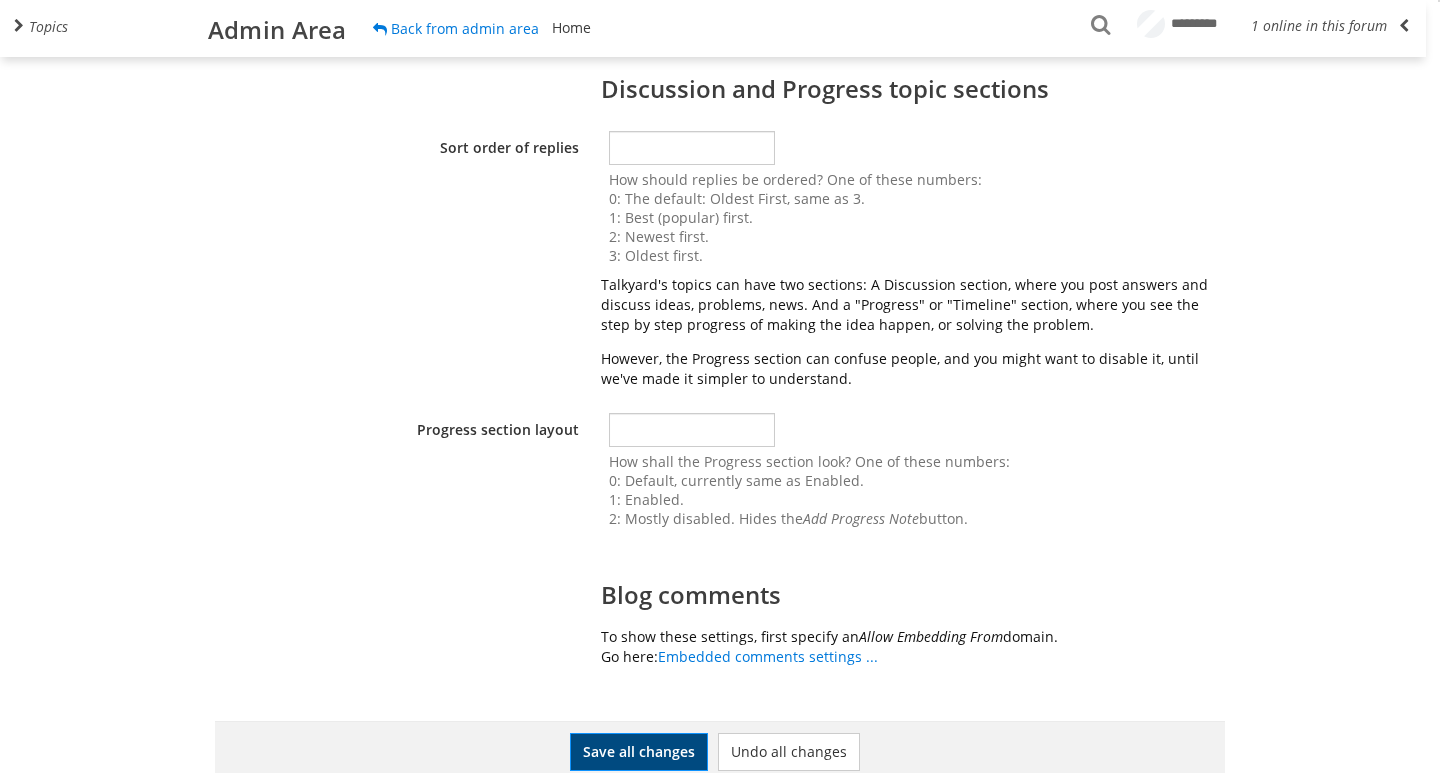 scroll, scrollTop: 849, scrollLeft: 0, axis: vertical 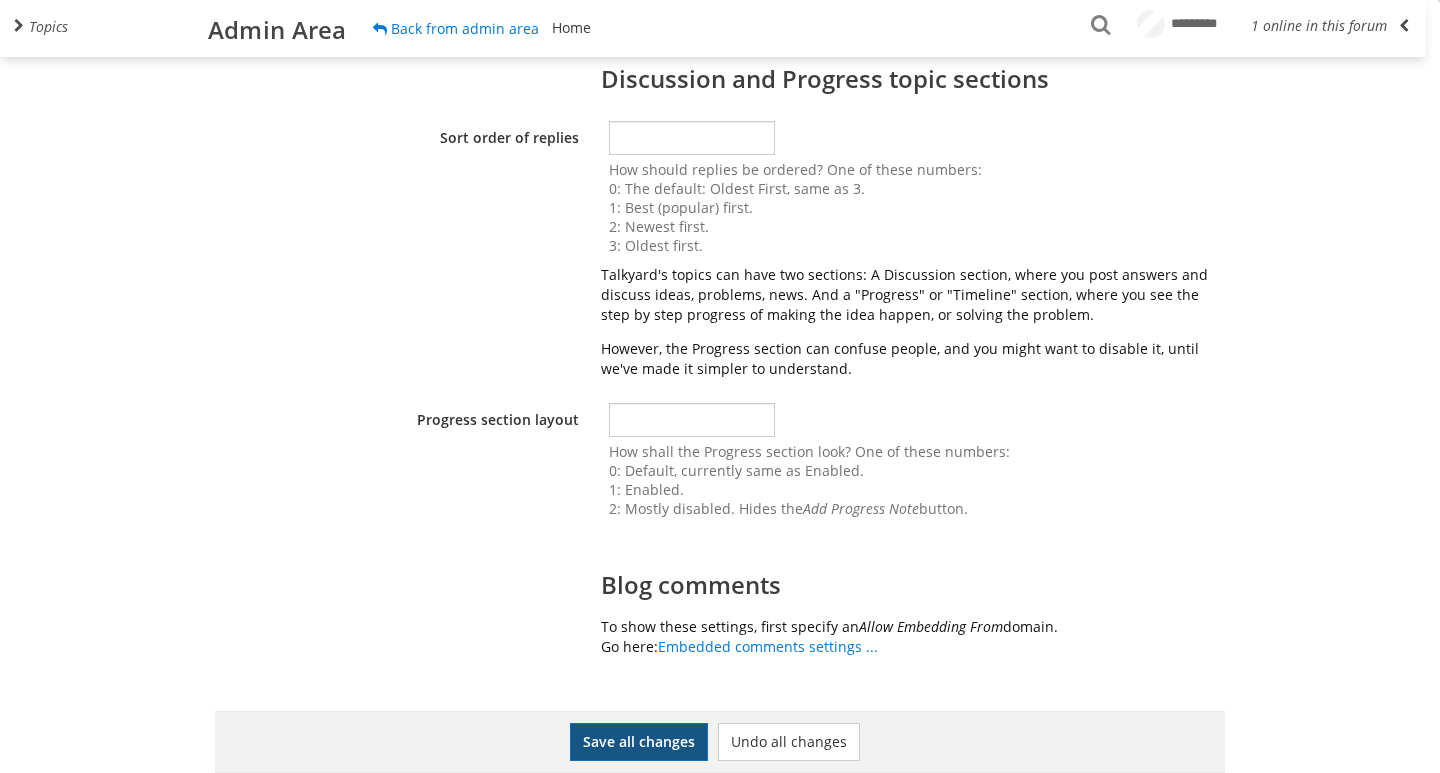 type on "*" 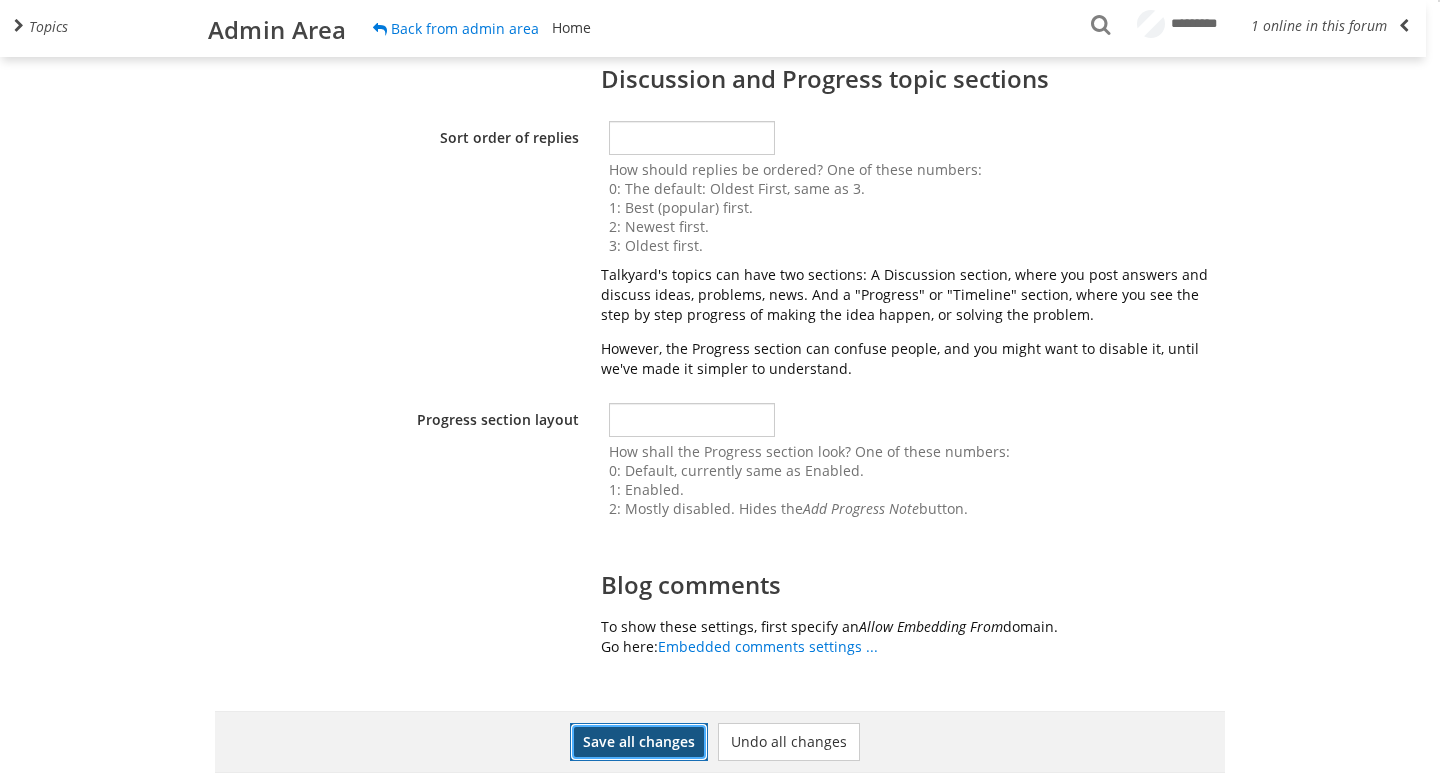 click on "Save all changes" at bounding box center [639, 742] 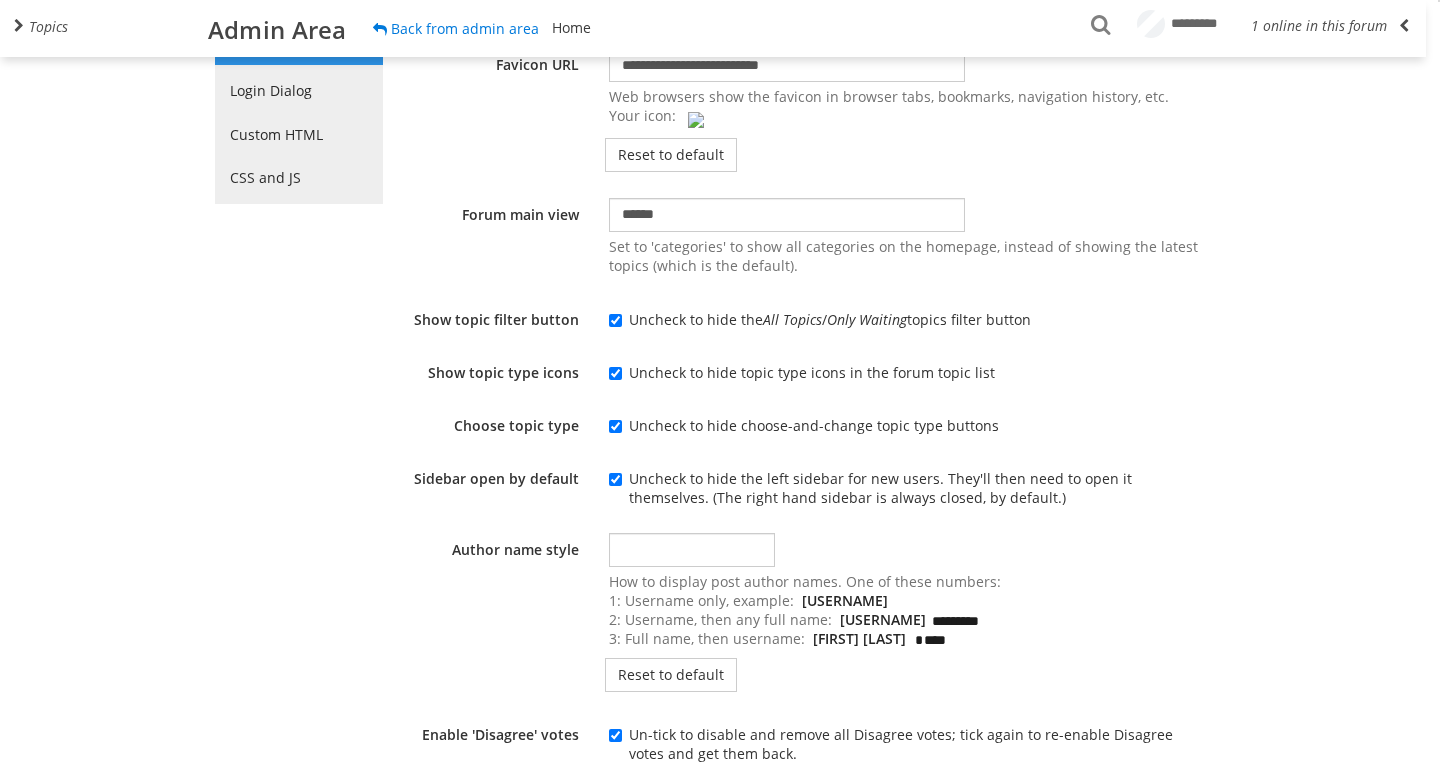 scroll, scrollTop: 0, scrollLeft: 0, axis: both 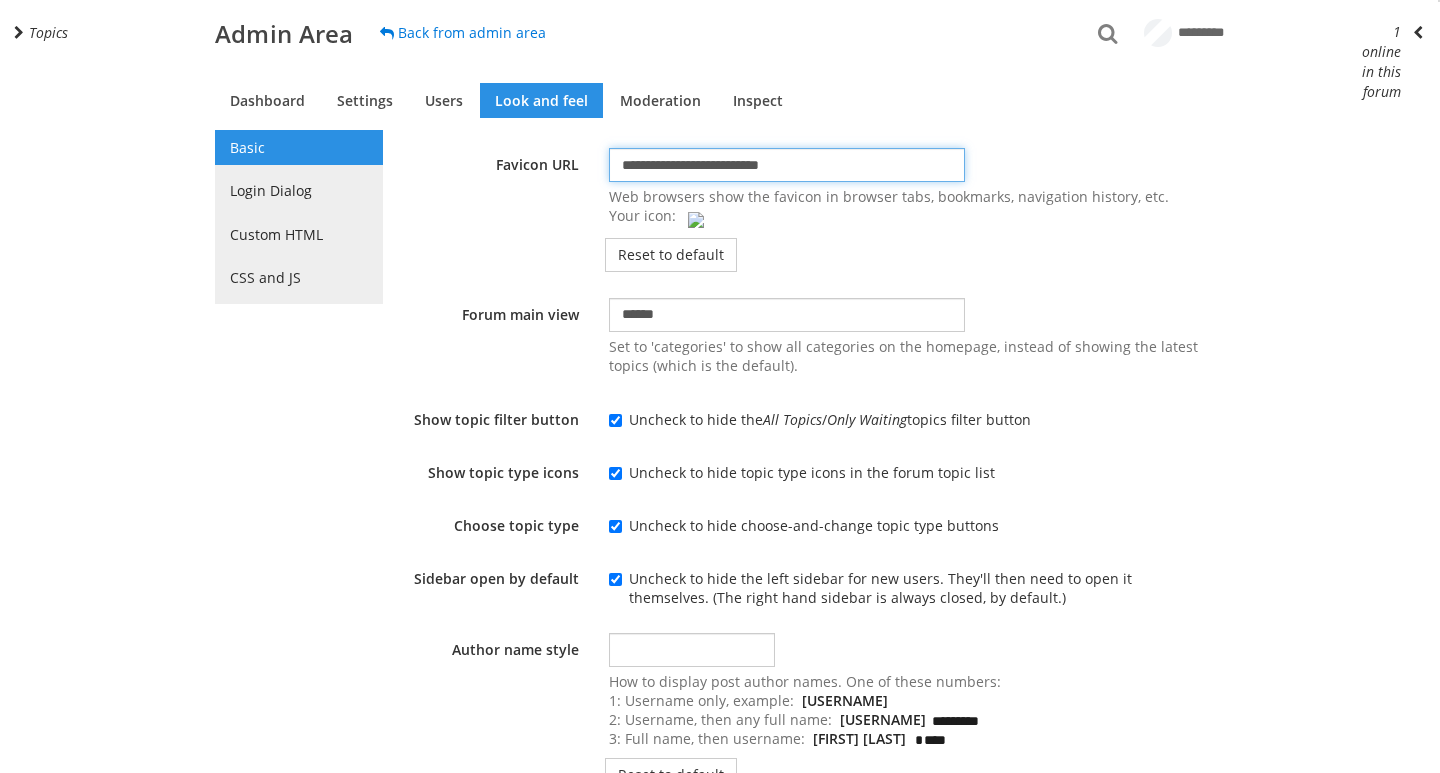click on "**********" at bounding box center [787, 165] 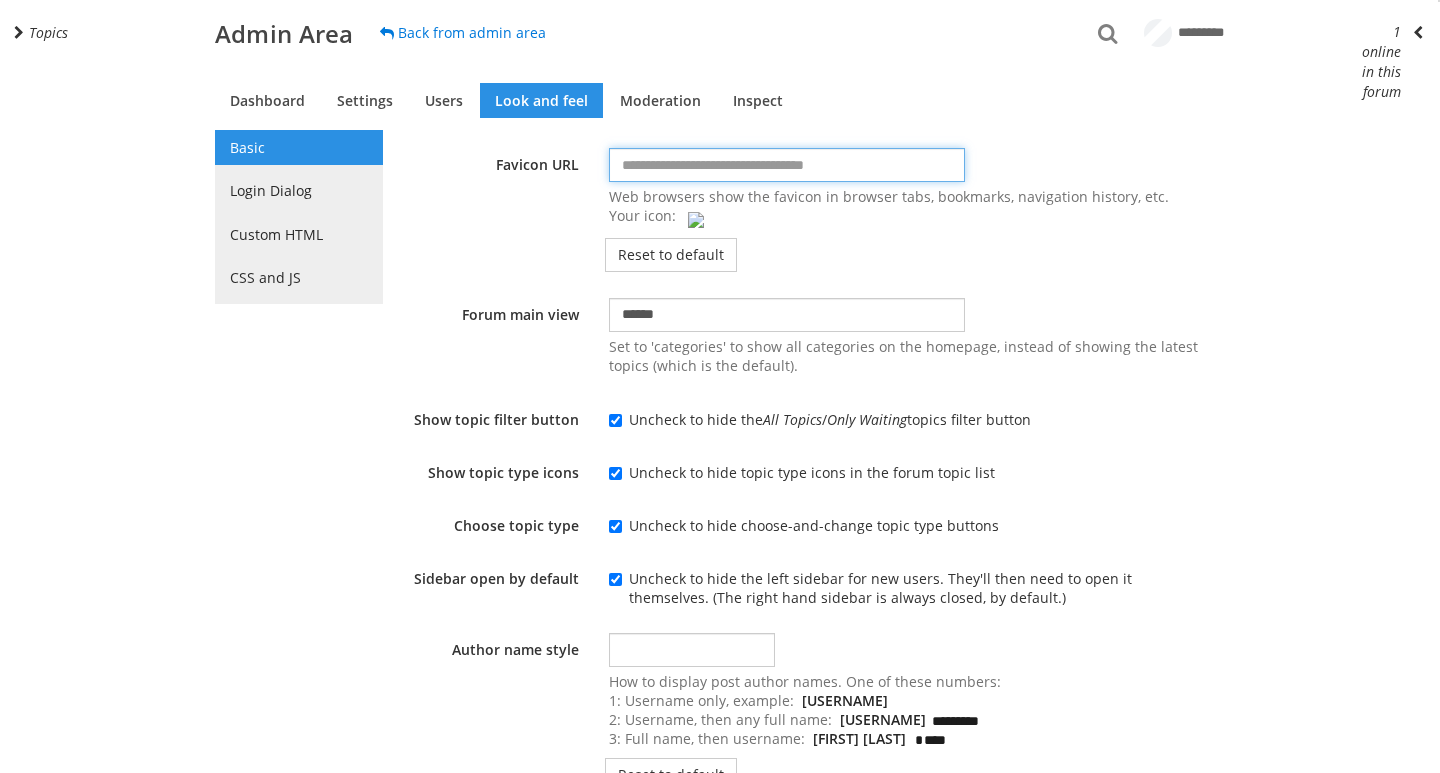 drag, startPoint x: 836, startPoint y: 163, endPoint x: 514, endPoint y: 170, distance: 322.07608 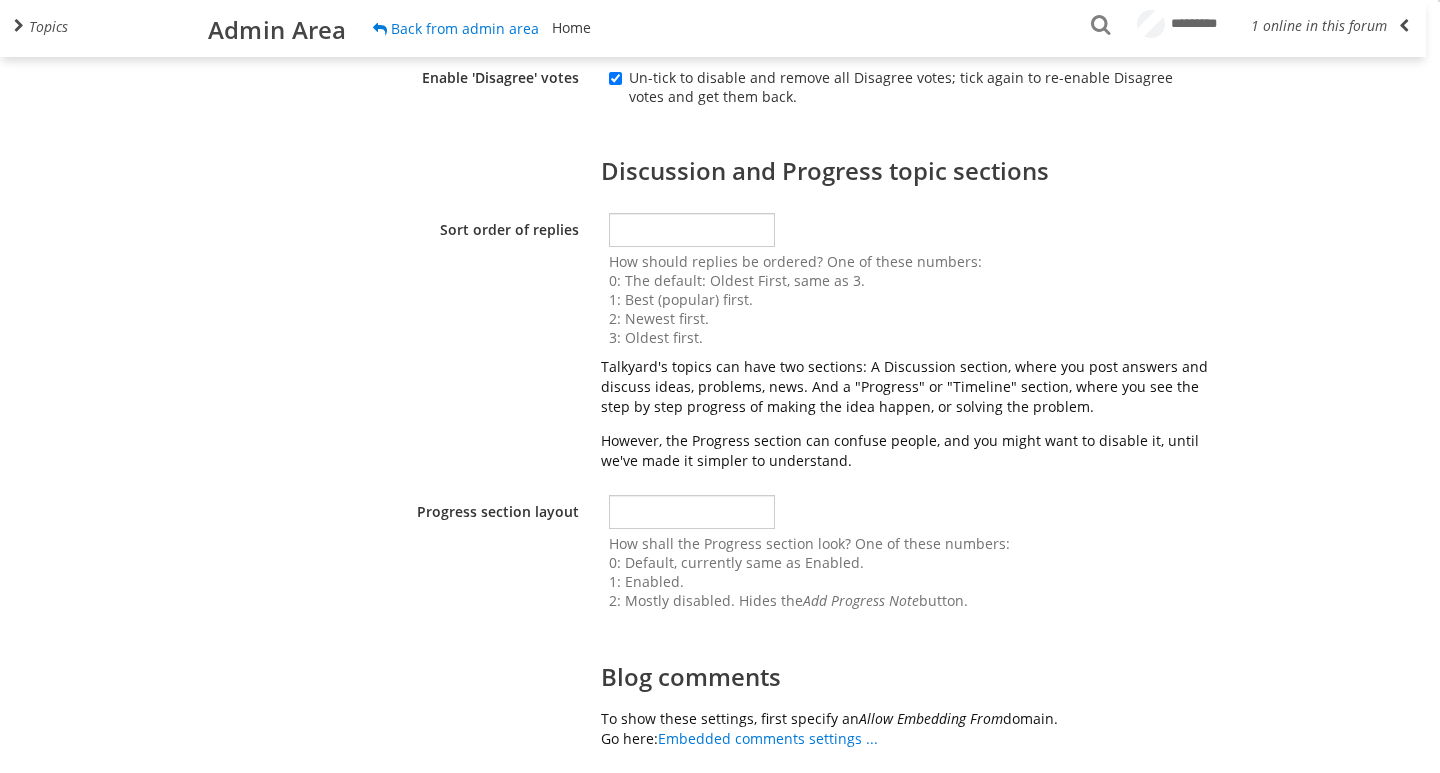 scroll, scrollTop: 846, scrollLeft: 0, axis: vertical 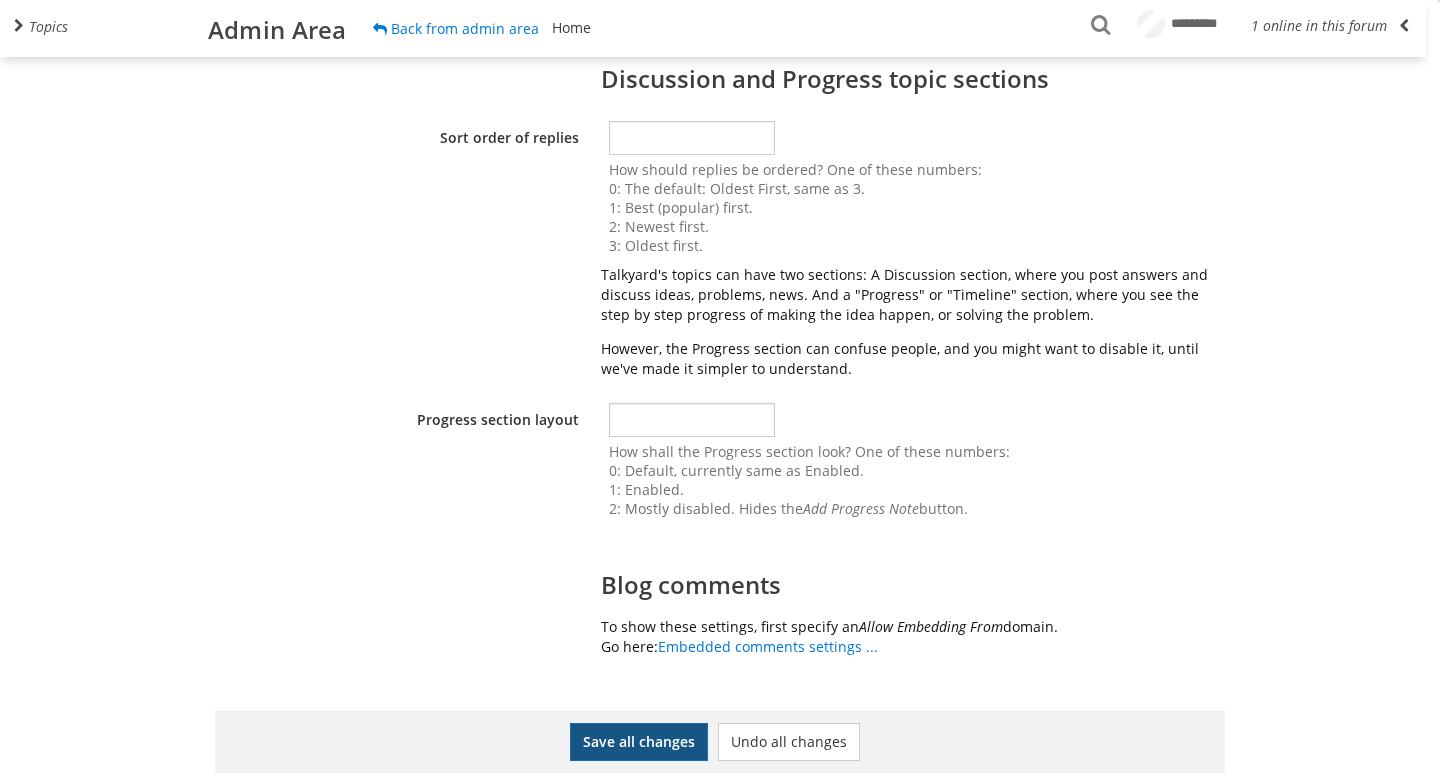 type 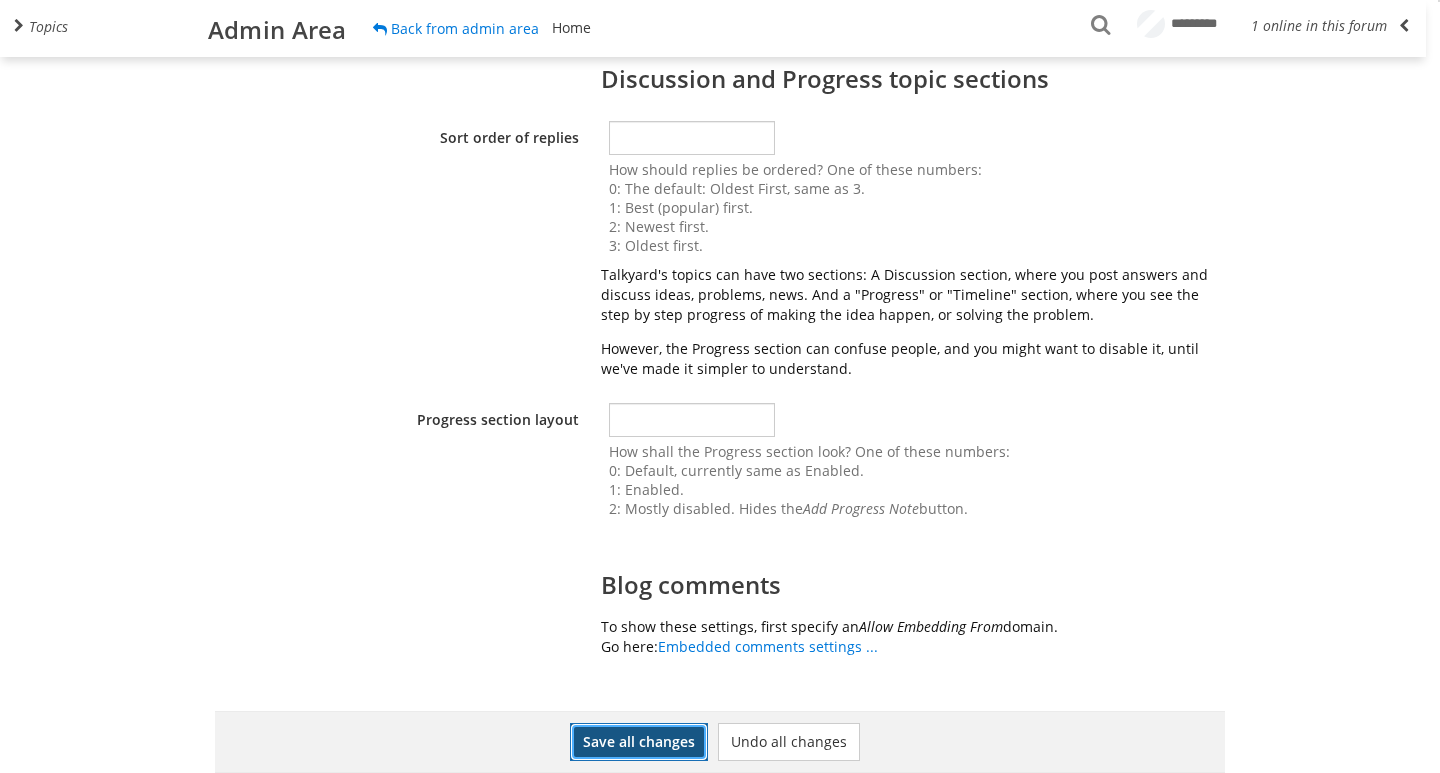 click on "Save all changes" at bounding box center (639, 742) 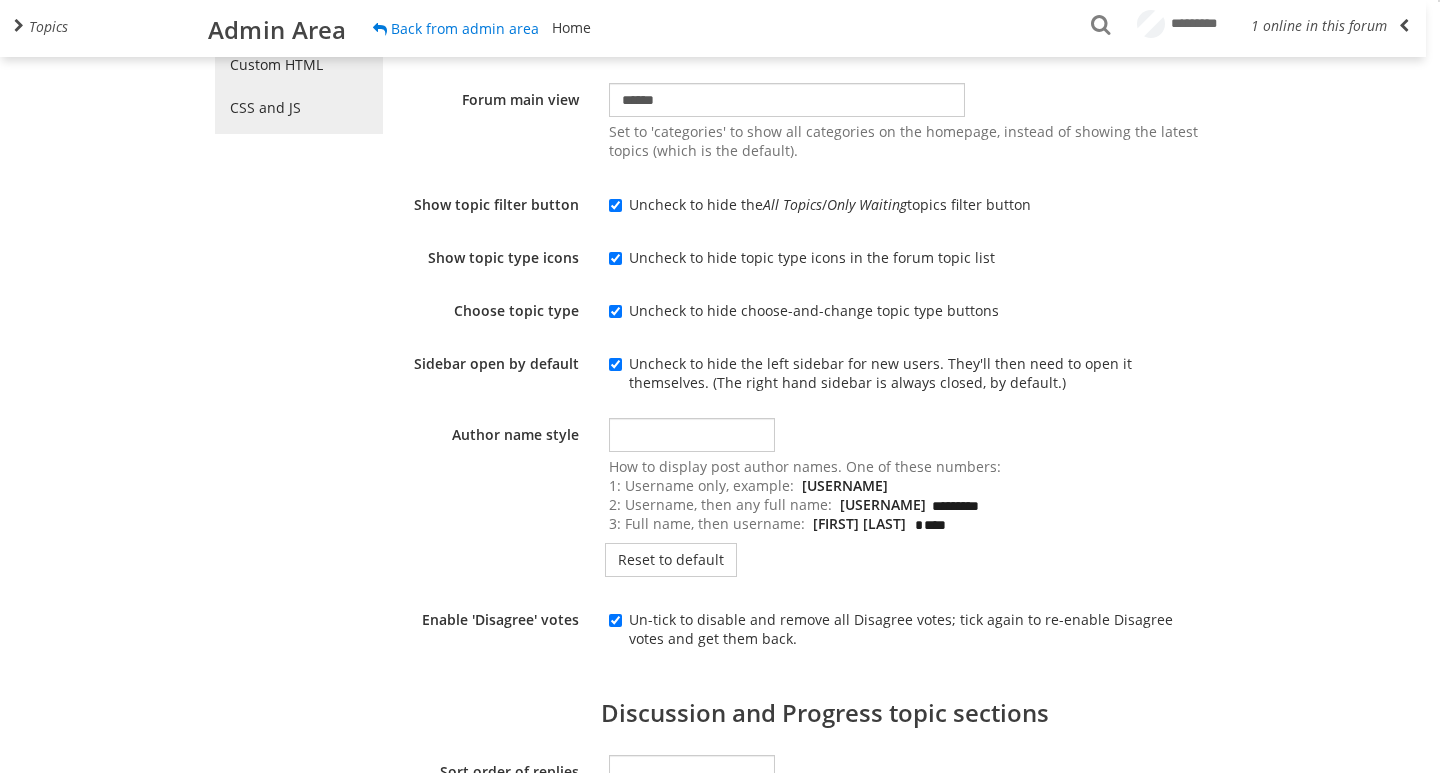 scroll, scrollTop: 0, scrollLeft: 0, axis: both 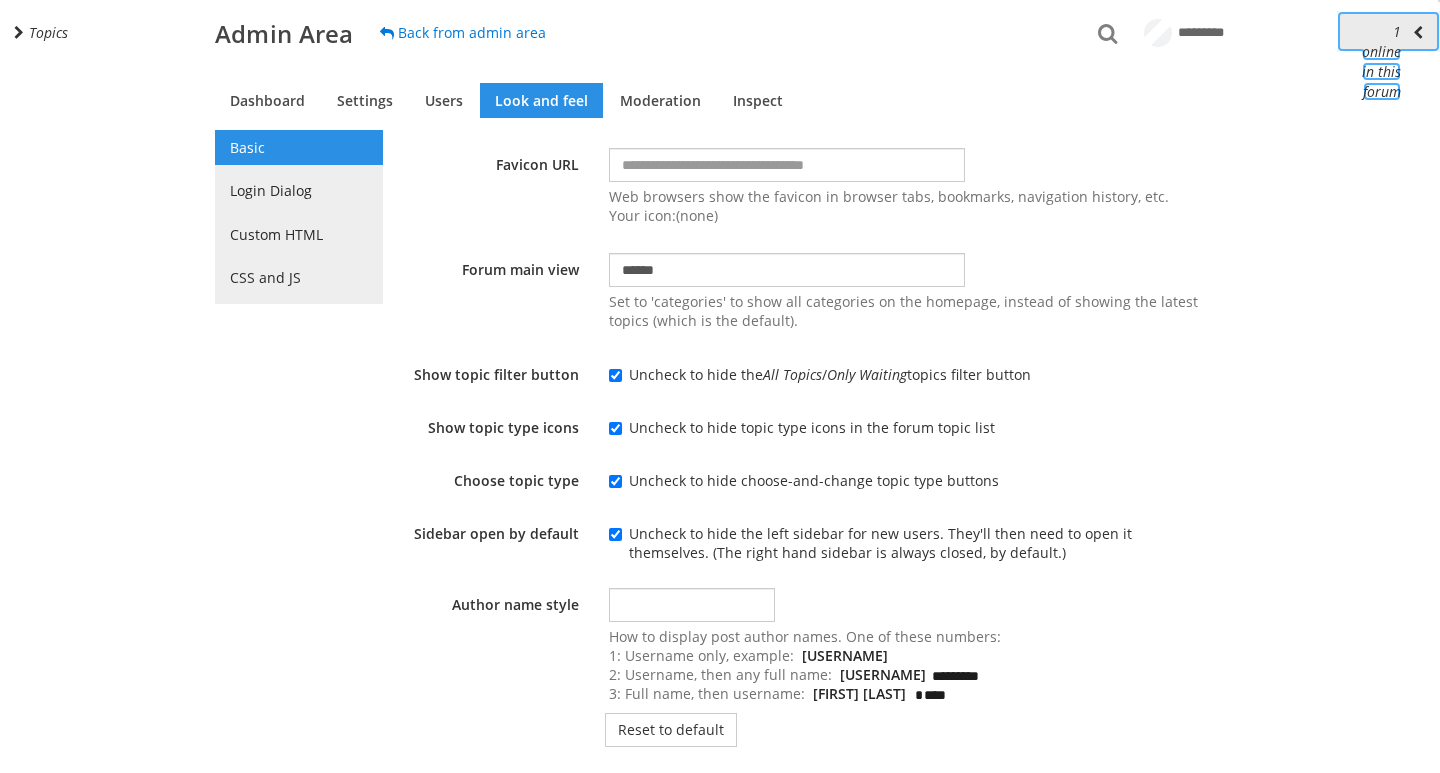 click at bounding box center (1418, 32) 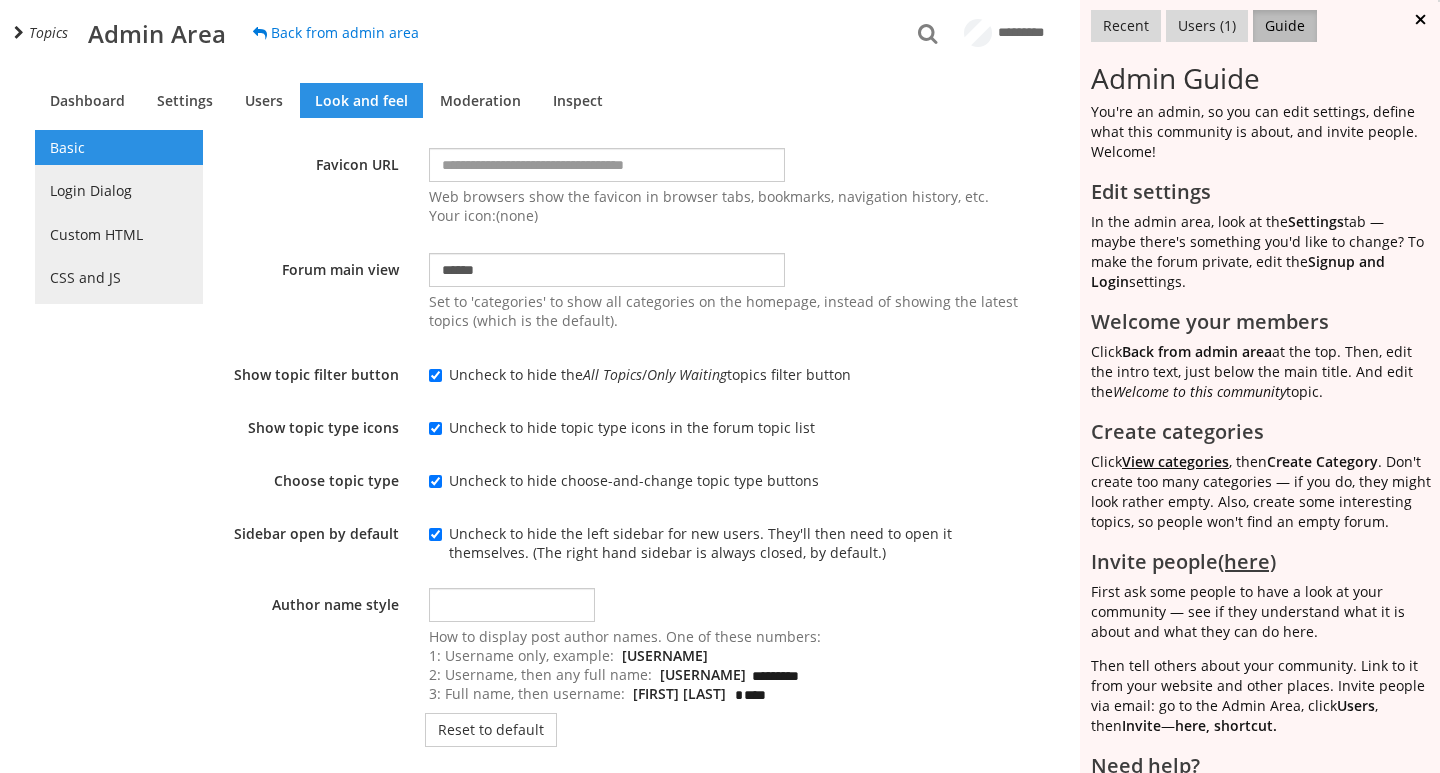 click at bounding box center [1423, 19] 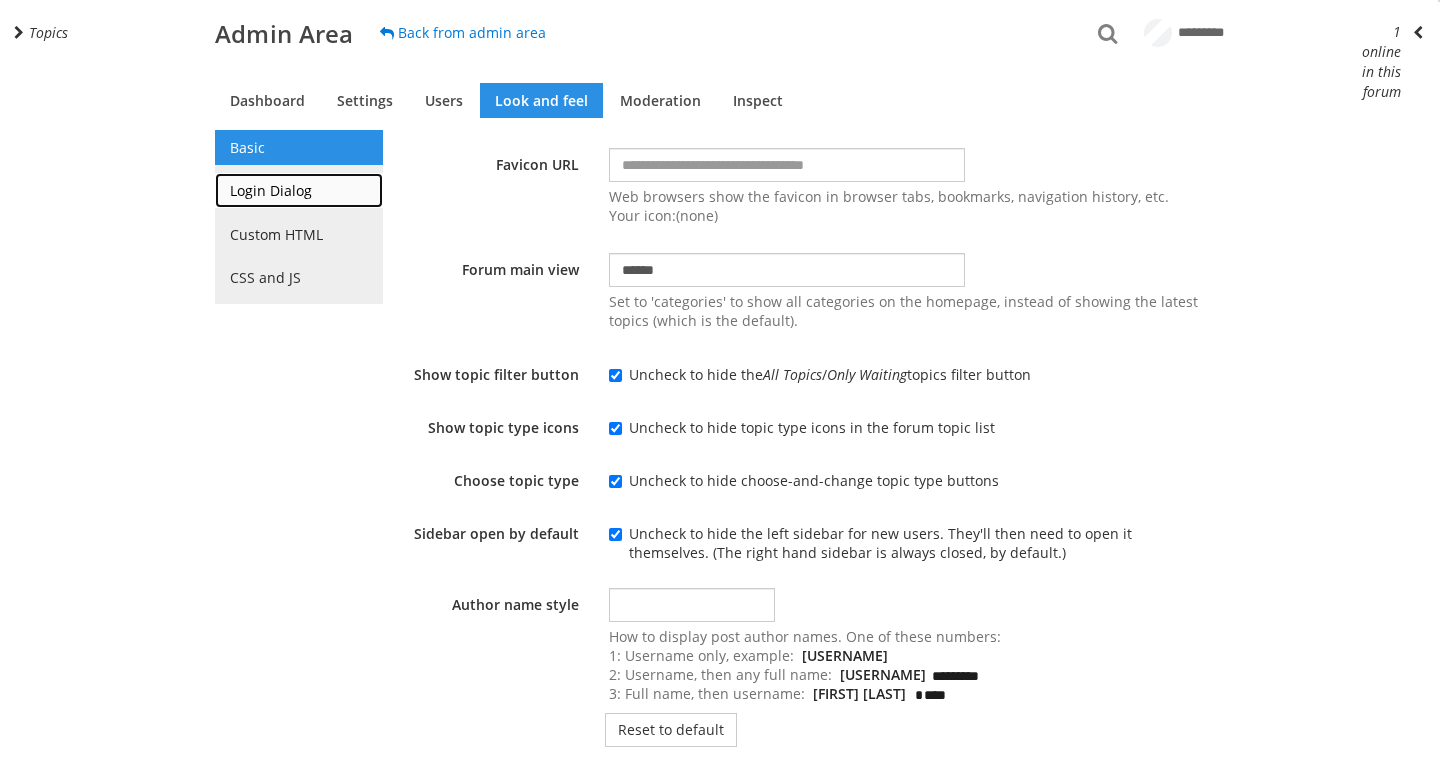 click on "Login Dialog" at bounding box center [299, 190] 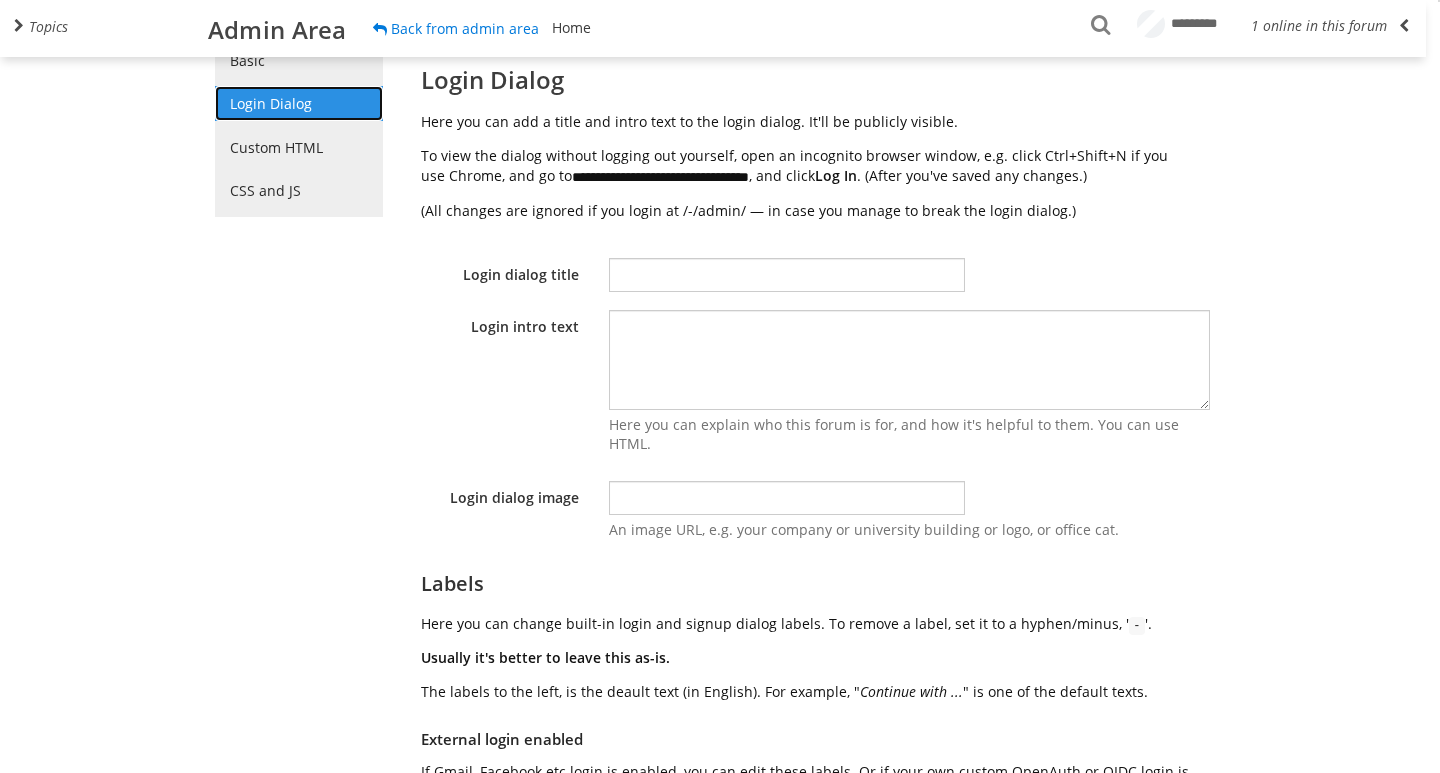 scroll, scrollTop: 55, scrollLeft: 0, axis: vertical 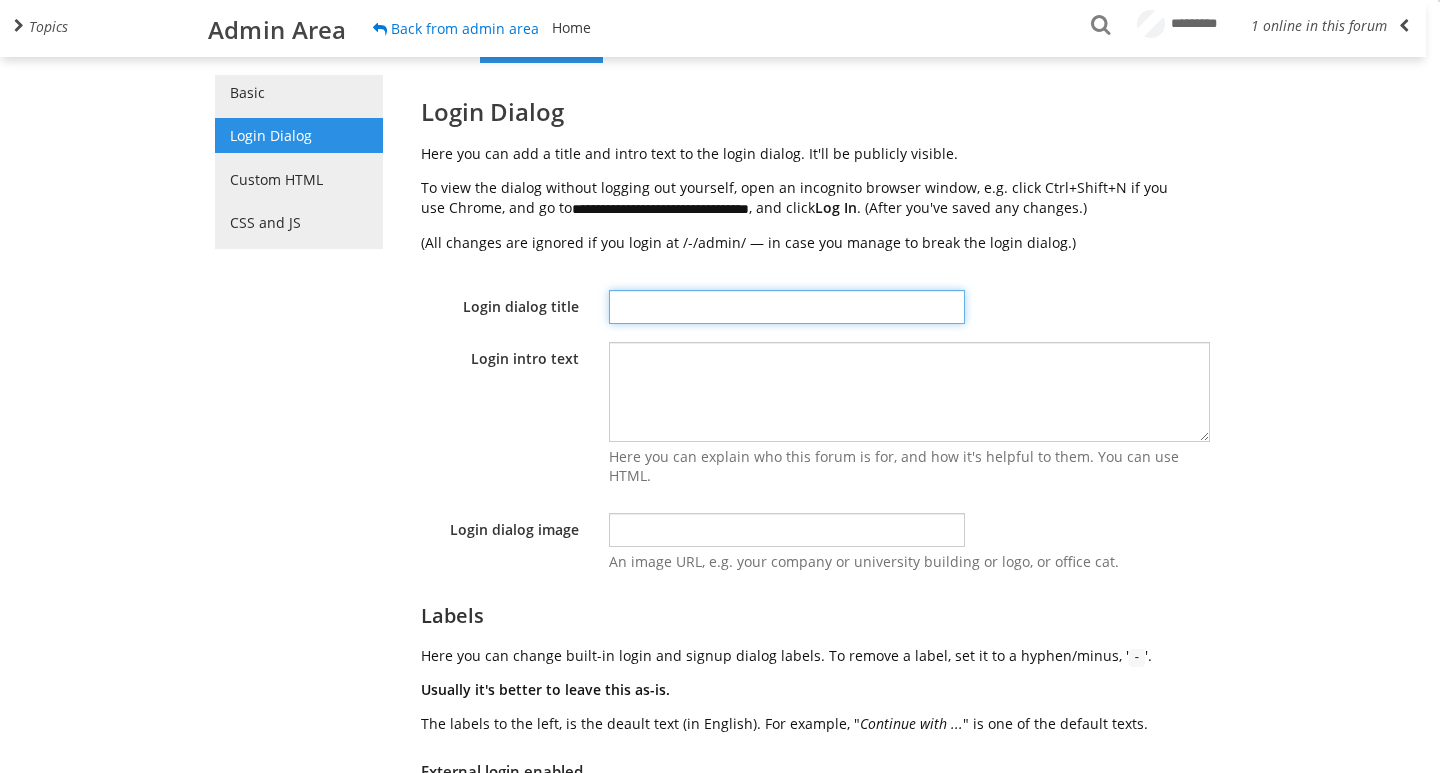 click at bounding box center [787, 307] 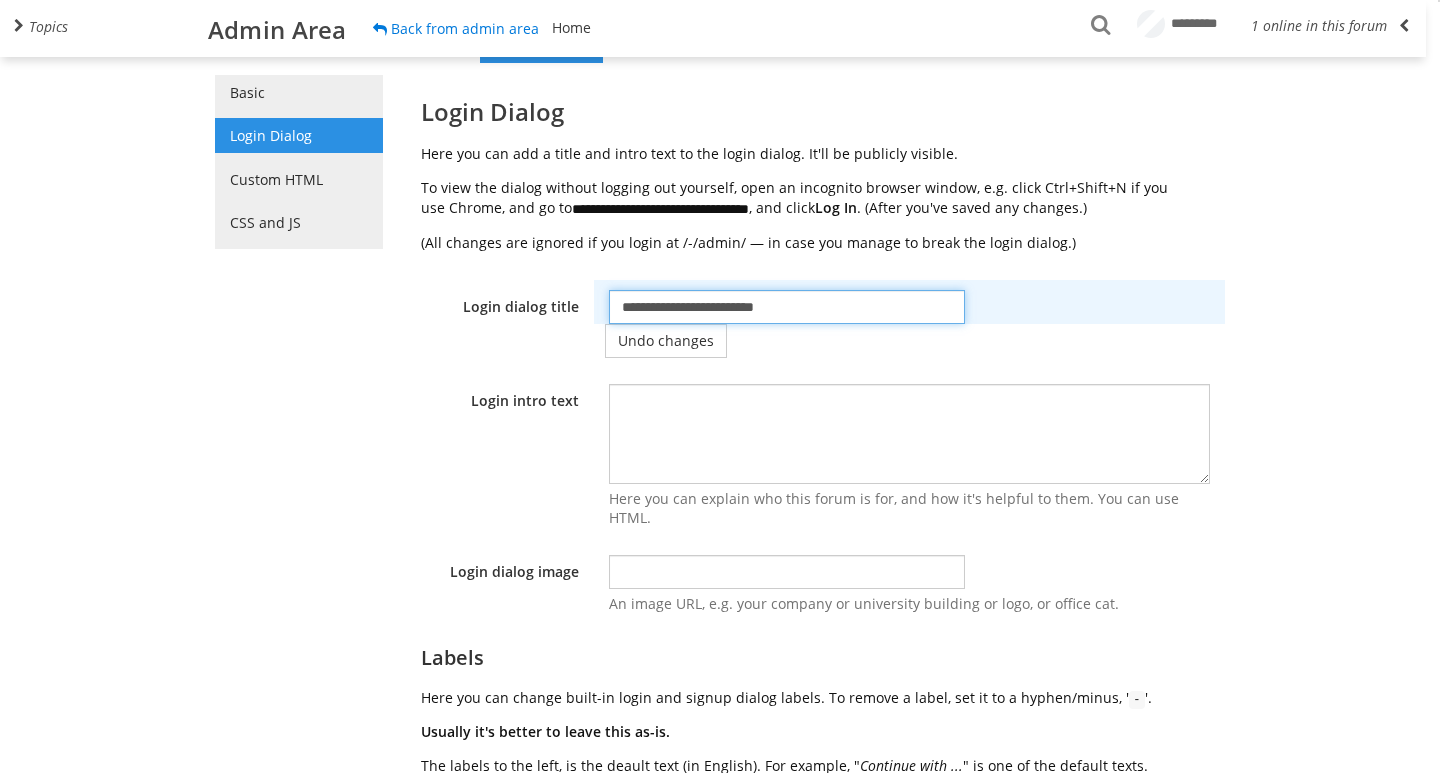 click on "**********" at bounding box center (787, 307) 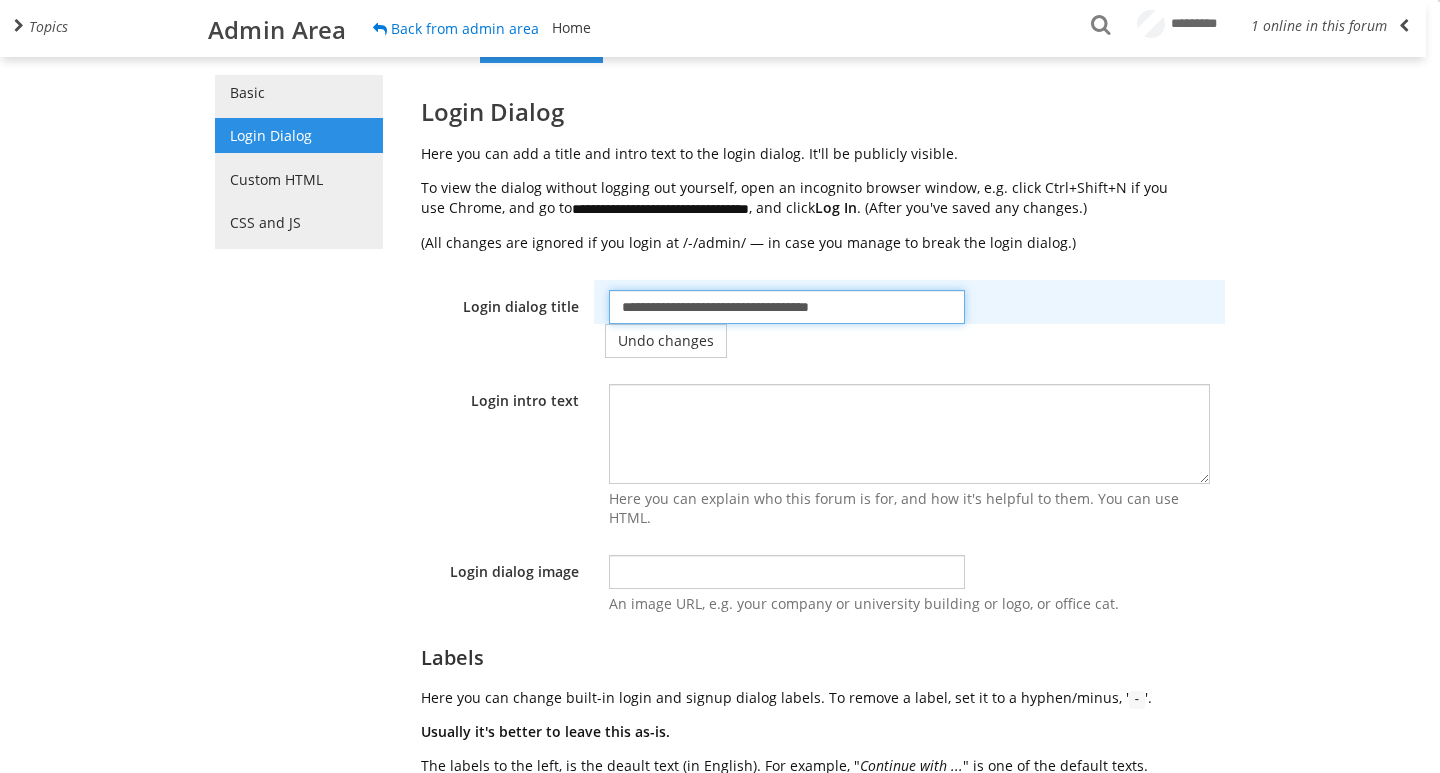 type on "**********" 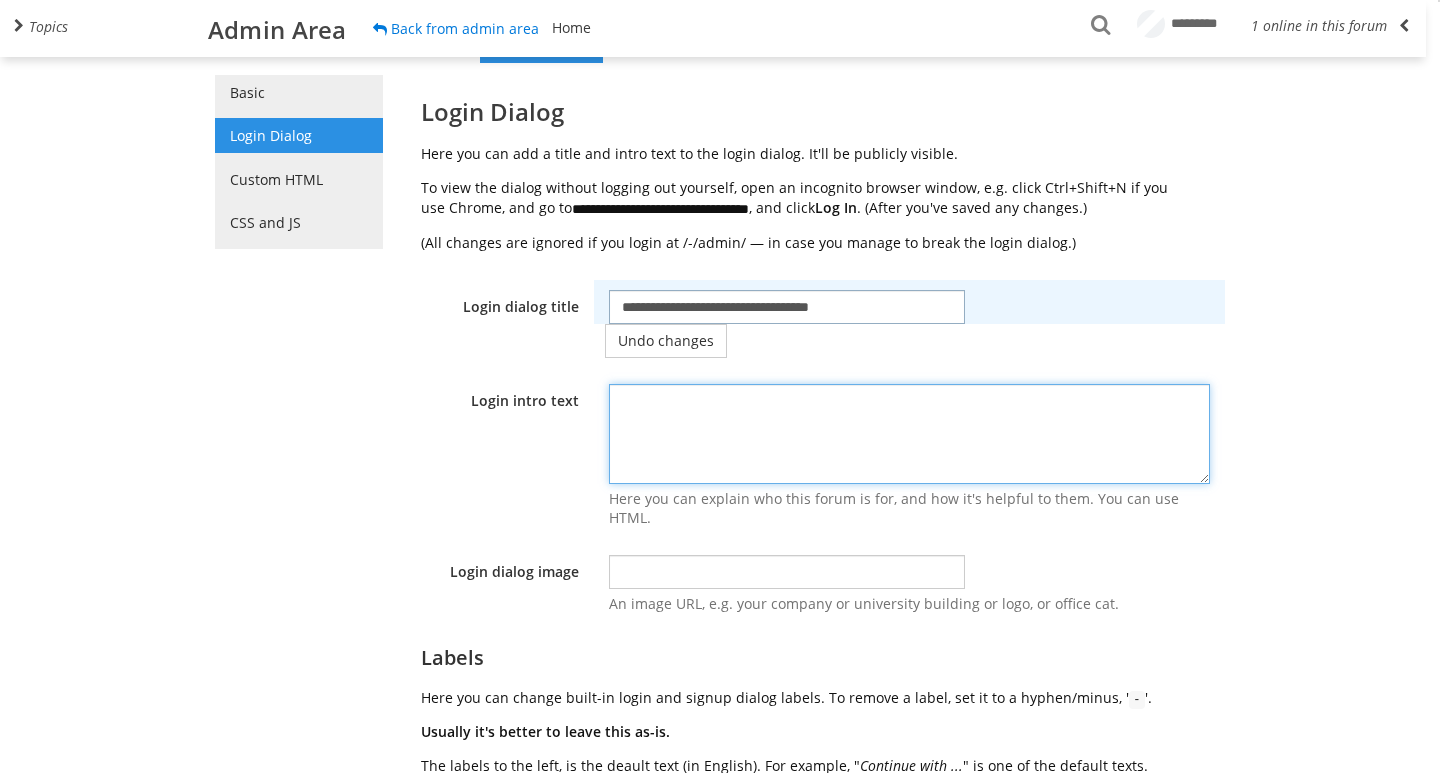 click at bounding box center (909, 434) 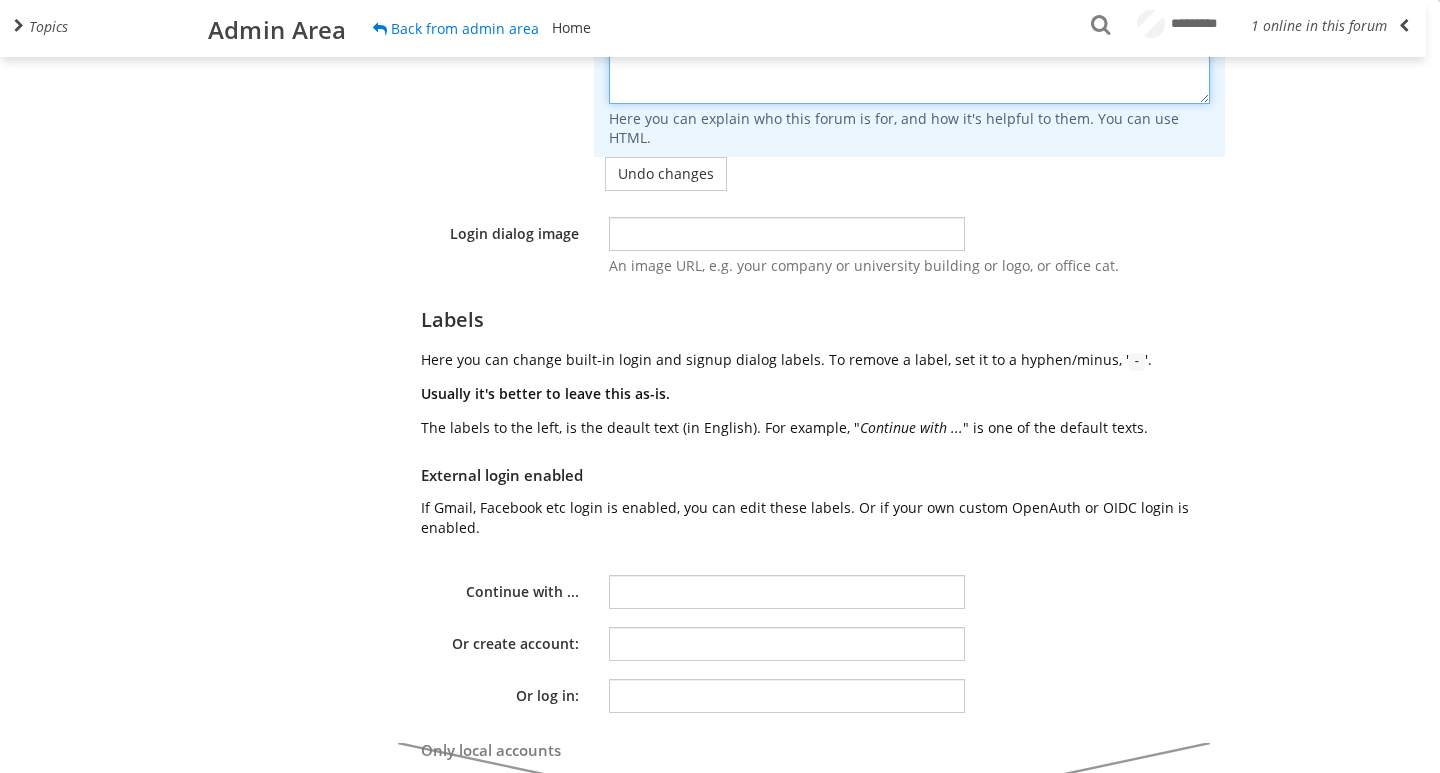 scroll, scrollTop: 455, scrollLeft: 0, axis: vertical 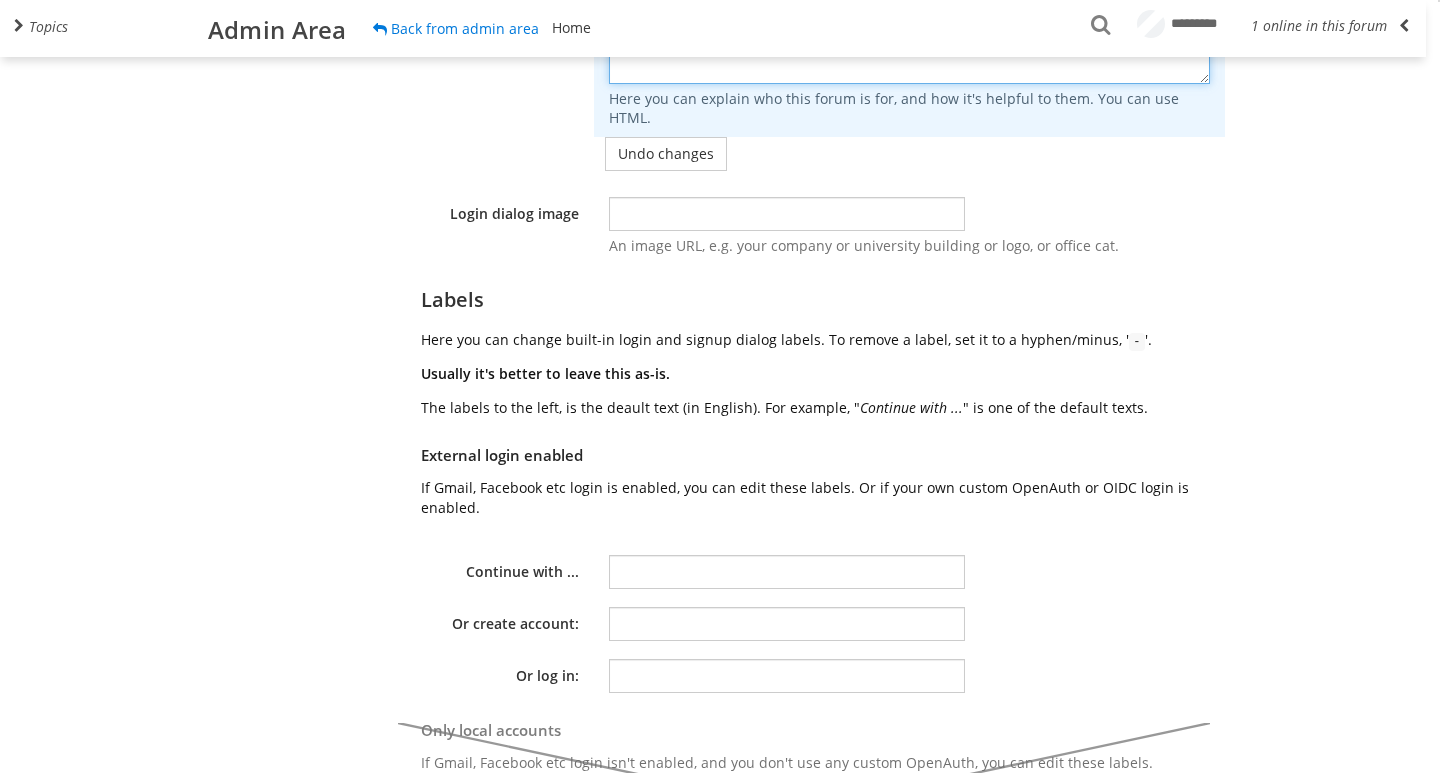 type on "**********" 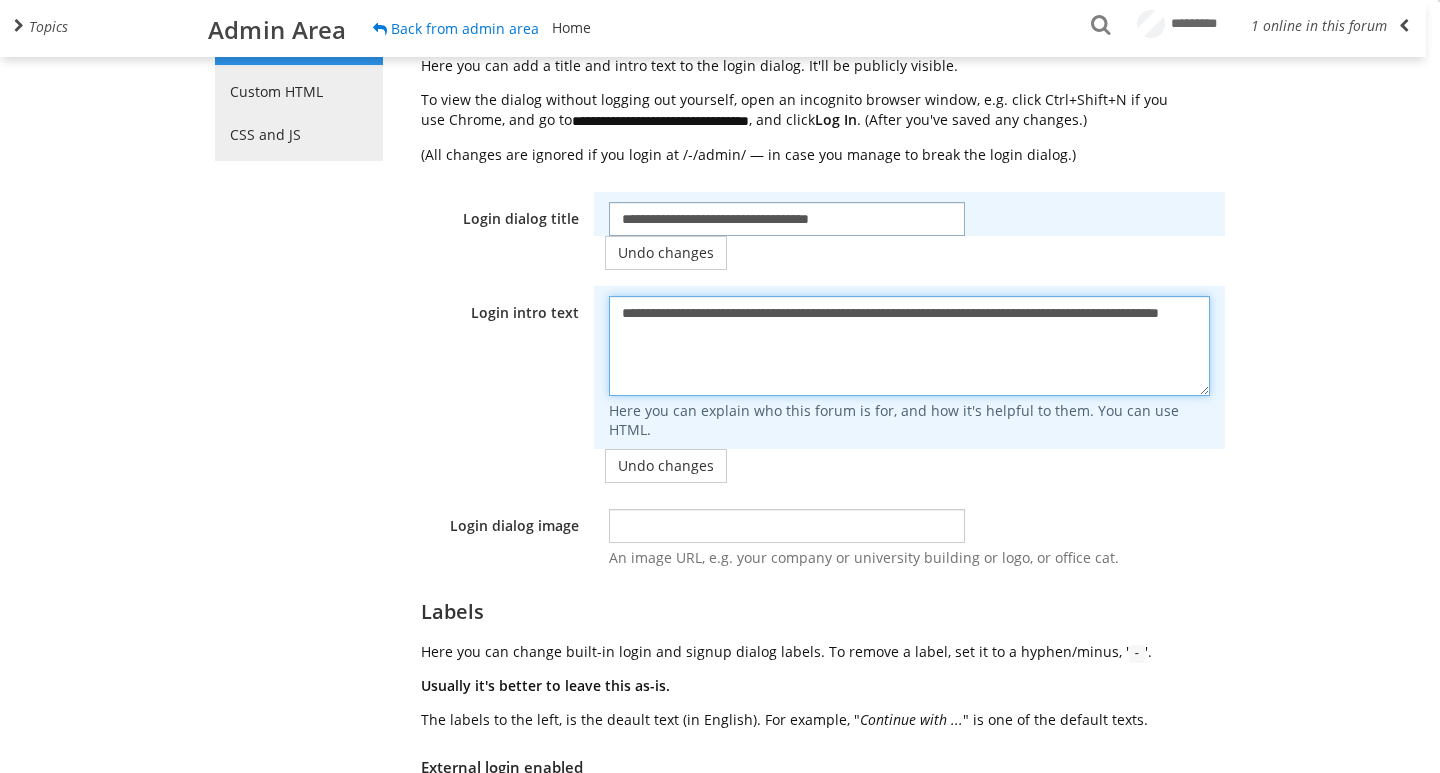 scroll, scrollTop: 55, scrollLeft: 0, axis: vertical 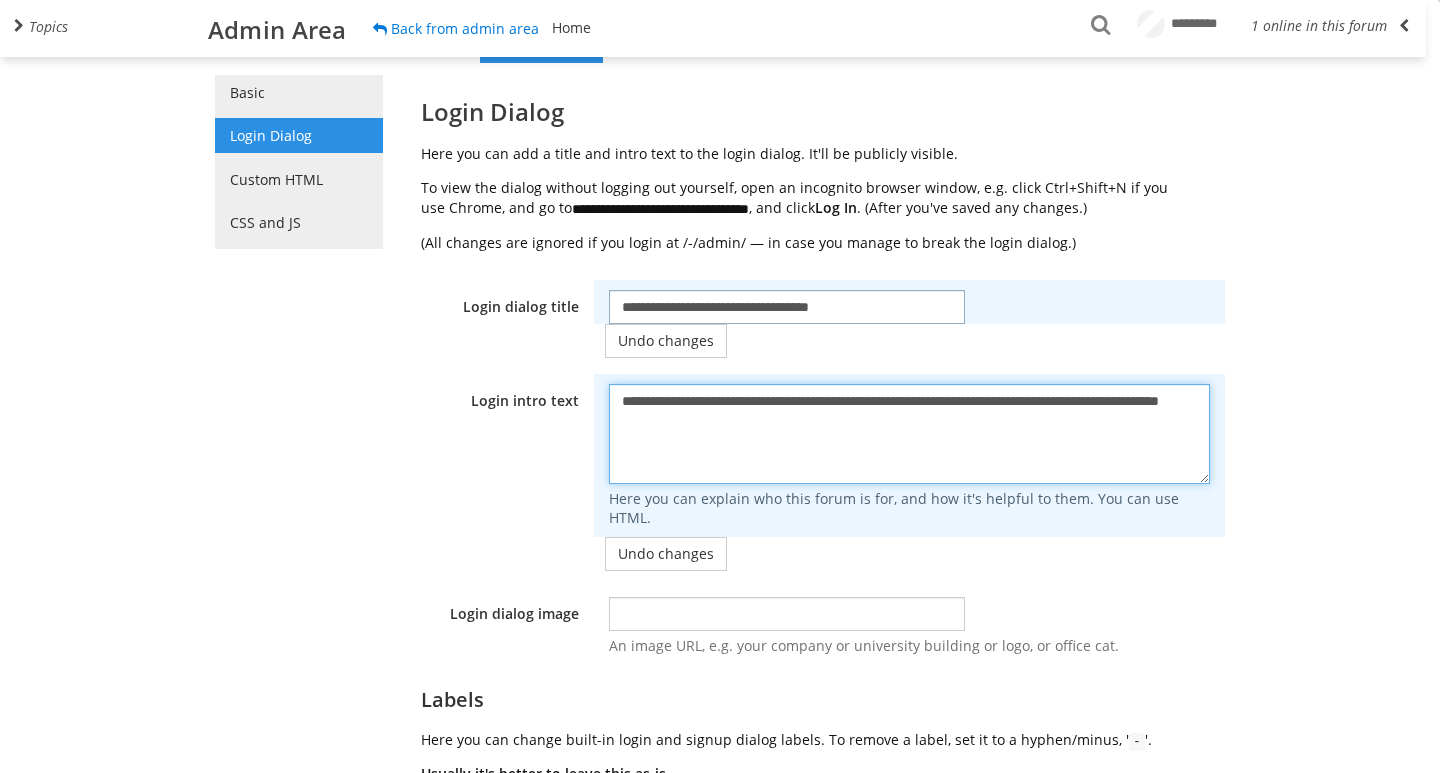 click on "**********" at bounding box center [909, 434] 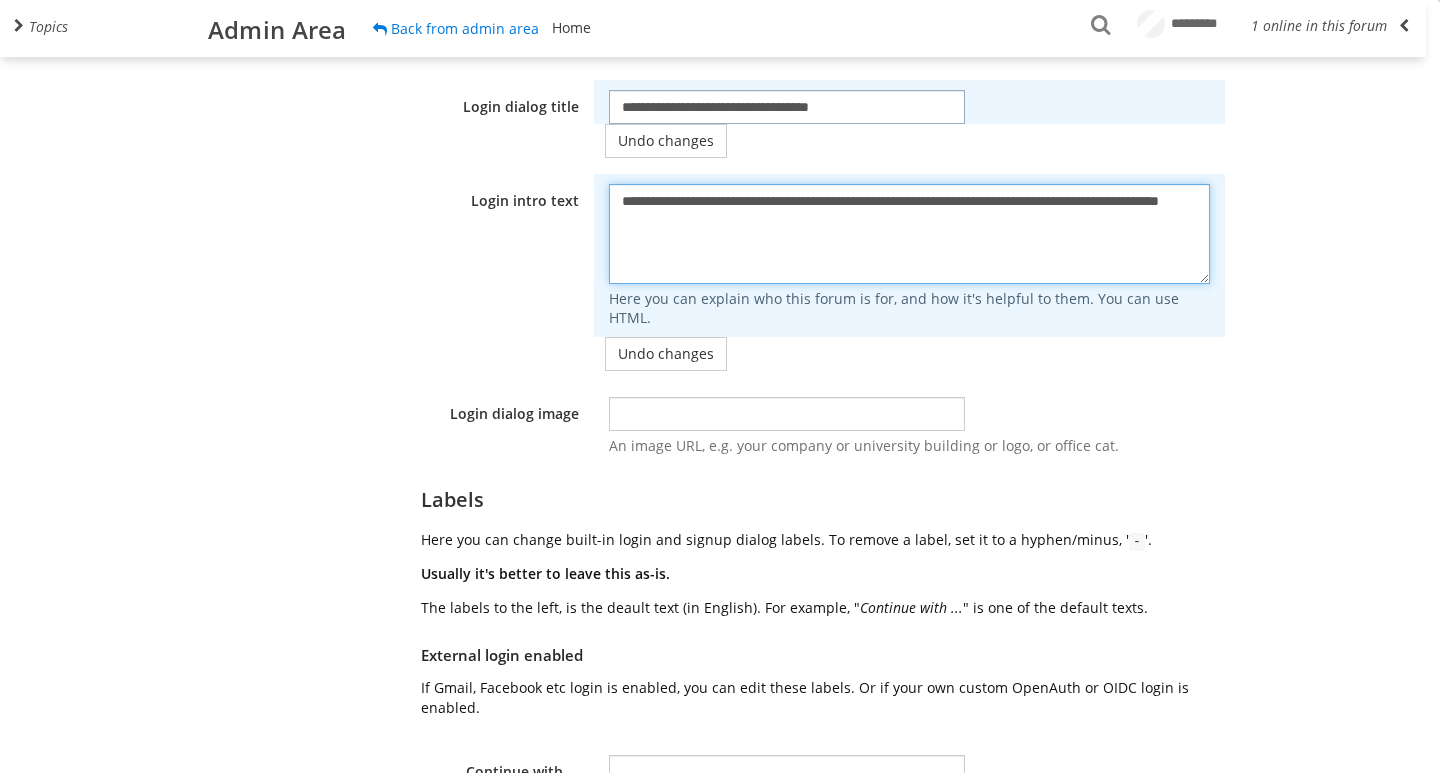 scroll, scrollTop: 455, scrollLeft: 0, axis: vertical 